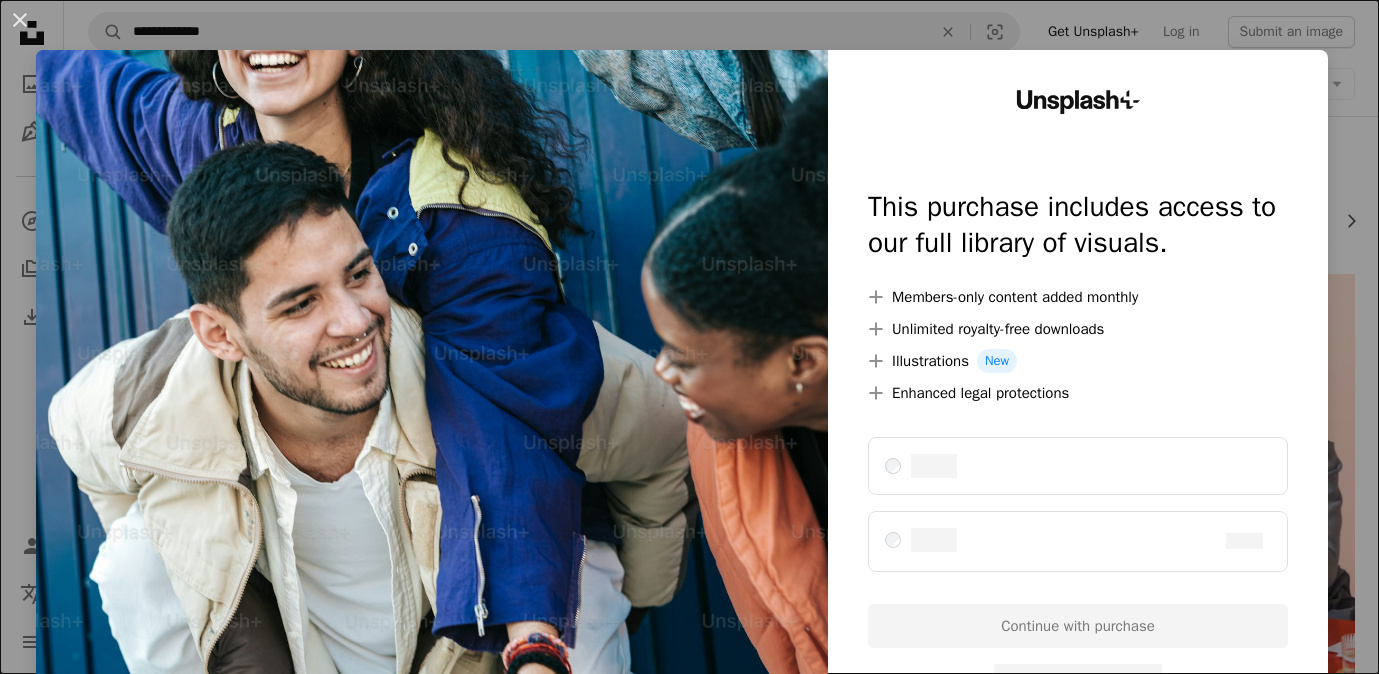 scroll, scrollTop: 1975, scrollLeft: 0, axis: vertical 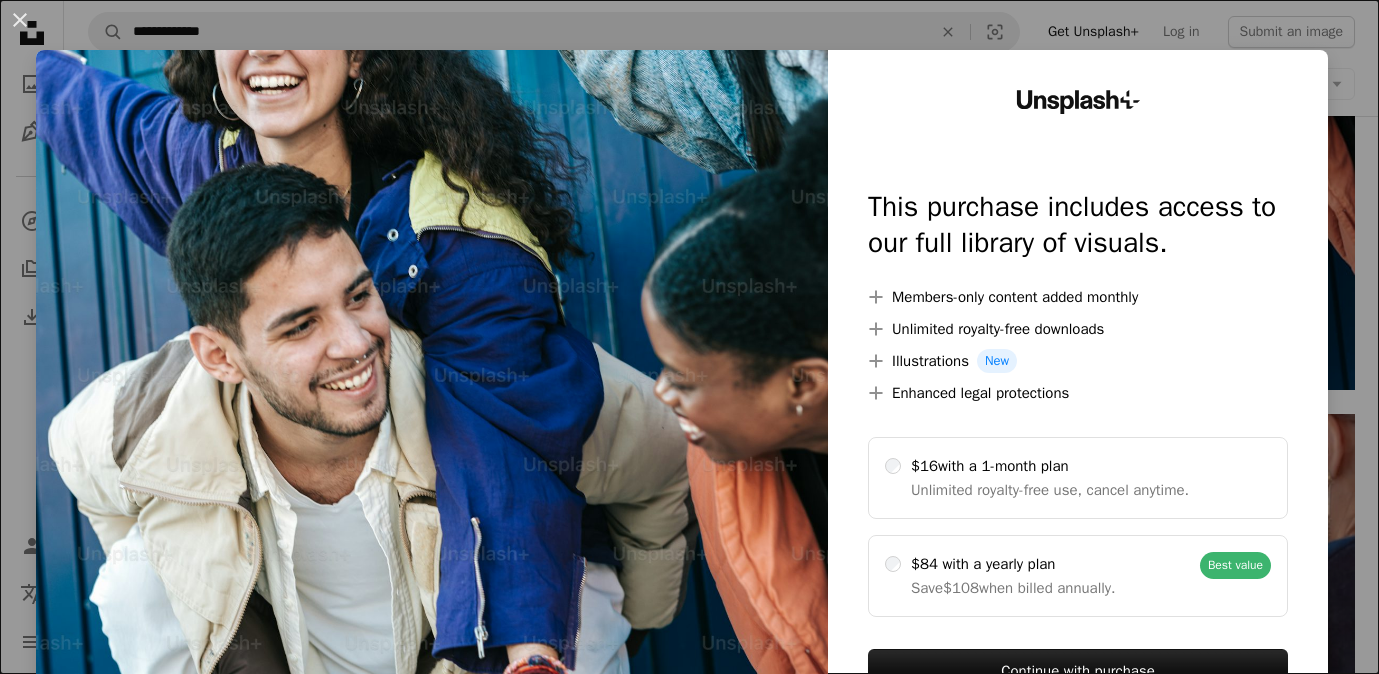 click on "An X shape Unsplash+ This purchase includes access to our full library of visuals. A plus sign Members-only content added monthly A plus sign Unlimited royalty-free downloads A plus sign Illustrations  New A plus sign Enhanced legal protections $16  with a 1-month plan Unlimited royalty-free use, cancel anytime. $84   with a yearly plan Save  $108  when billed annually. Best value Continue with purchase Taxes where applicable. Renews automatically. Cancel anytime." at bounding box center (689, 337) 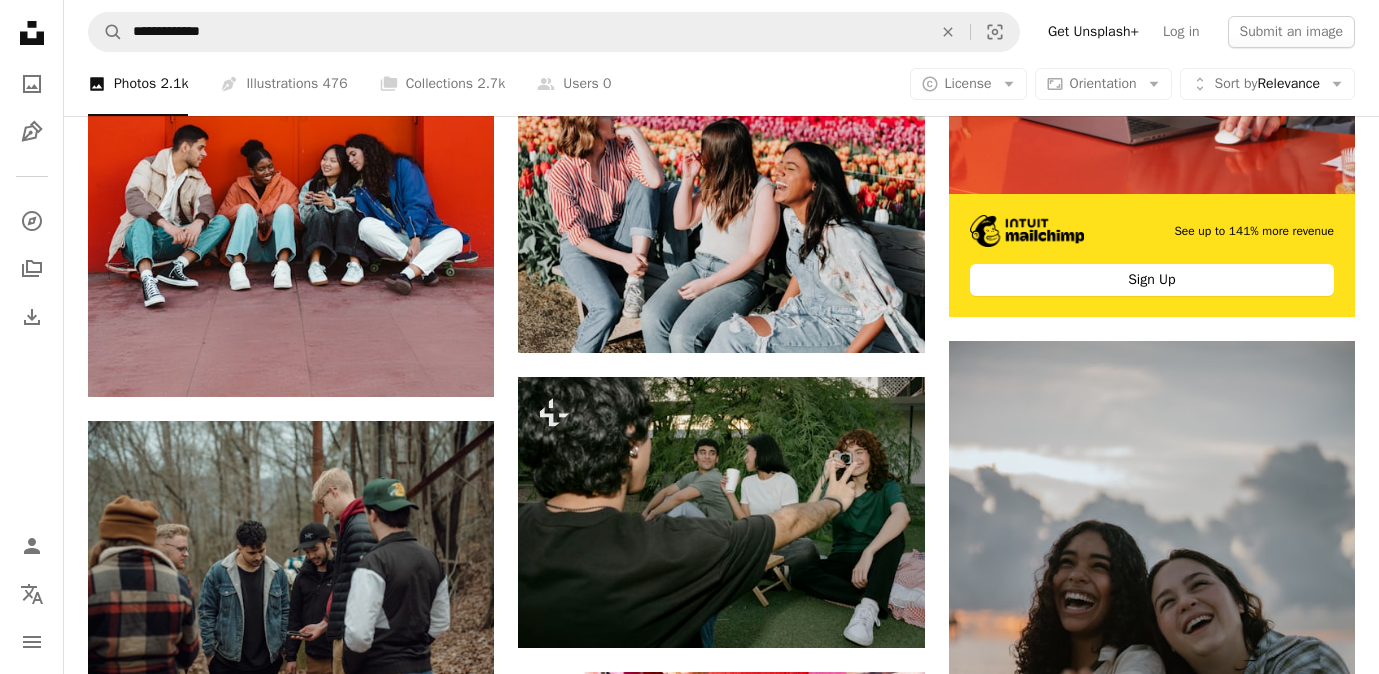 scroll, scrollTop: 0, scrollLeft: 0, axis: both 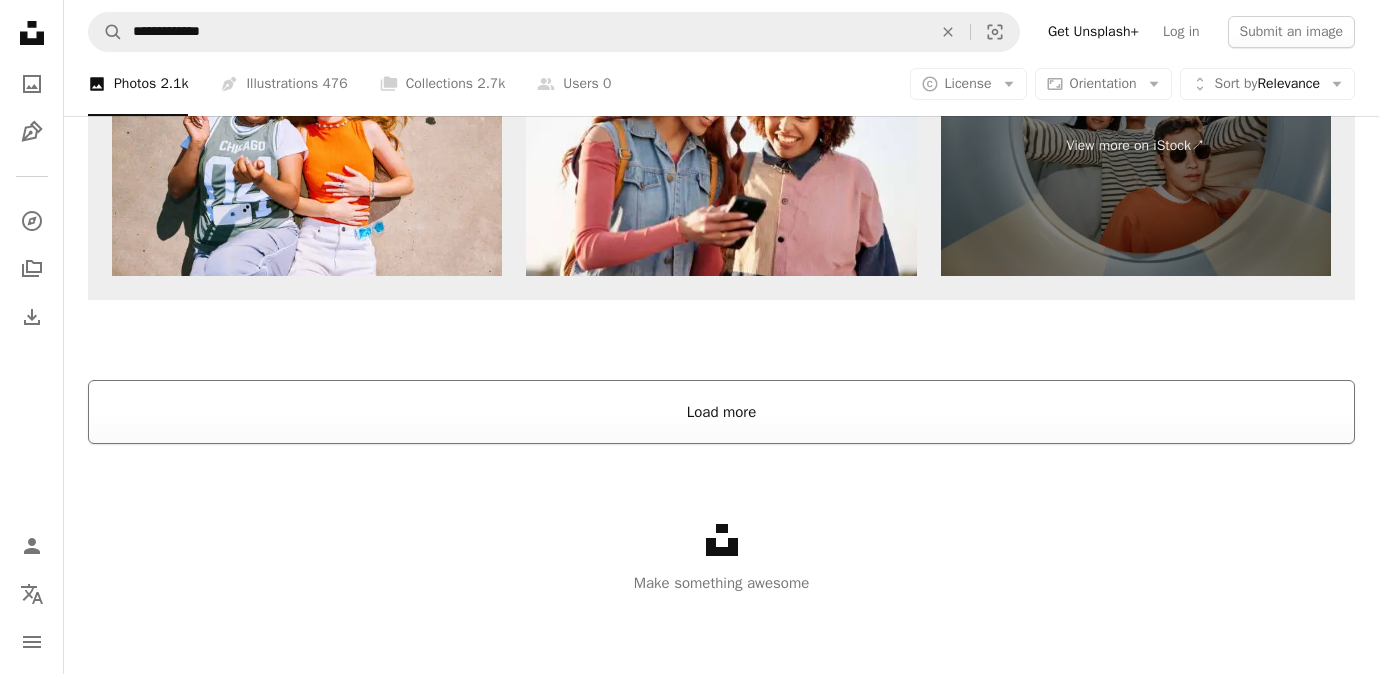 click on "Load more" at bounding box center [721, 412] 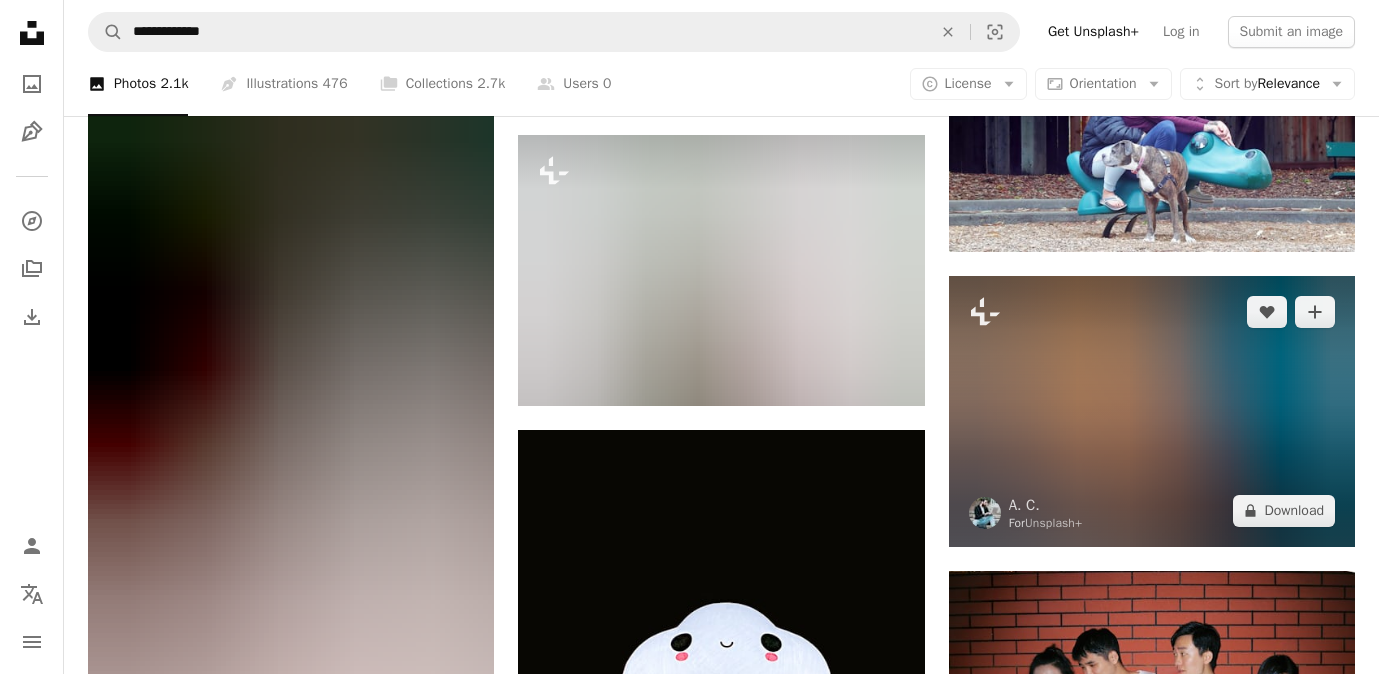 scroll, scrollTop: 3630, scrollLeft: 0, axis: vertical 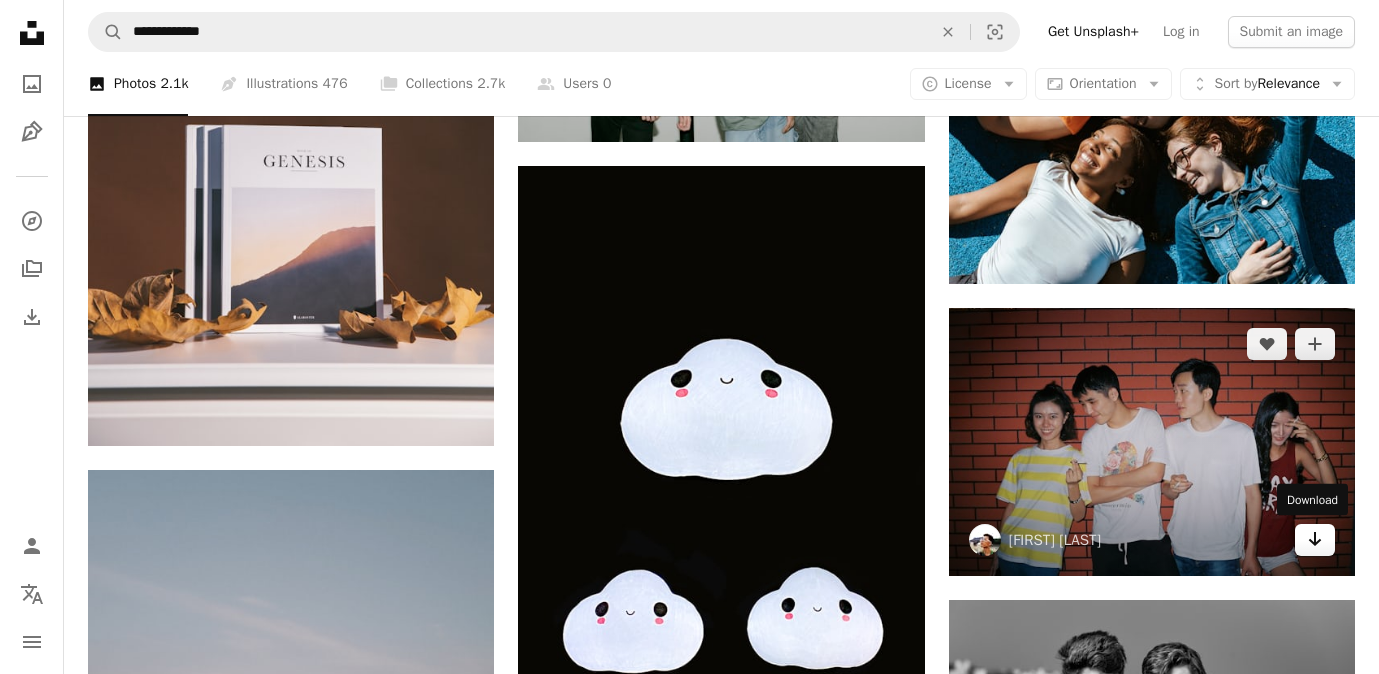click on "Arrow pointing down" at bounding box center (1315, 540) 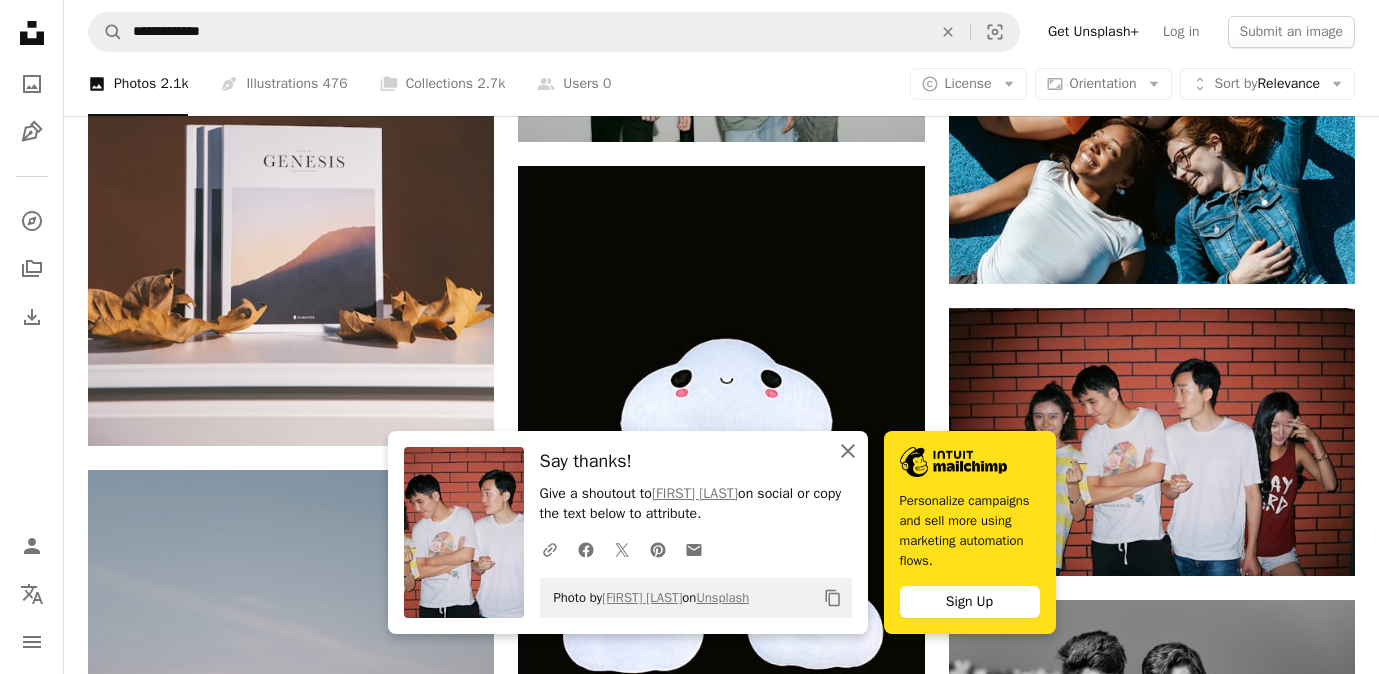 click on "An X shape" 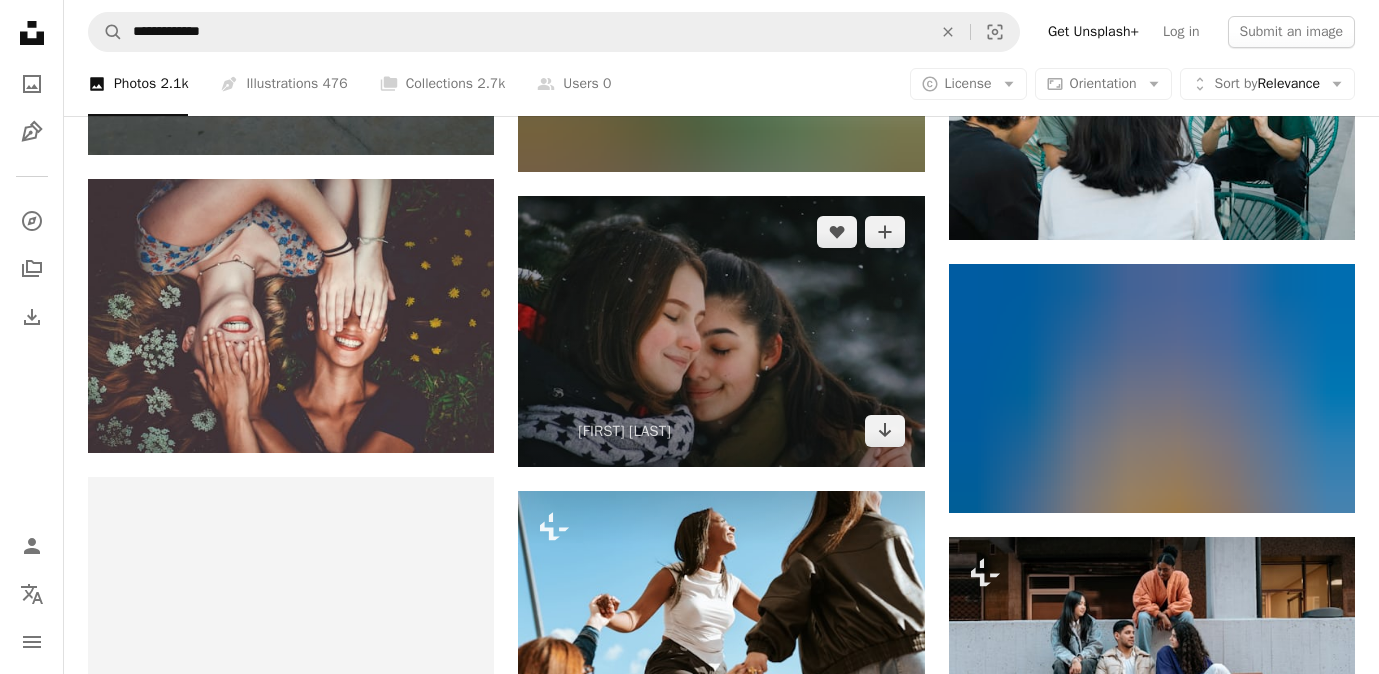 scroll, scrollTop: 4593, scrollLeft: 0, axis: vertical 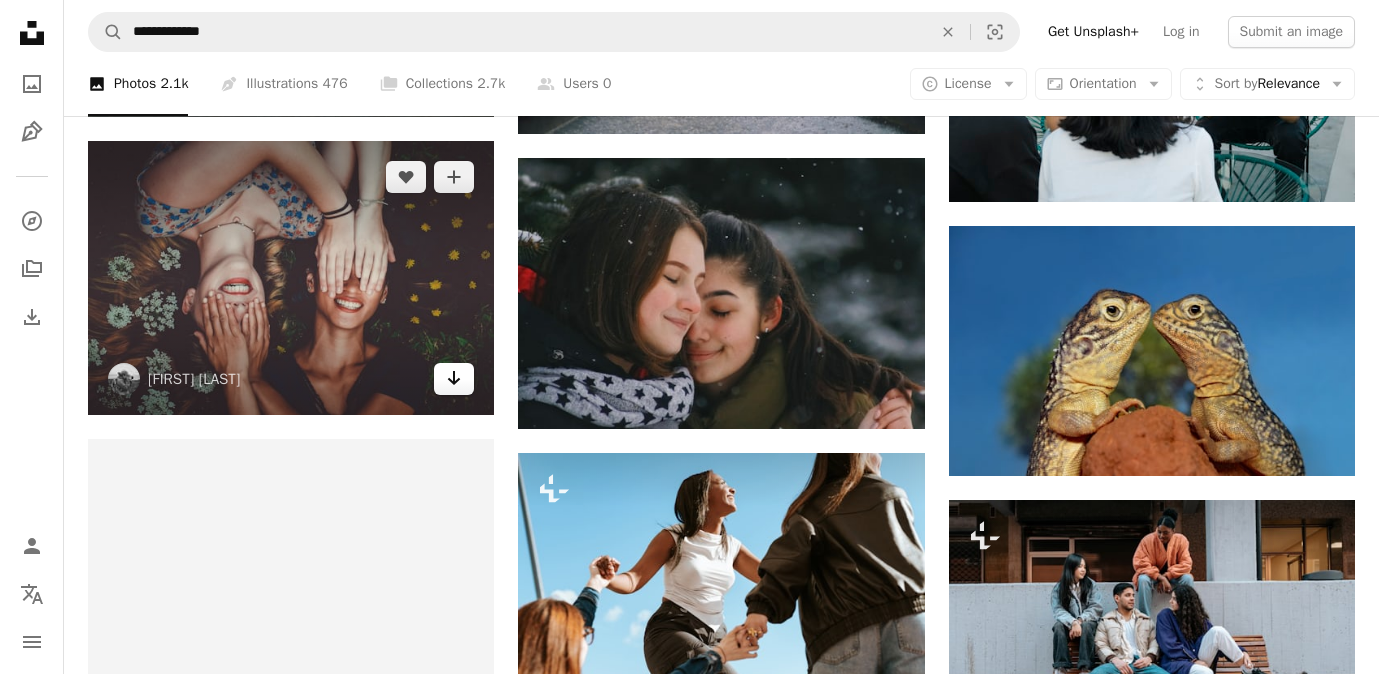 click 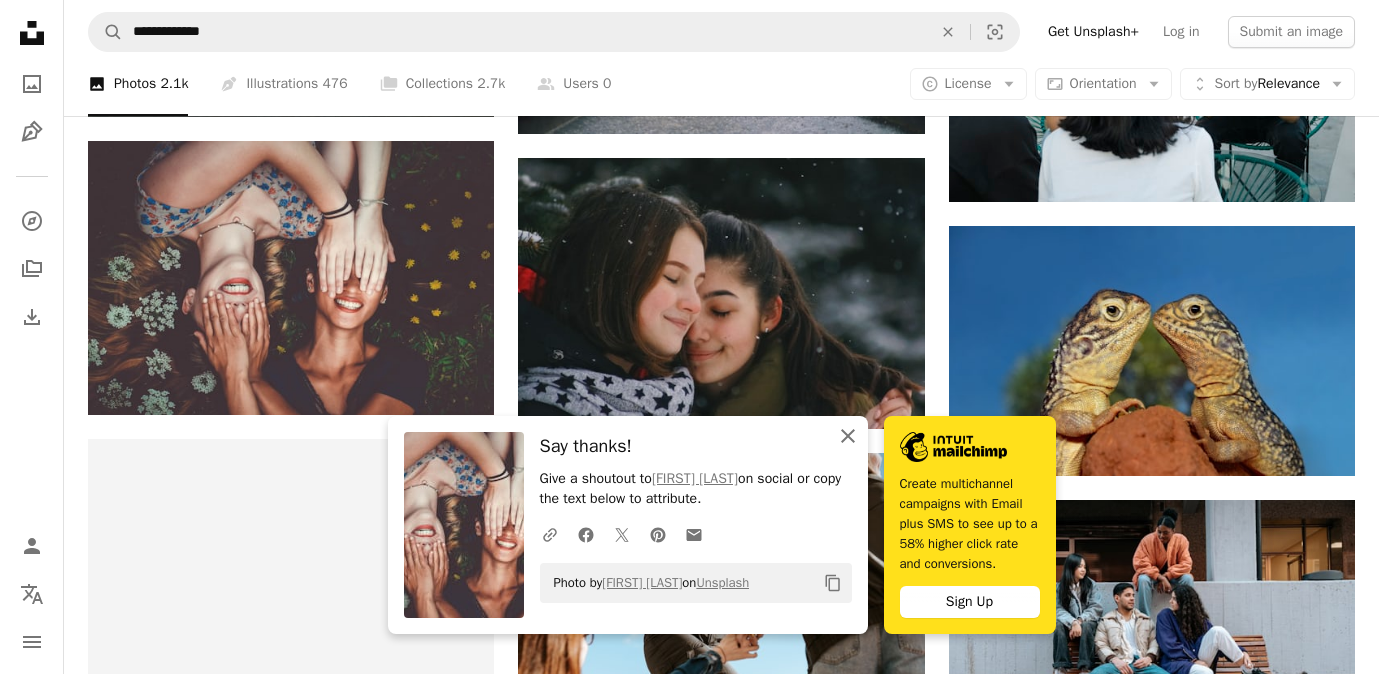 click on "An X shape" 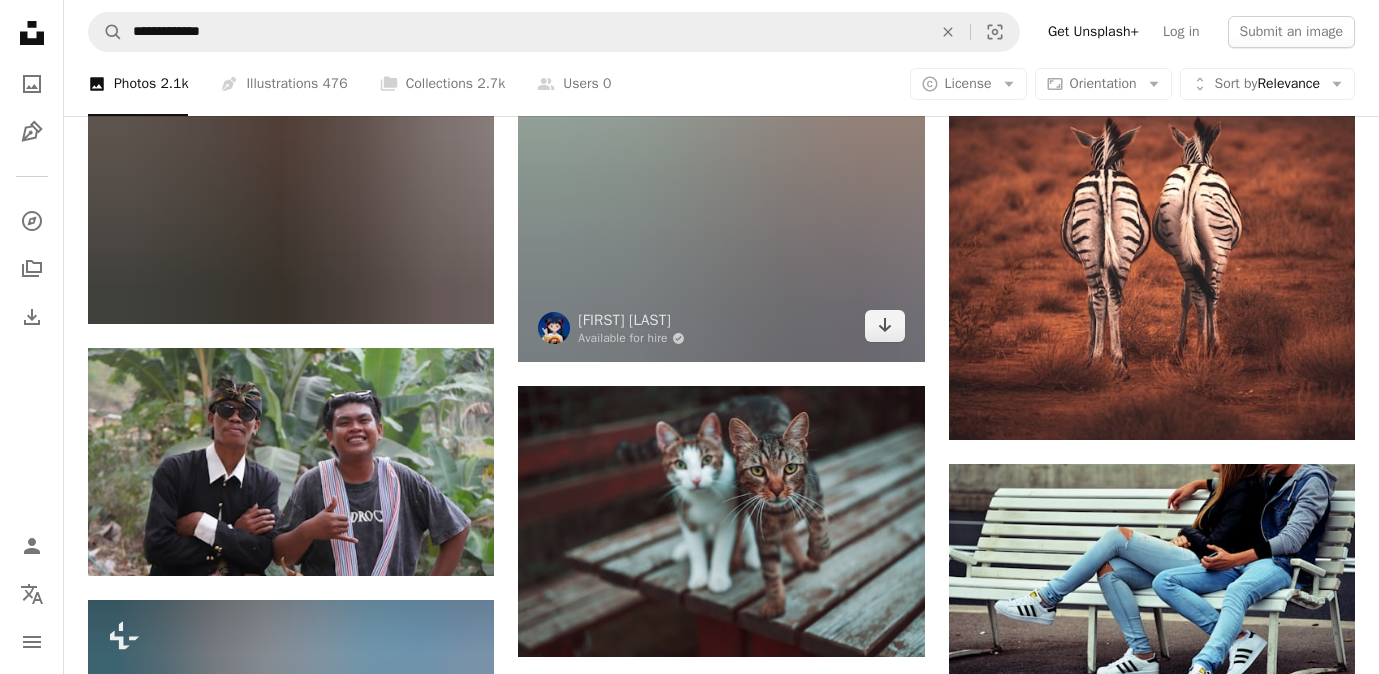scroll, scrollTop: 6723, scrollLeft: 0, axis: vertical 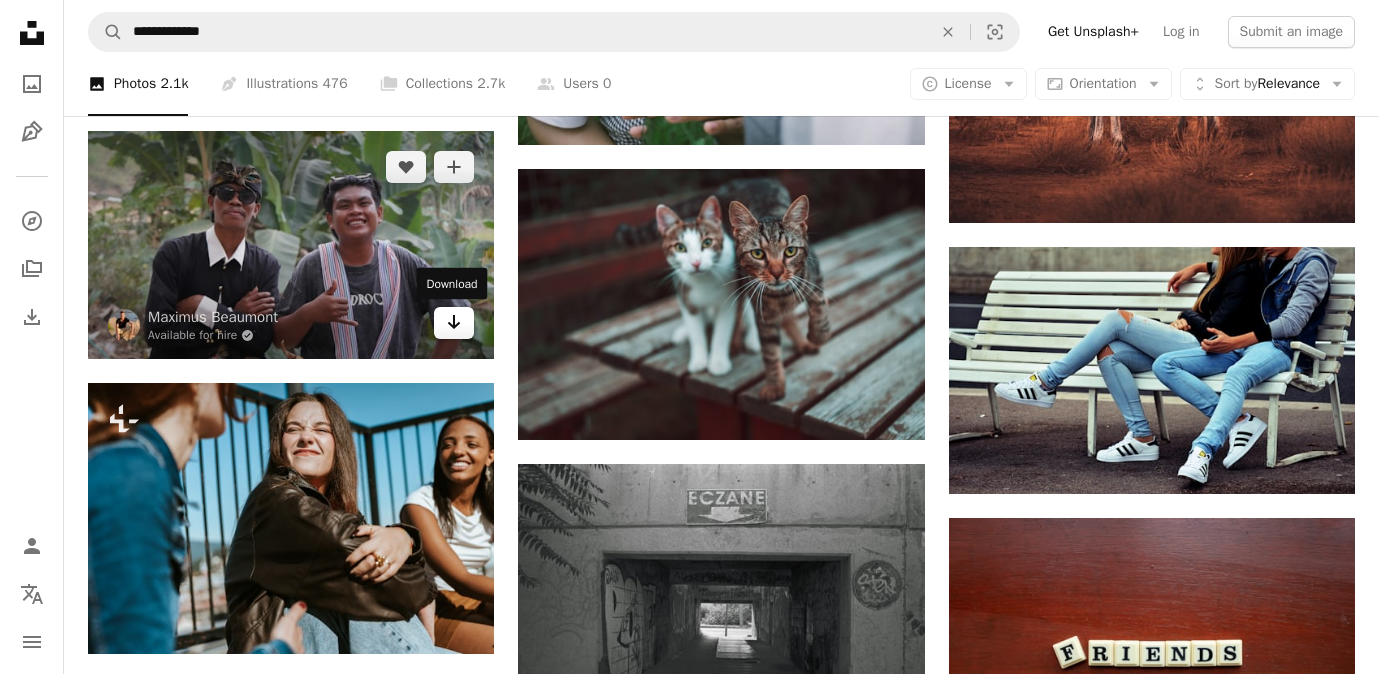 click on "Arrow pointing down" 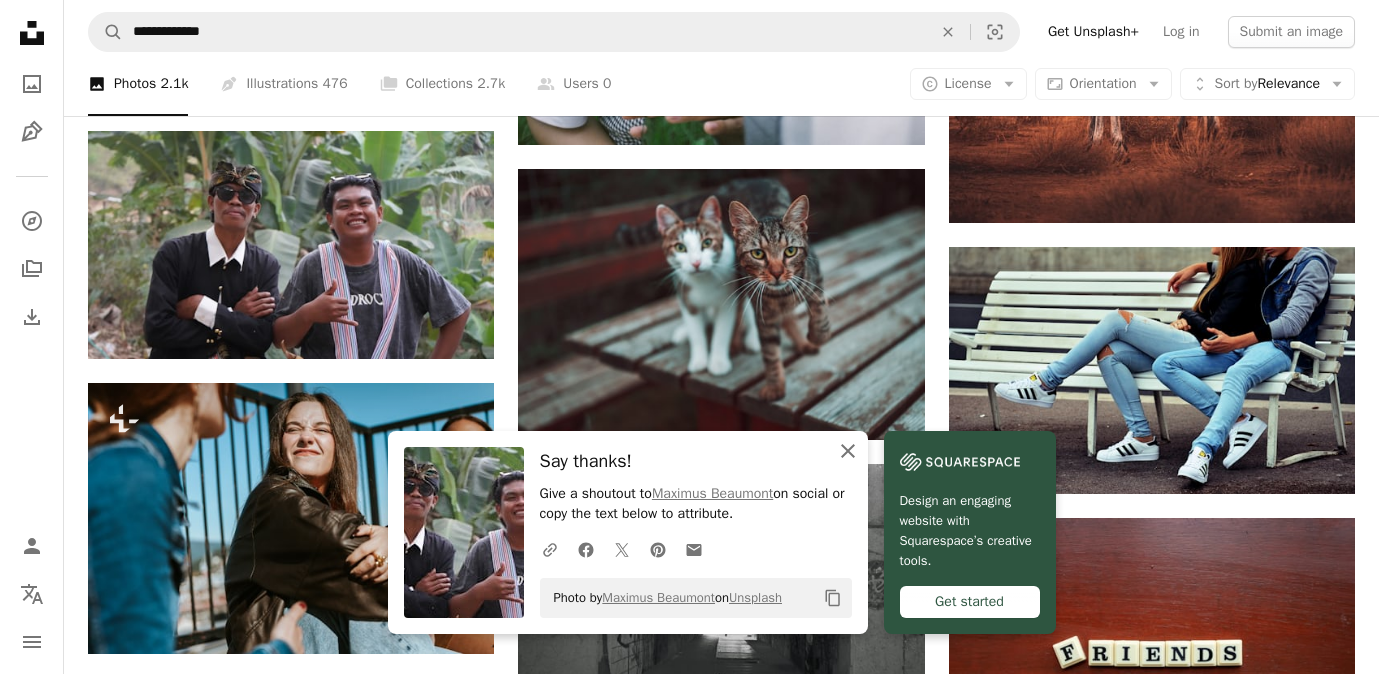 click on "An X shape Close" at bounding box center [848, 451] 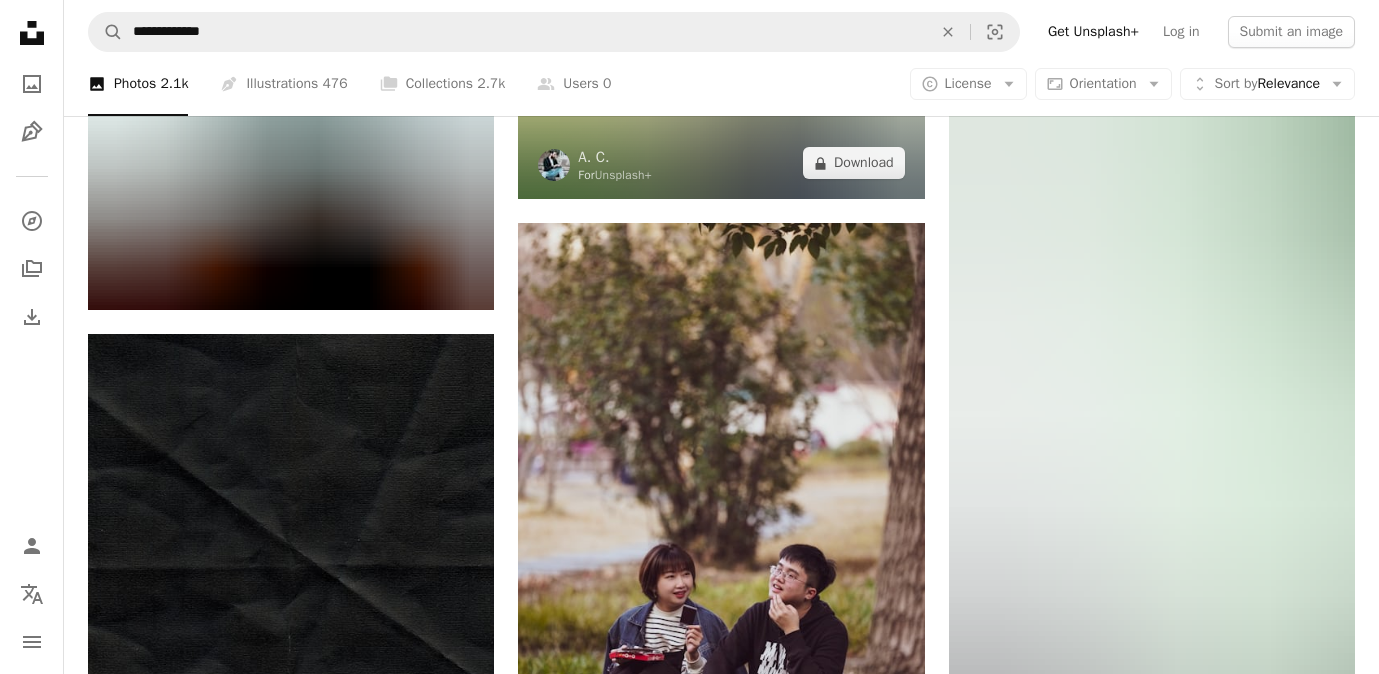 scroll, scrollTop: 16322, scrollLeft: 0, axis: vertical 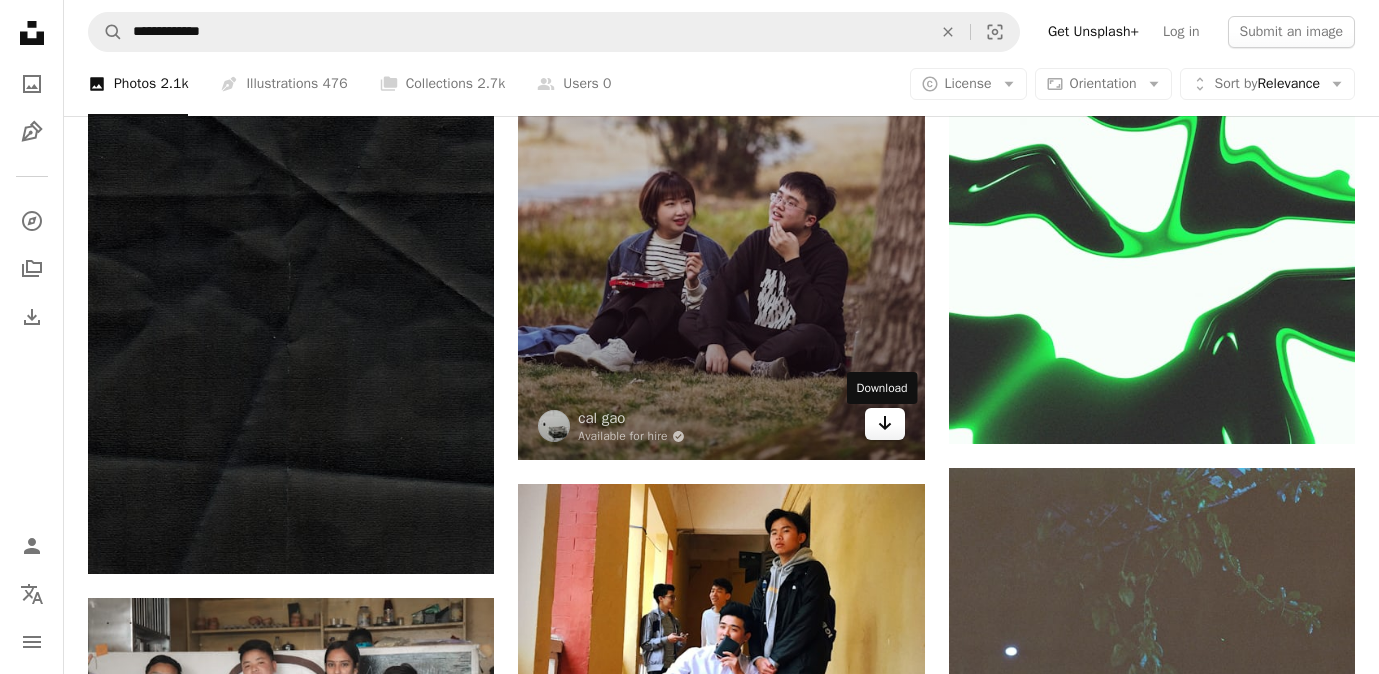 click on "Arrow pointing down" 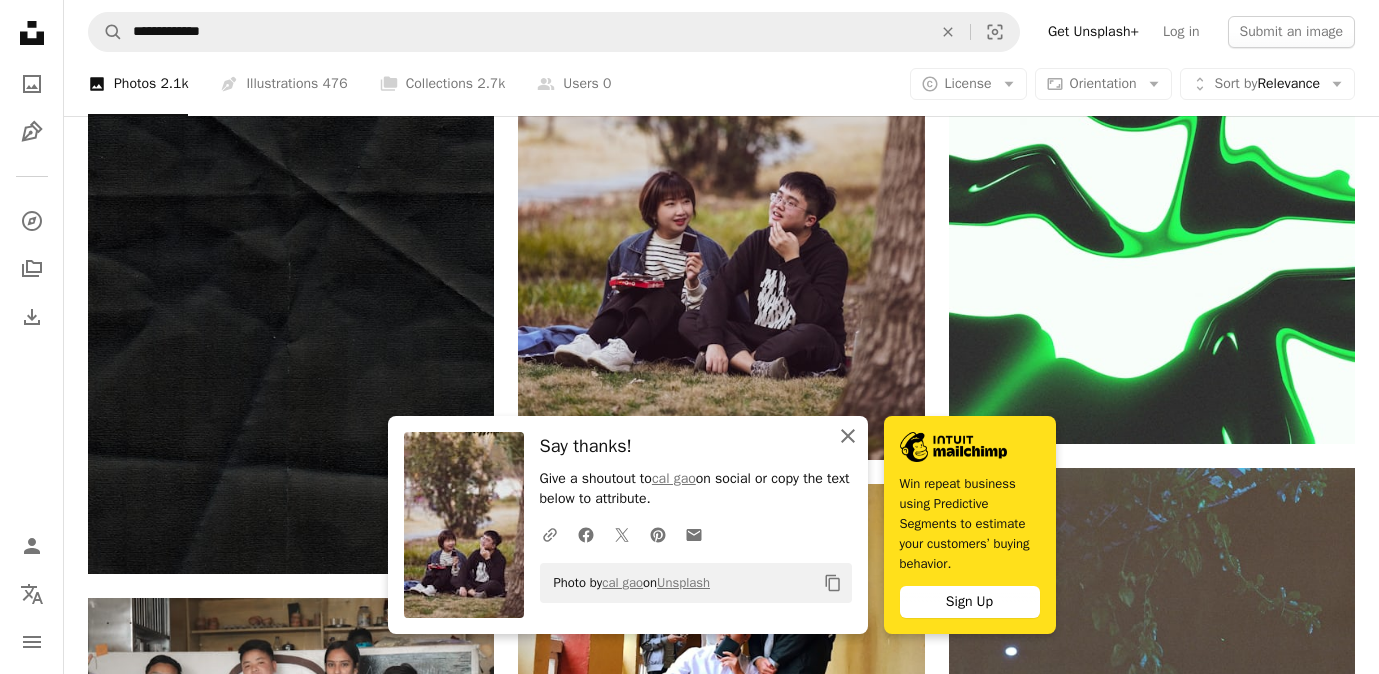 click 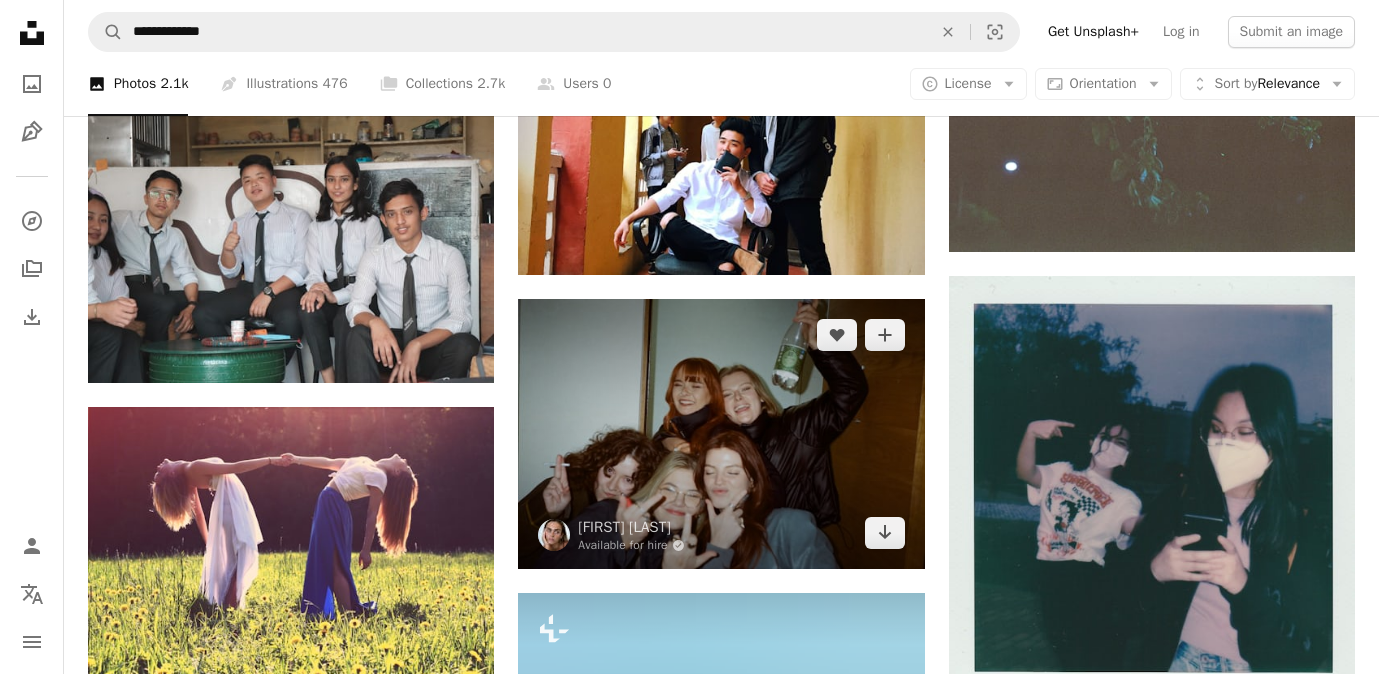 scroll, scrollTop: 16829, scrollLeft: 0, axis: vertical 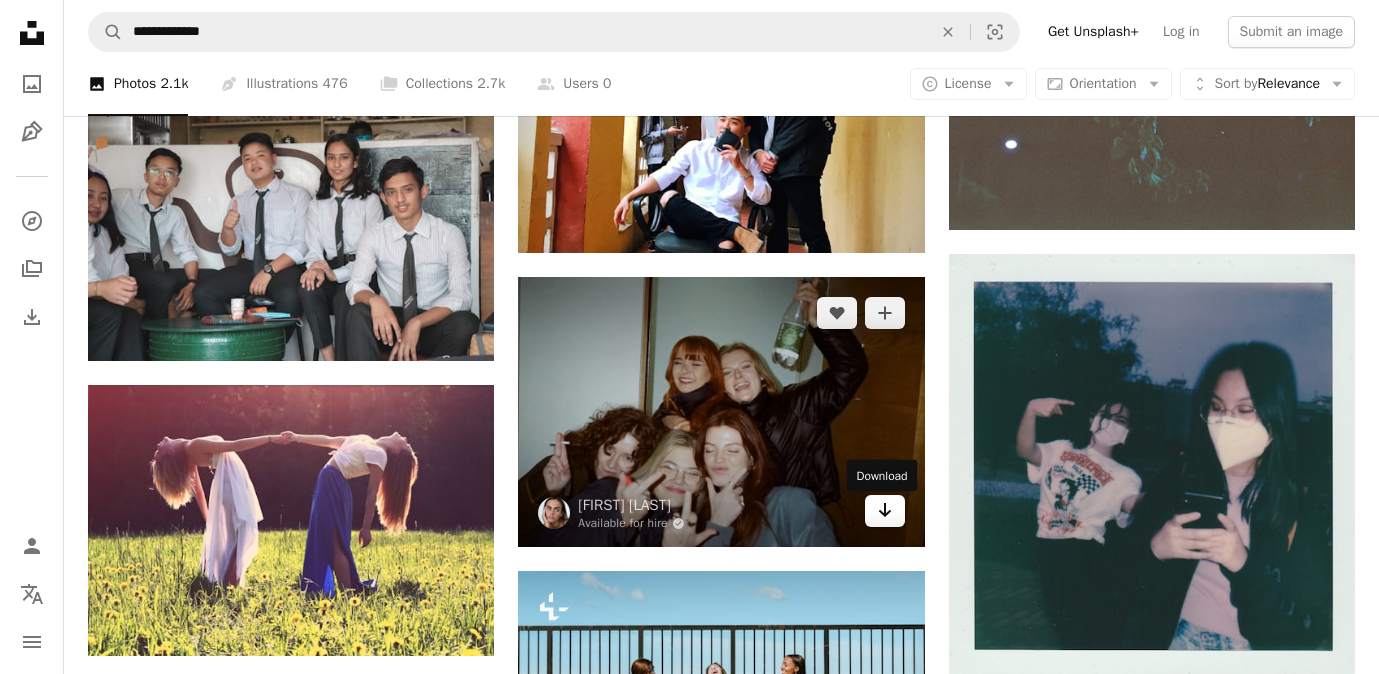 click on "Arrow pointing down" 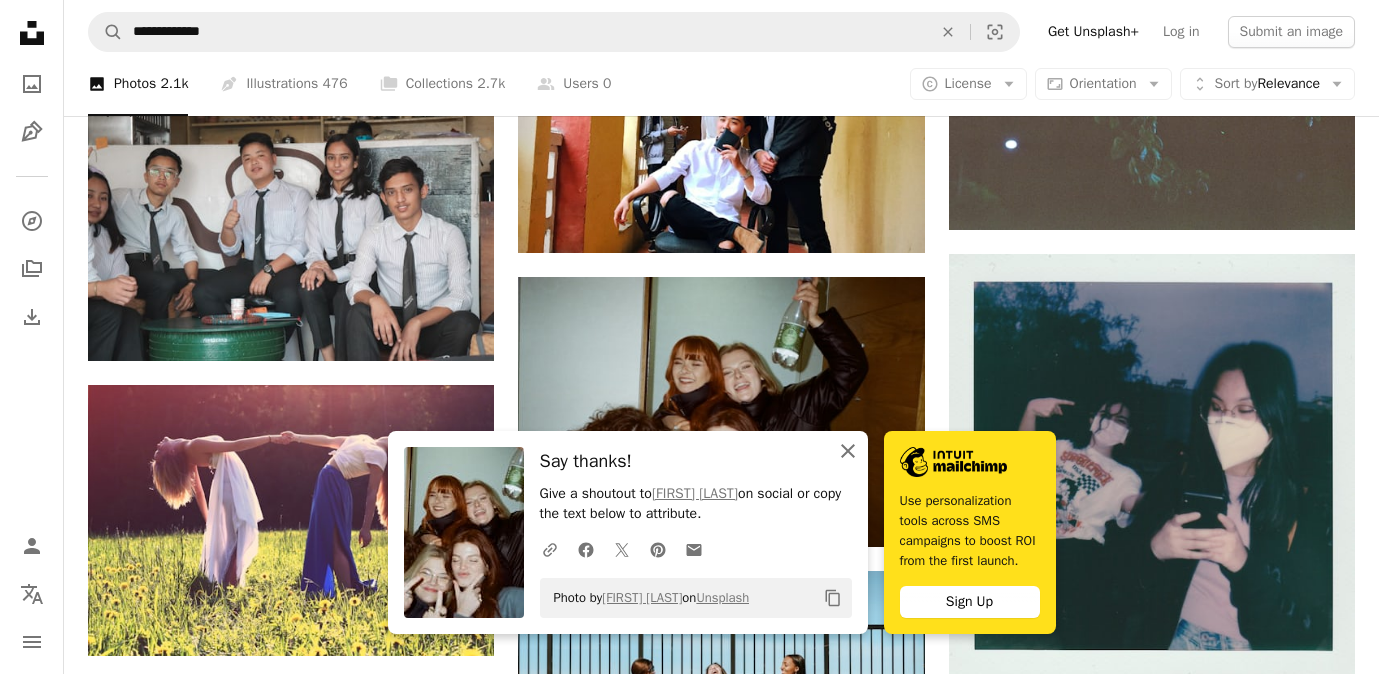 click on "An X shape" 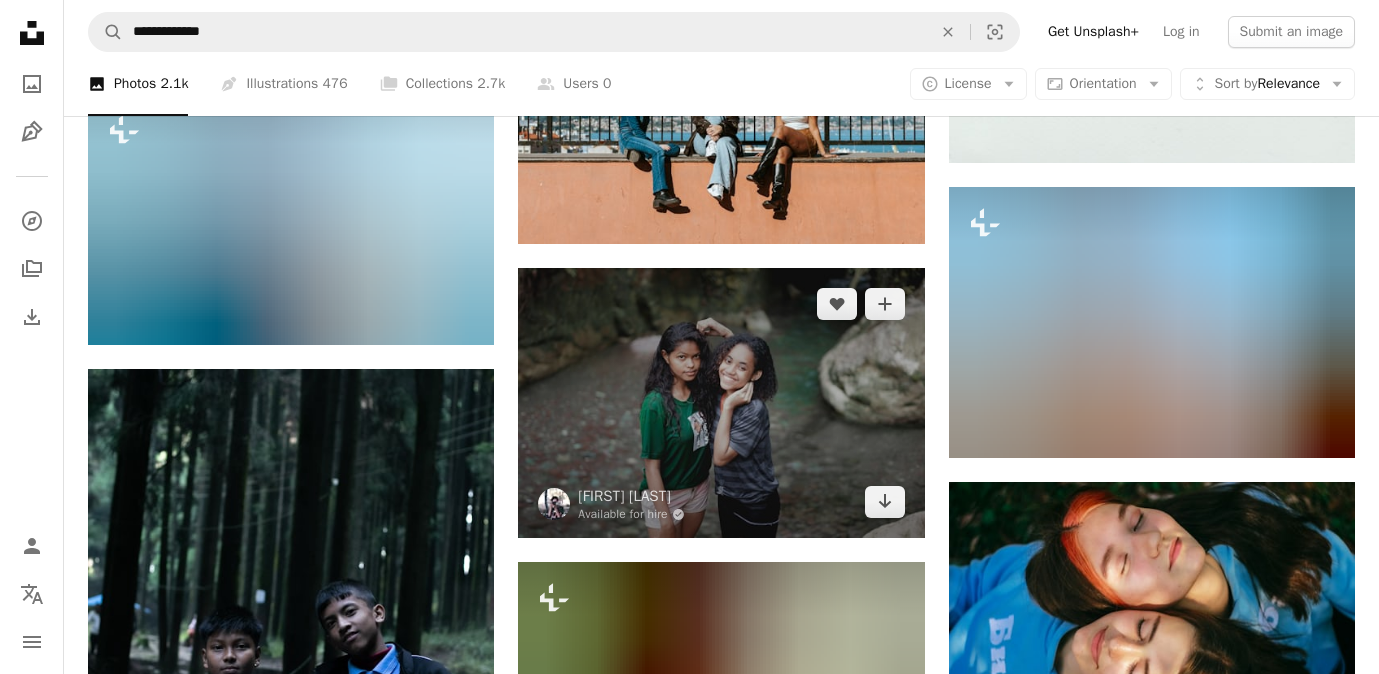 scroll, scrollTop: 17562, scrollLeft: 0, axis: vertical 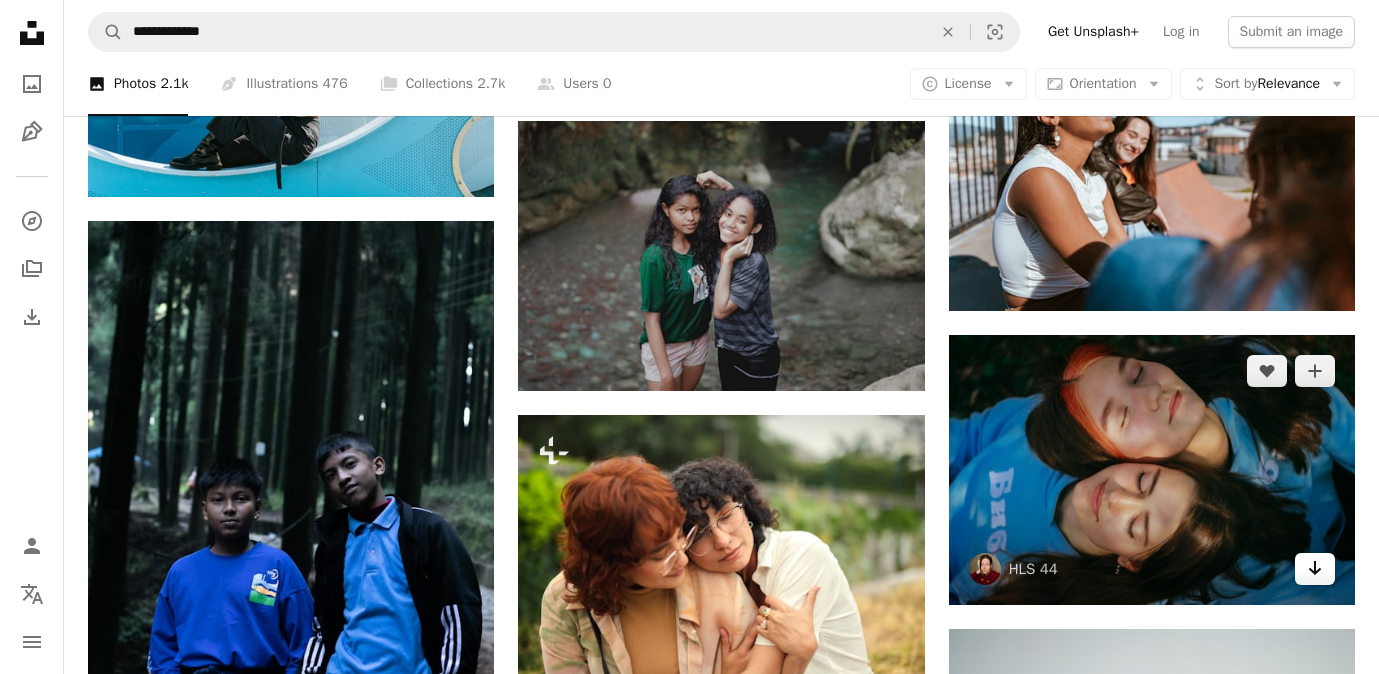 click 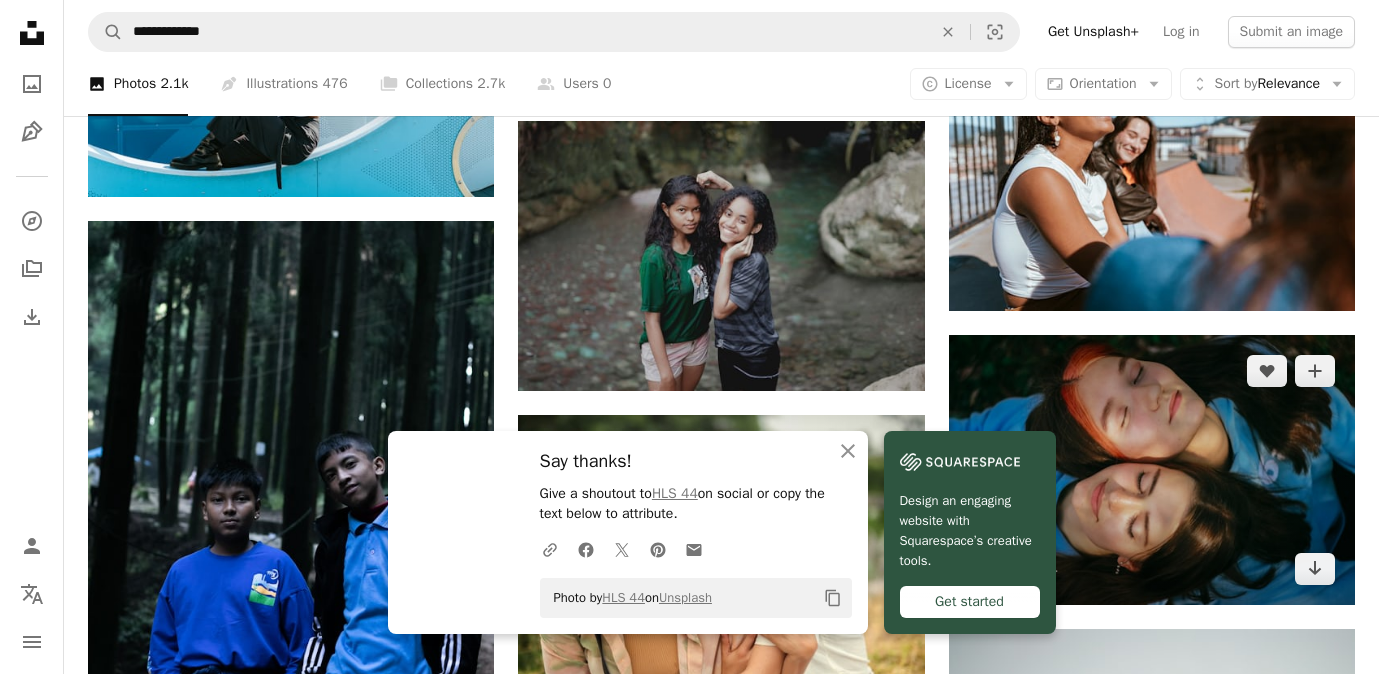 scroll, scrollTop: 17676, scrollLeft: 0, axis: vertical 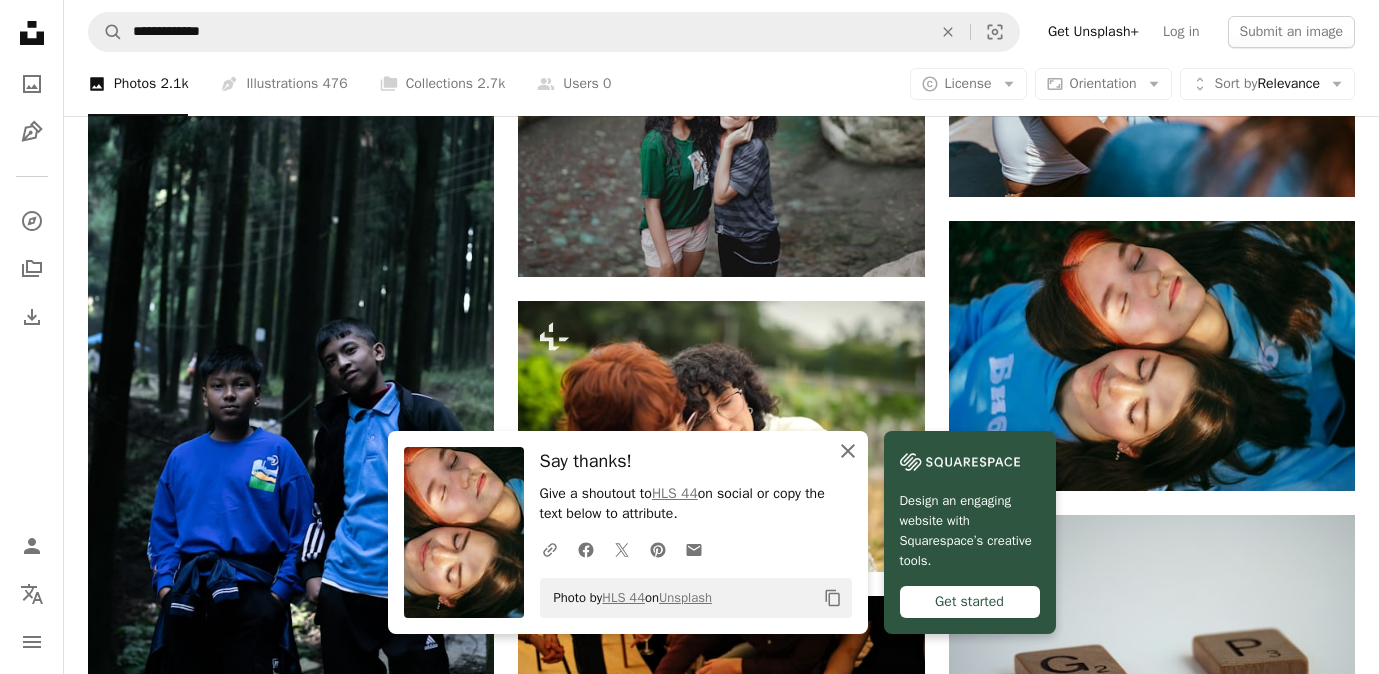 click on "An X shape" 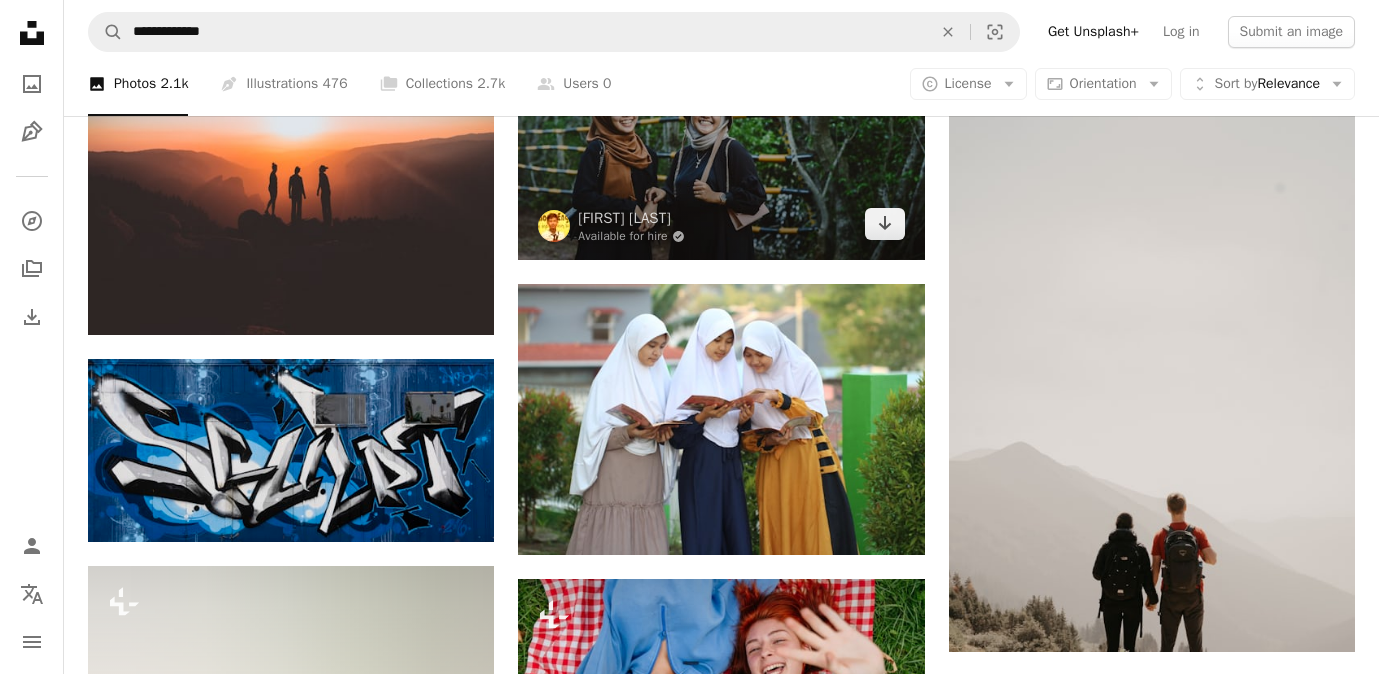 scroll, scrollTop: 22591, scrollLeft: 0, axis: vertical 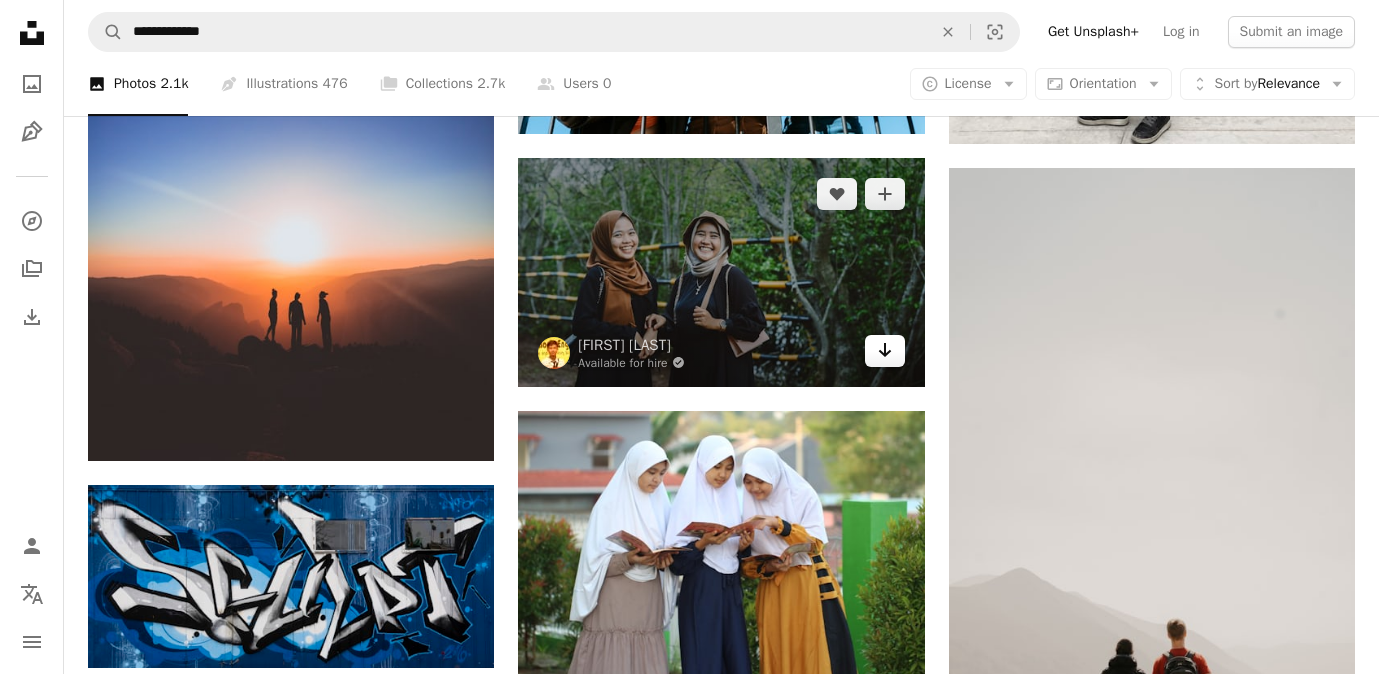click on "Arrow pointing down" at bounding box center (885, 351) 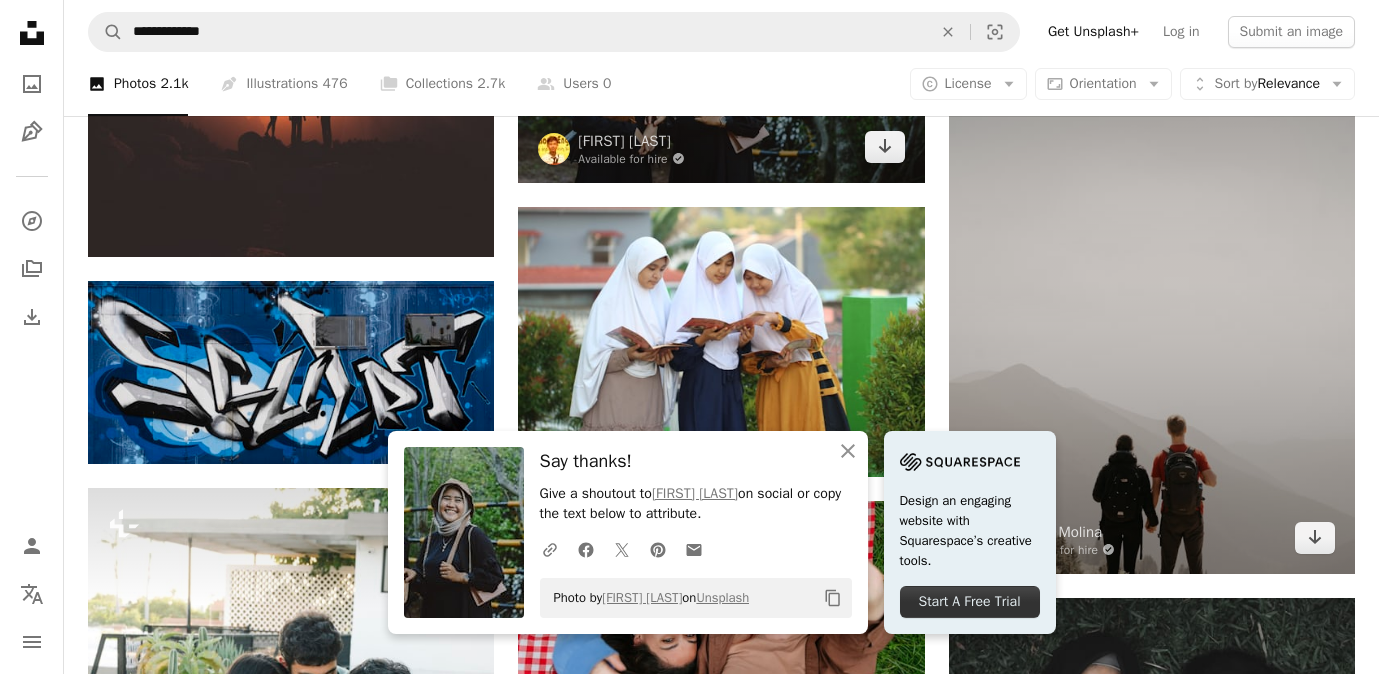 scroll, scrollTop: 23116, scrollLeft: 0, axis: vertical 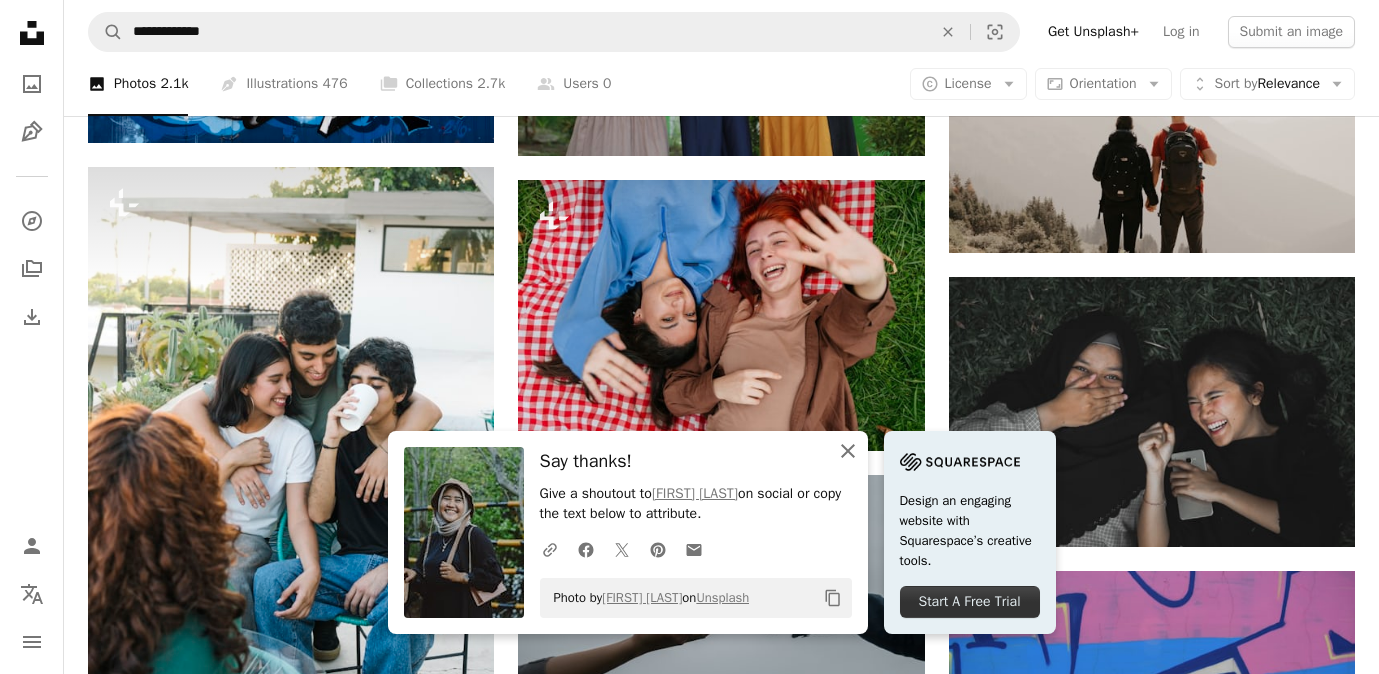 click on "An X shape Close" at bounding box center (848, 451) 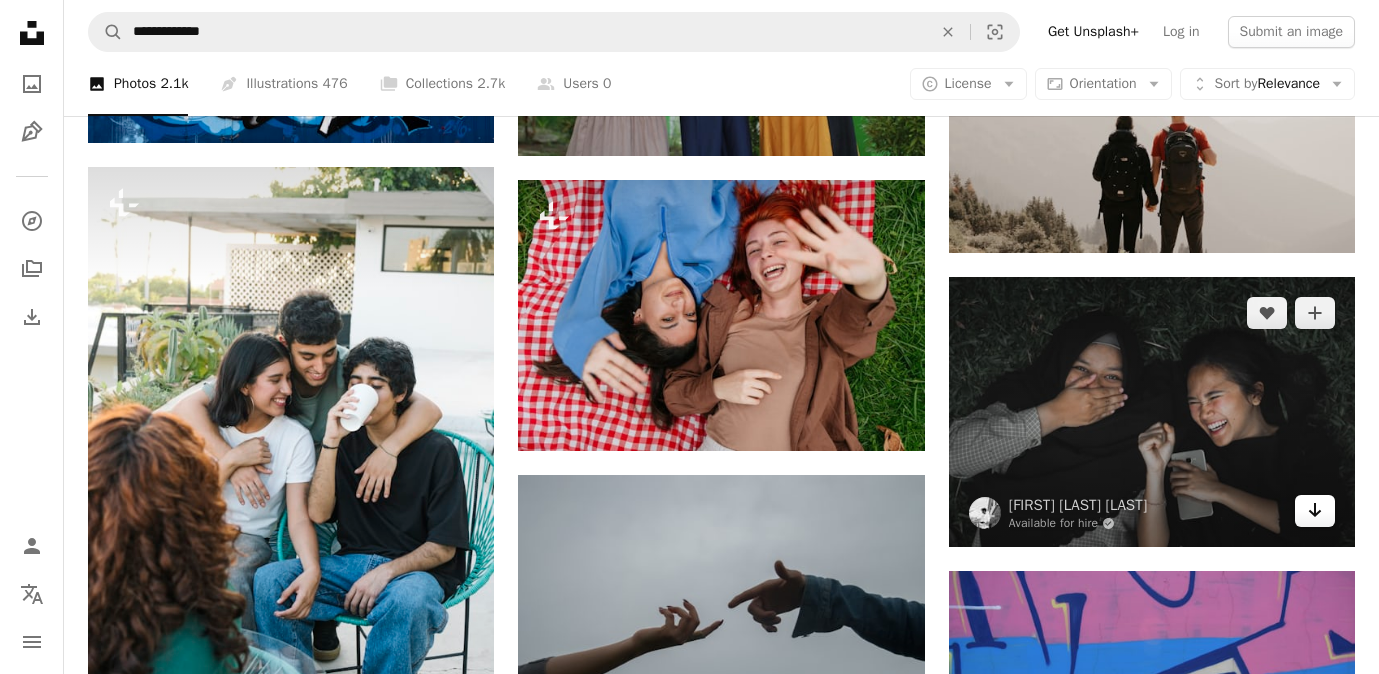 click on "Arrow pointing down" 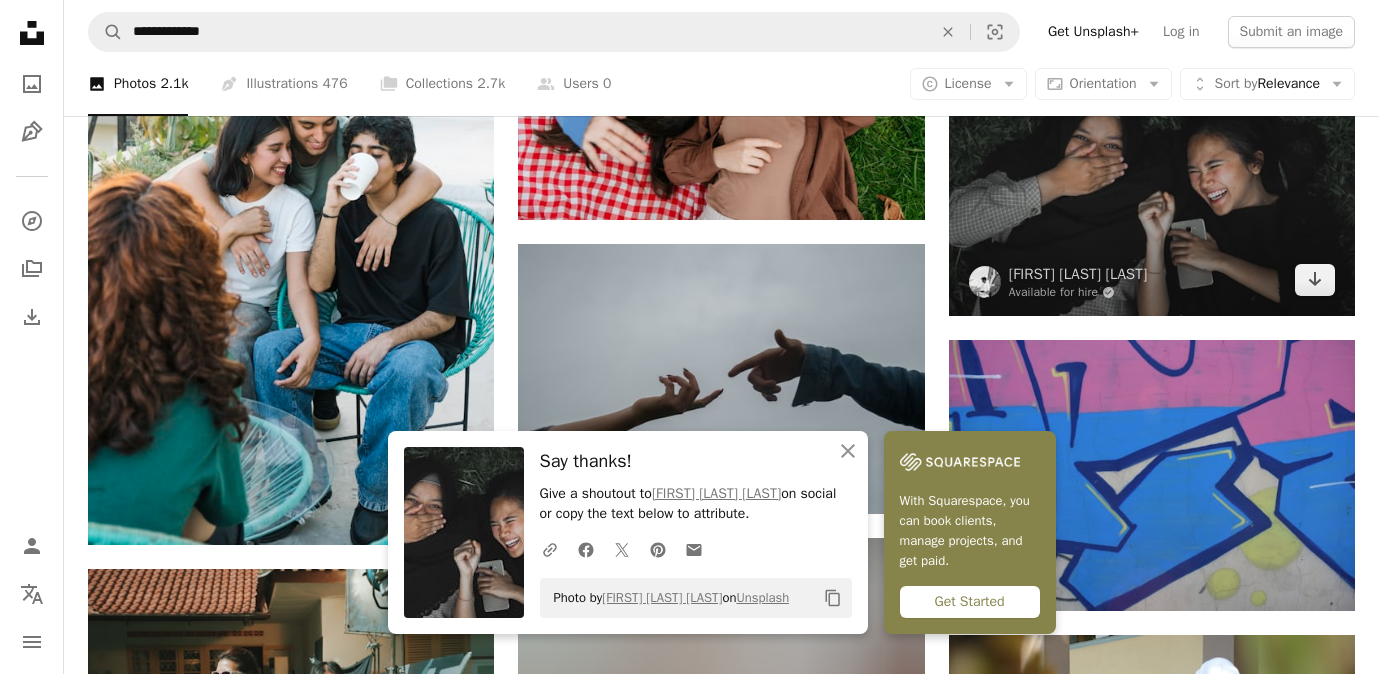 scroll, scrollTop: 23389, scrollLeft: 0, axis: vertical 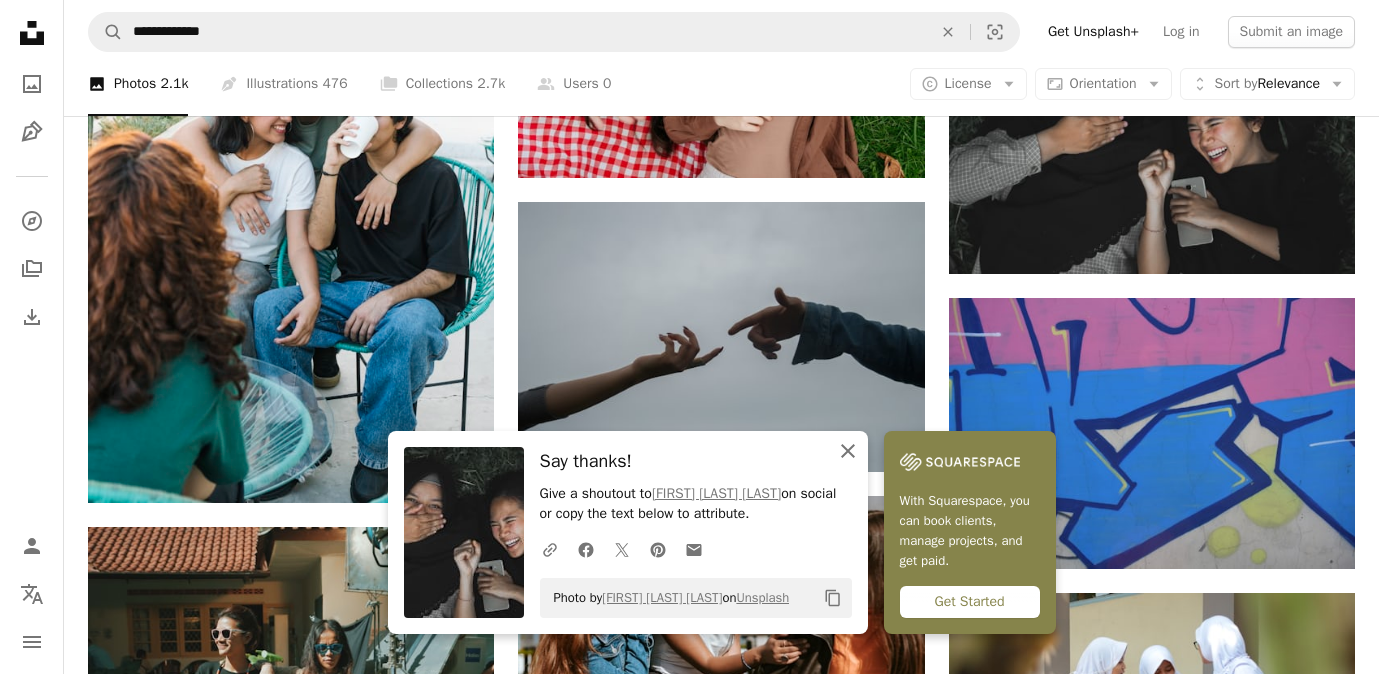 click 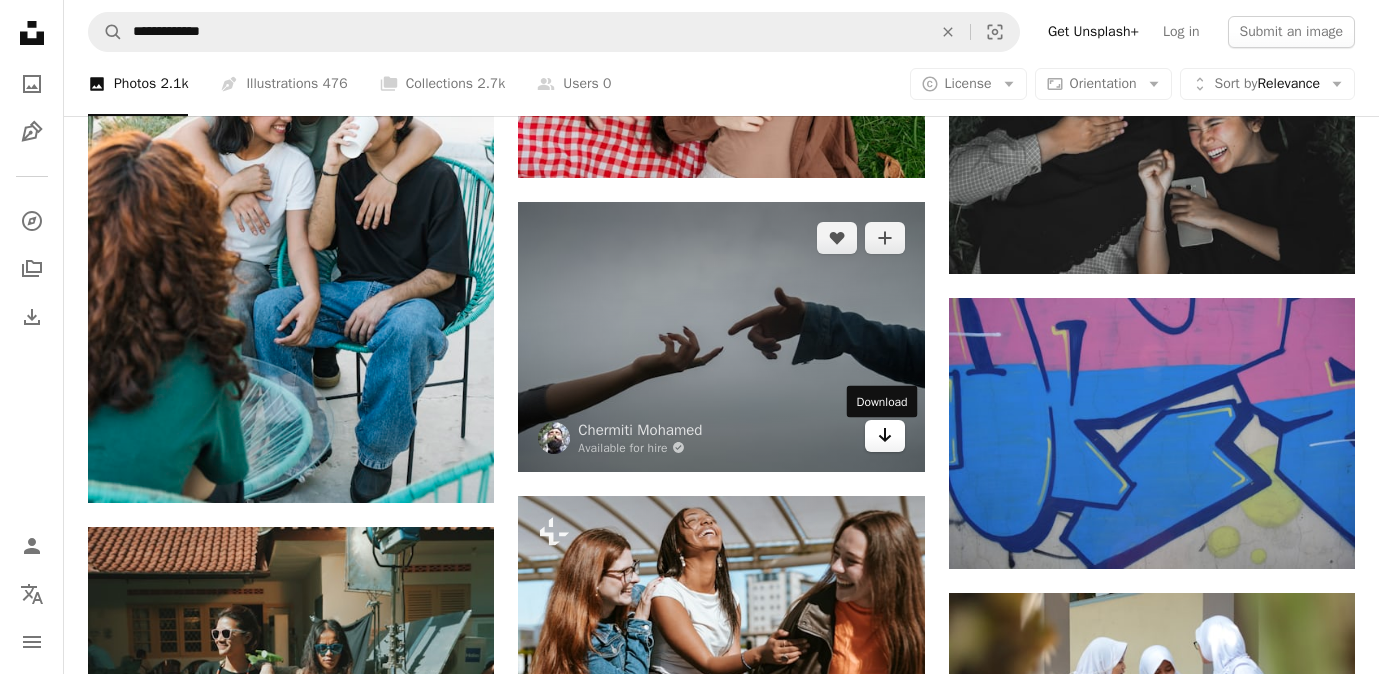 click on "Arrow pointing down" 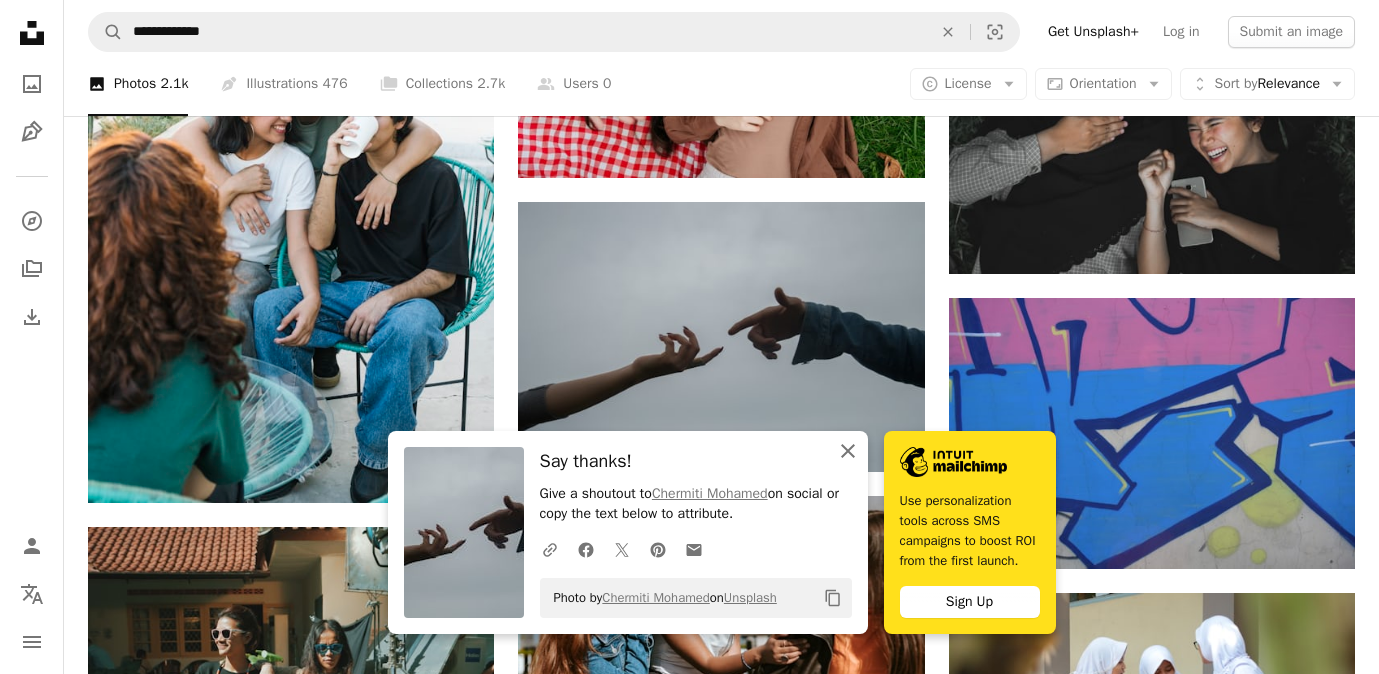 click on "An X shape" 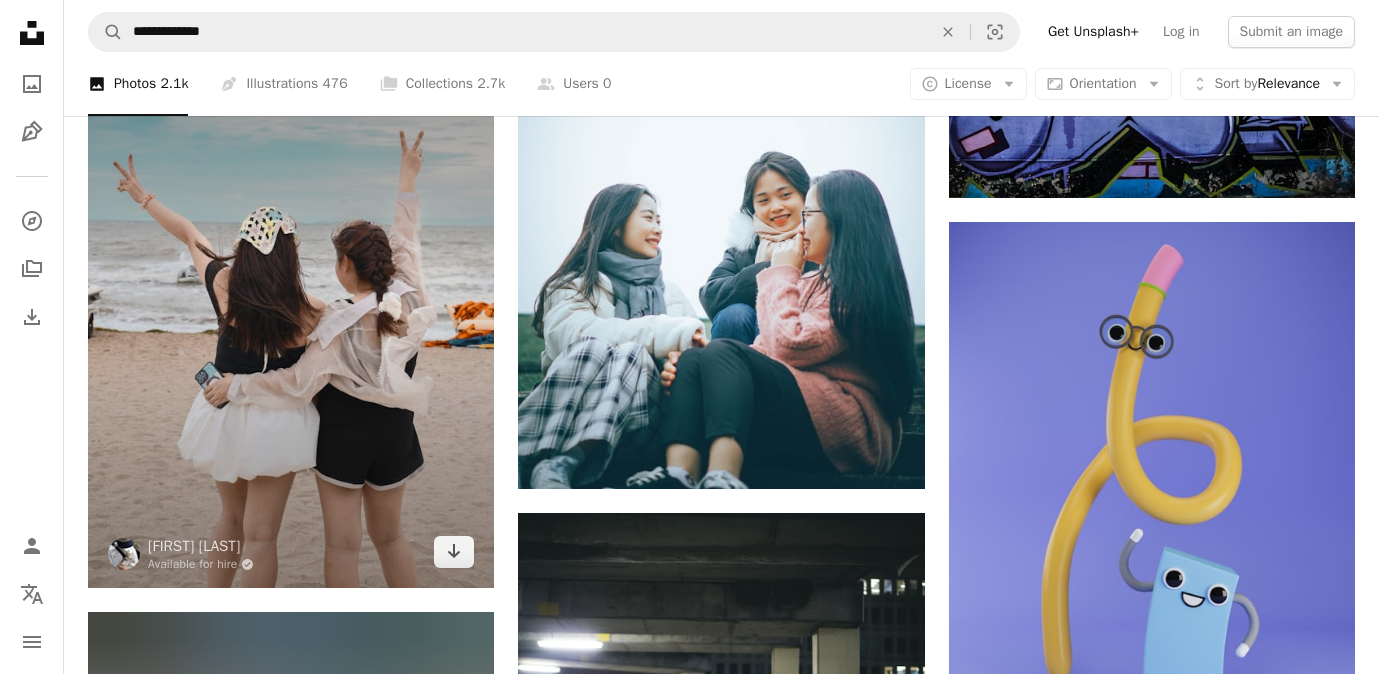 scroll, scrollTop: 31189, scrollLeft: 0, axis: vertical 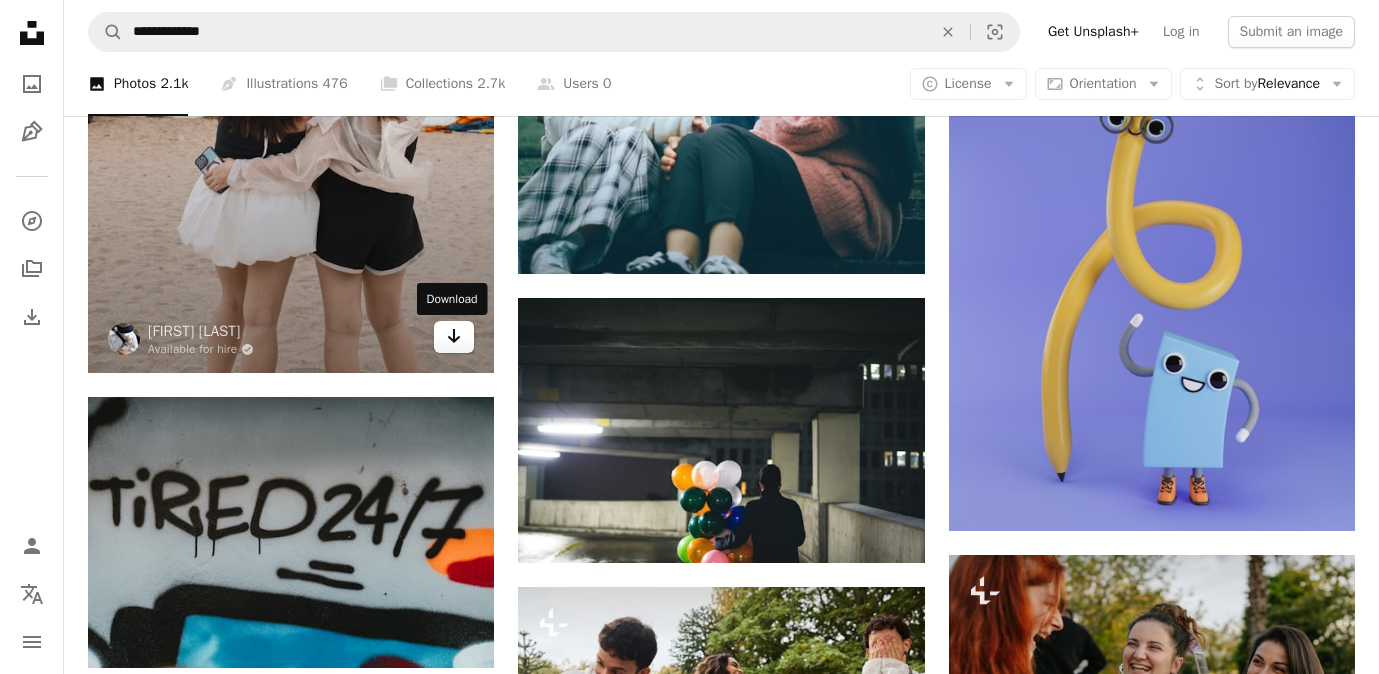 click on "Arrow pointing down" 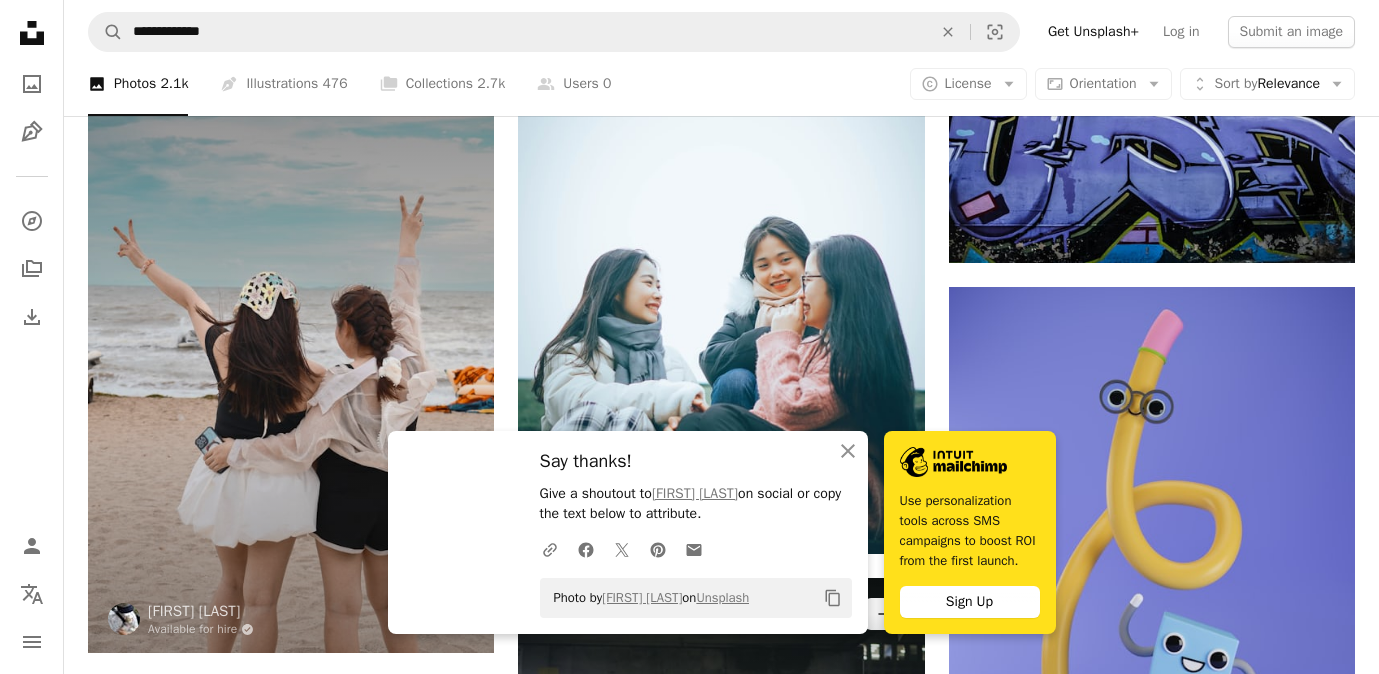 scroll, scrollTop: 30869, scrollLeft: 0, axis: vertical 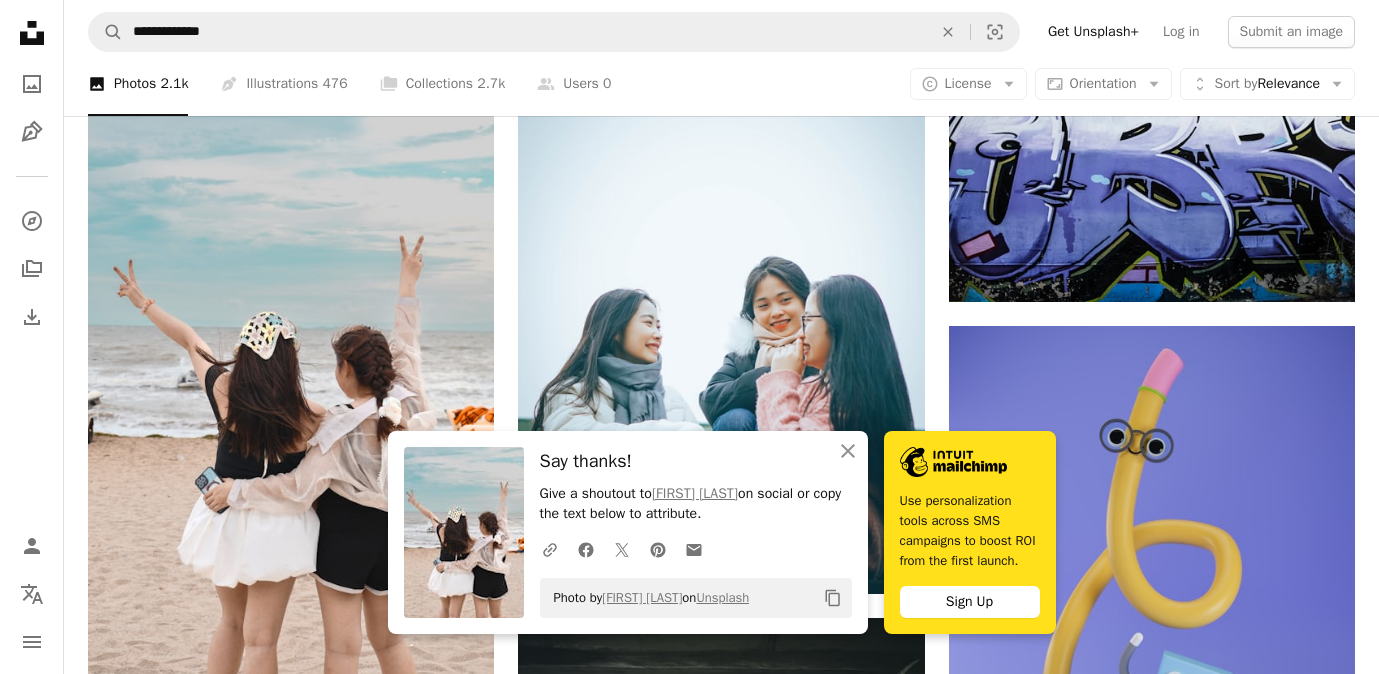 click on "A photo Photos   2.1k Pen Tool Illustrations   476 A stack of folders Collections   2.7k A group of people Users   0 A copyright icon © License Arrow down Aspect ratio Orientation Arrow down Unfold Sort by  Relevance Arrow down Filters Filters" at bounding box center [721, 84] 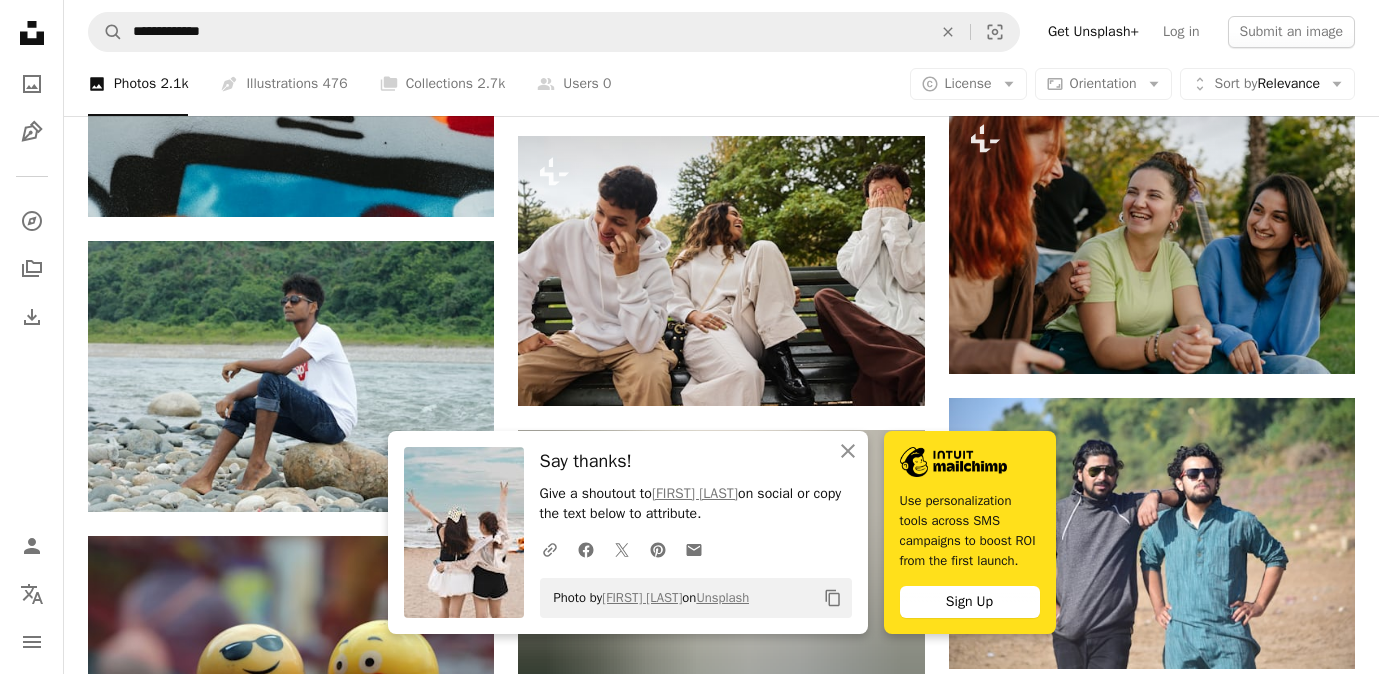 scroll, scrollTop: 31702, scrollLeft: 0, axis: vertical 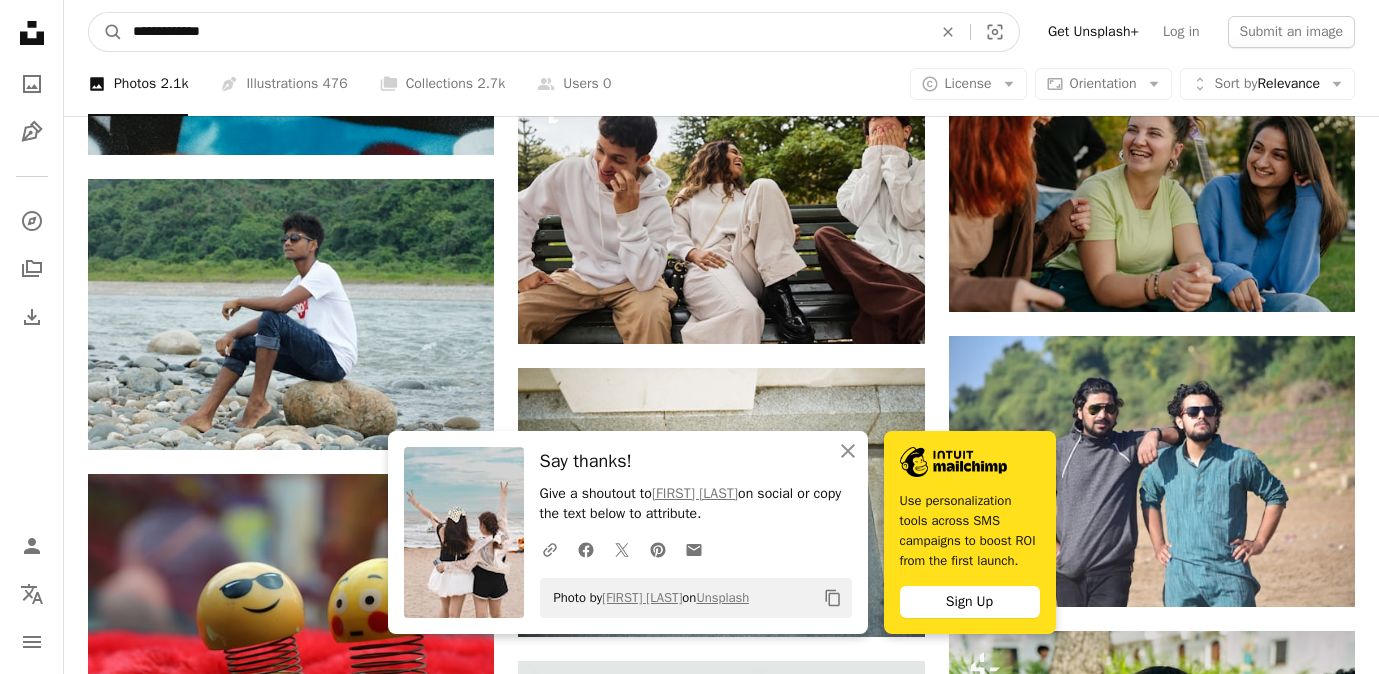click on "**********" at bounding box center [524, 32] 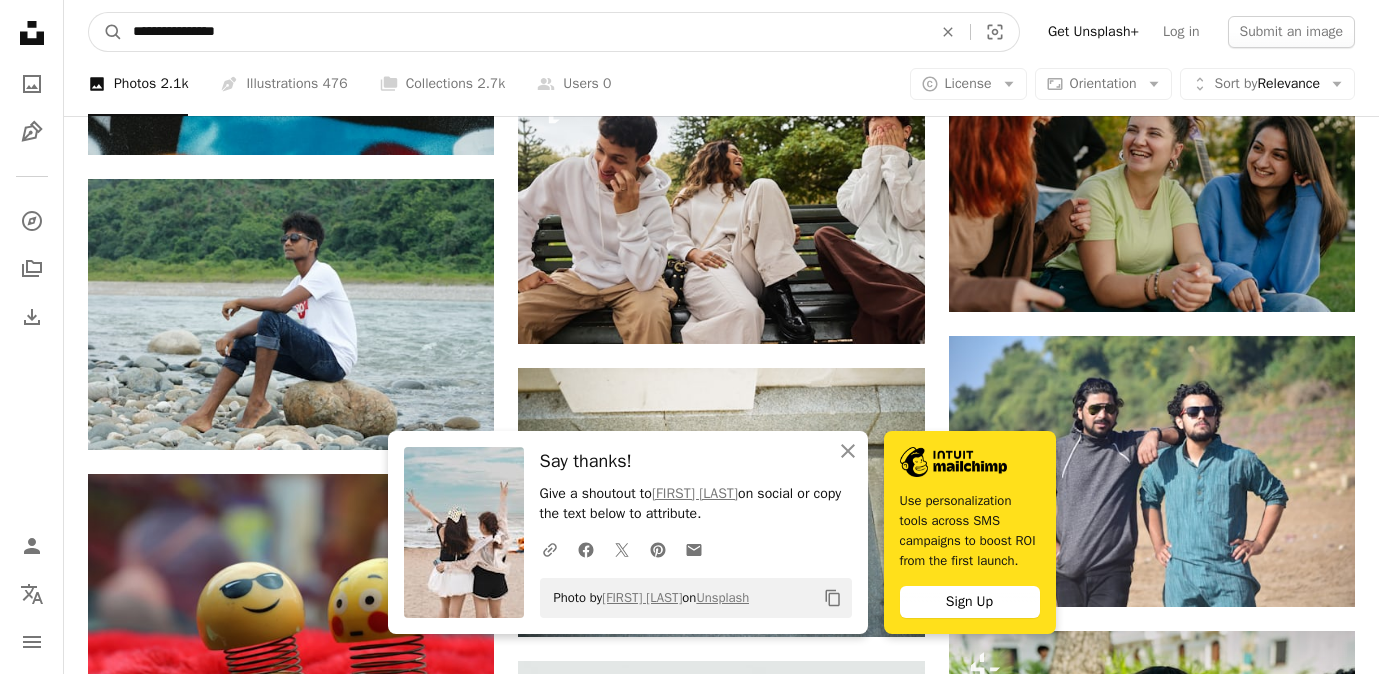 type on "**********" 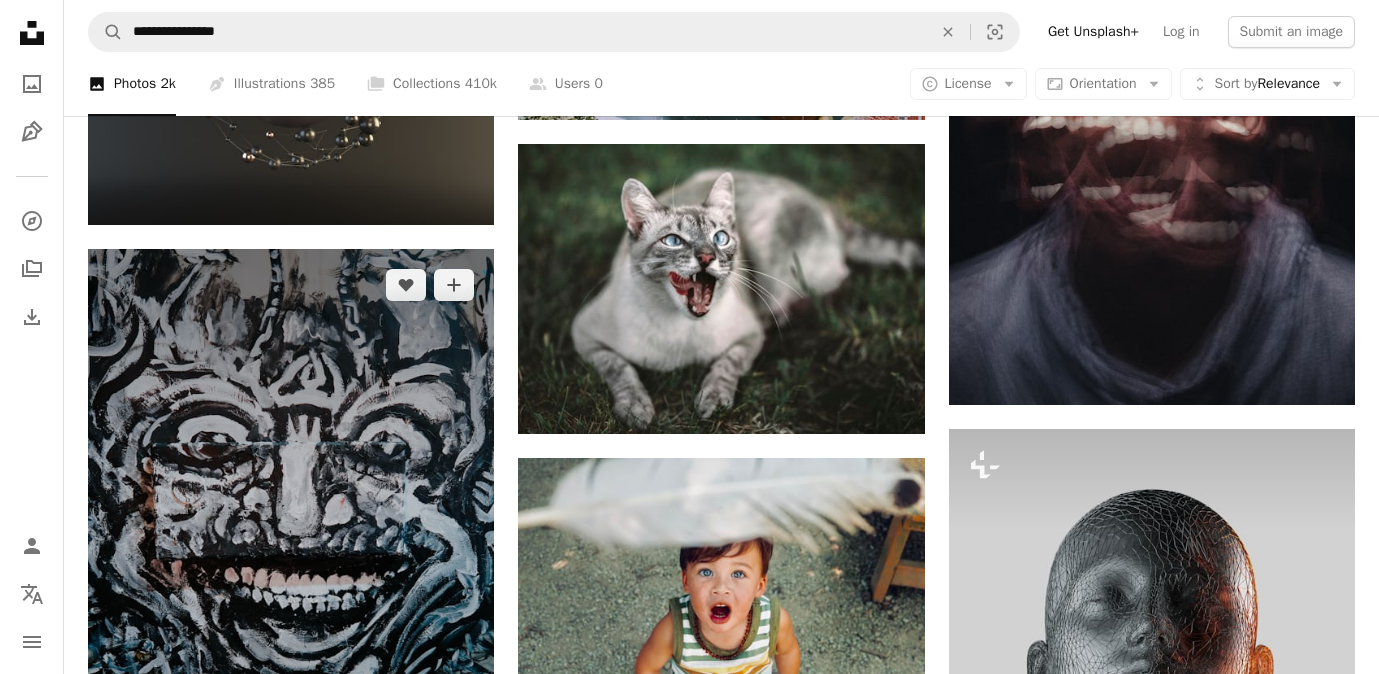 scroll, scrollTop: 671, scrollLeft: 0, axis: vertical 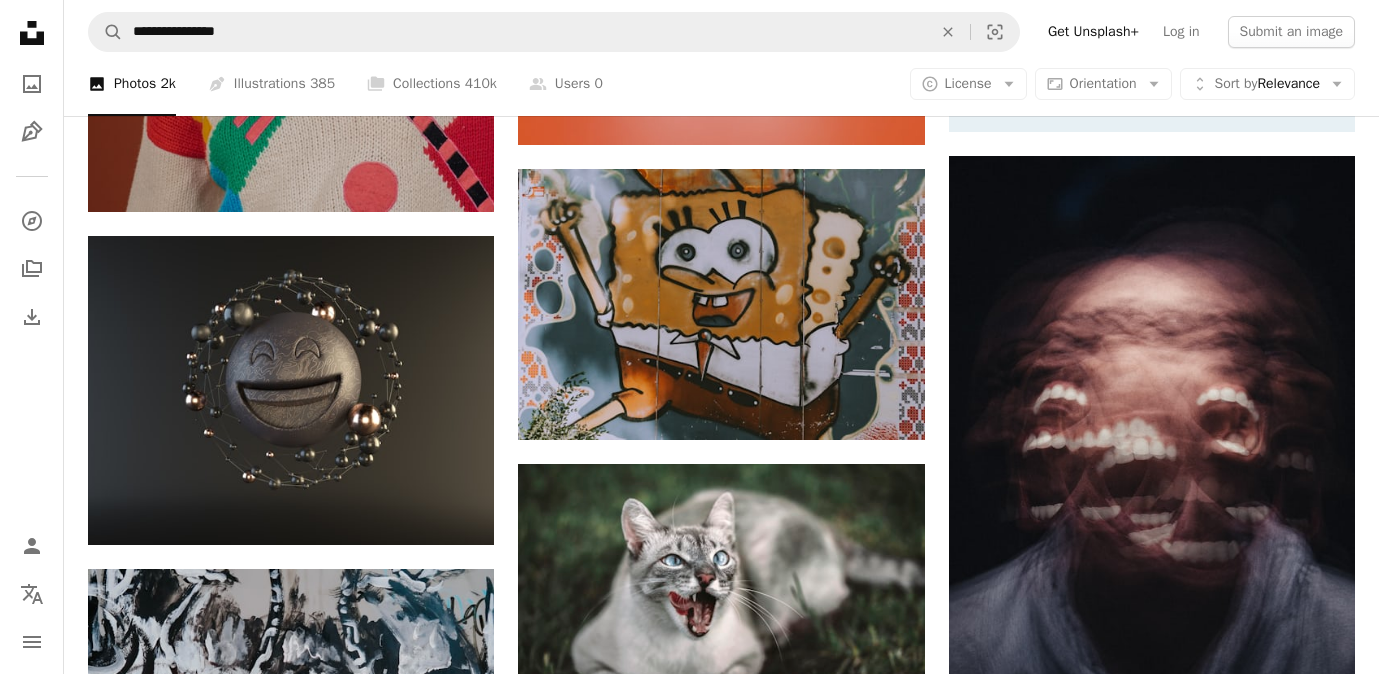click on "**********" at bounding box center (721, 32) 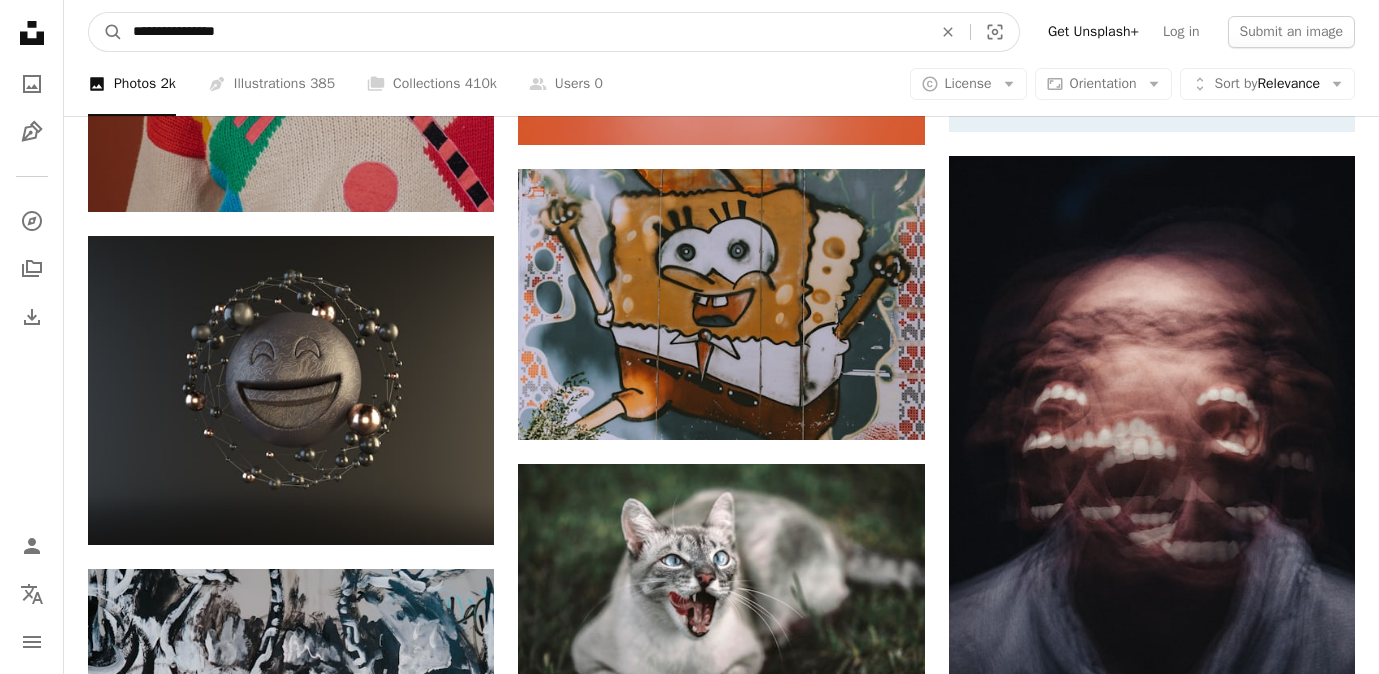 click on "**********" at bounding box center (524, 32) 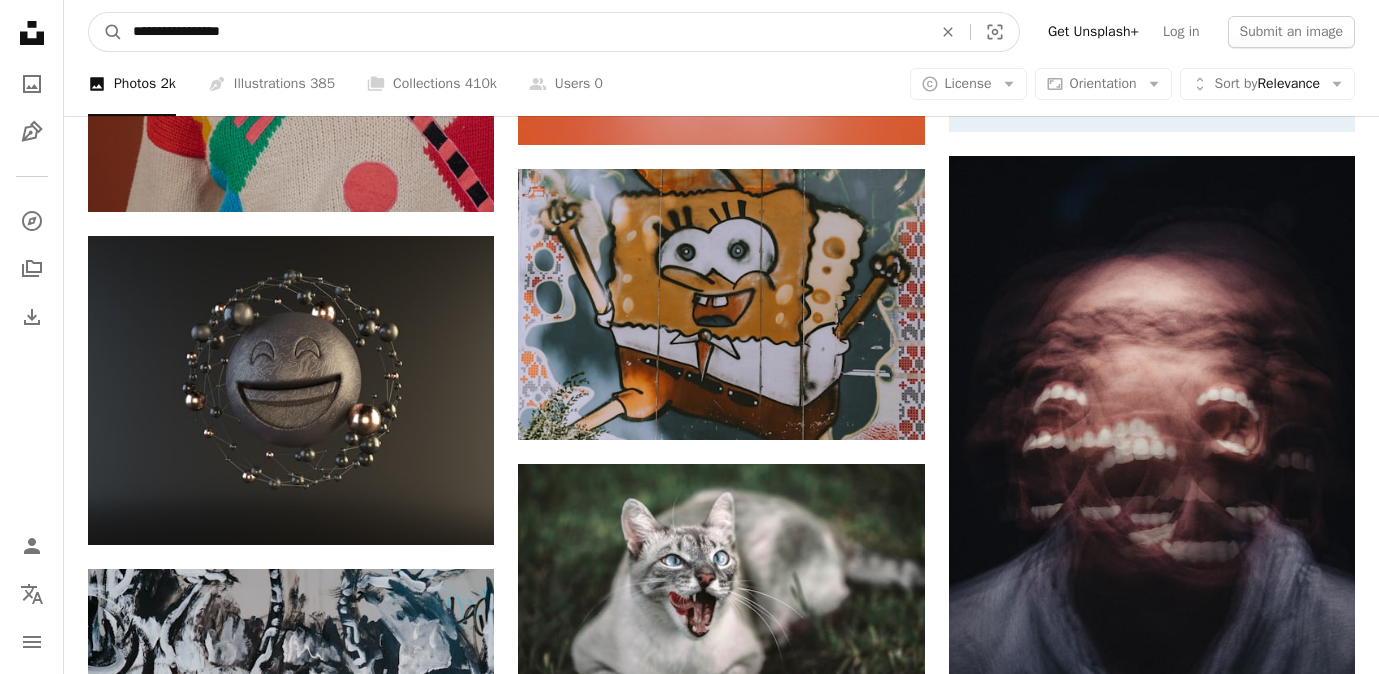 click on "A magnifying glass" at bounding box center [106, 32] 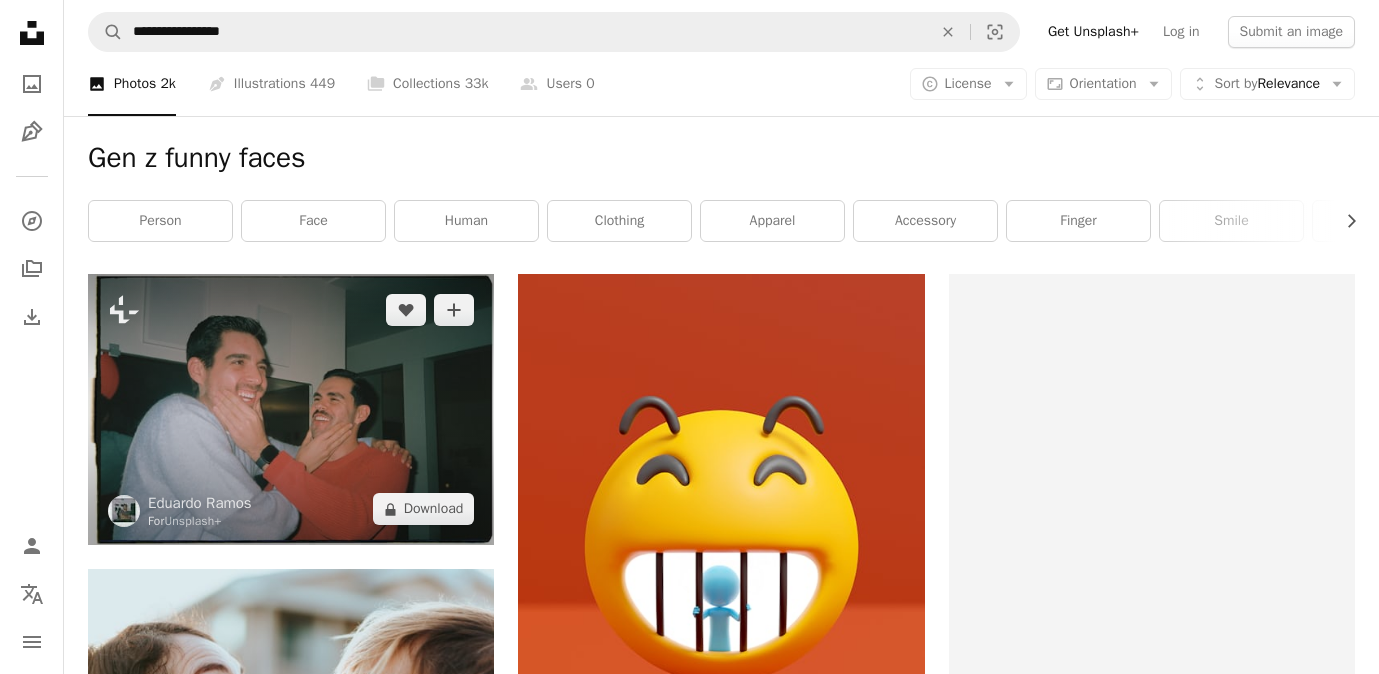 scroll, scrollTop: 428, scrollLeft: 0, axis: vertical 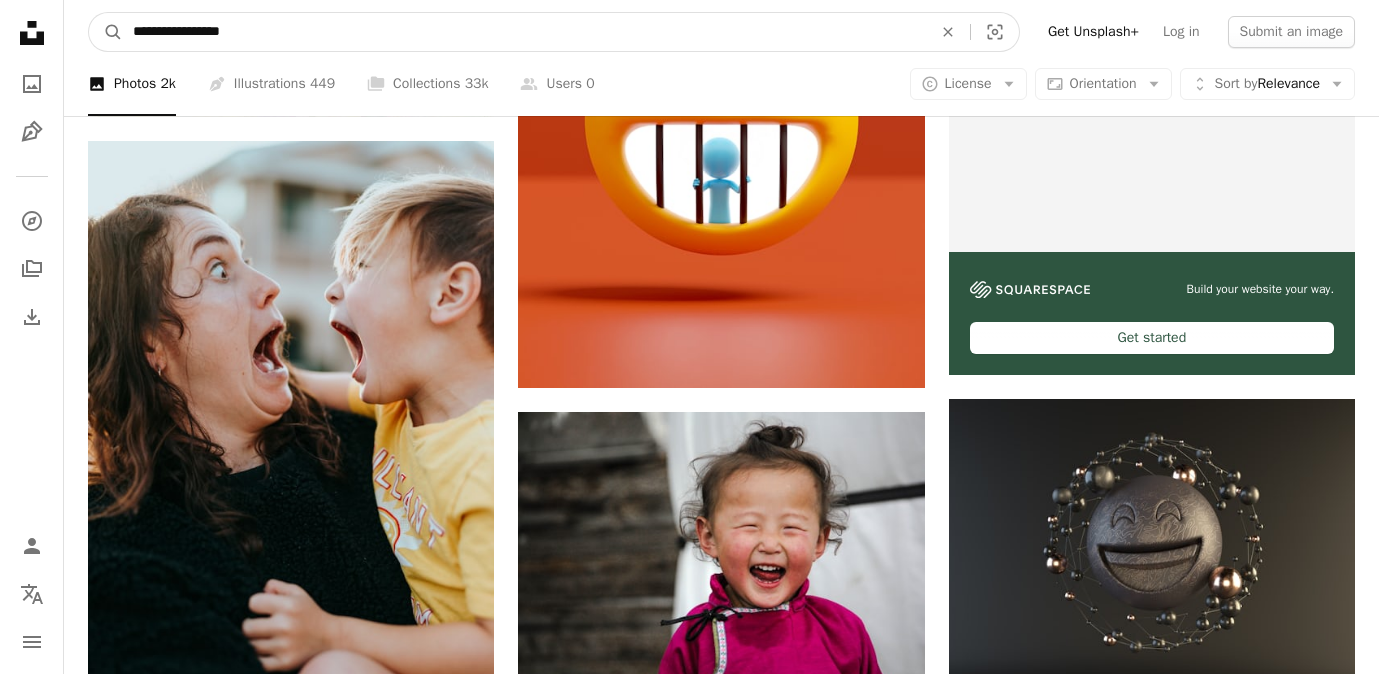 drag, startPoint x: 265, startPoint y: 35, endPoint x: 164, endPoint y: 35, distance: 101 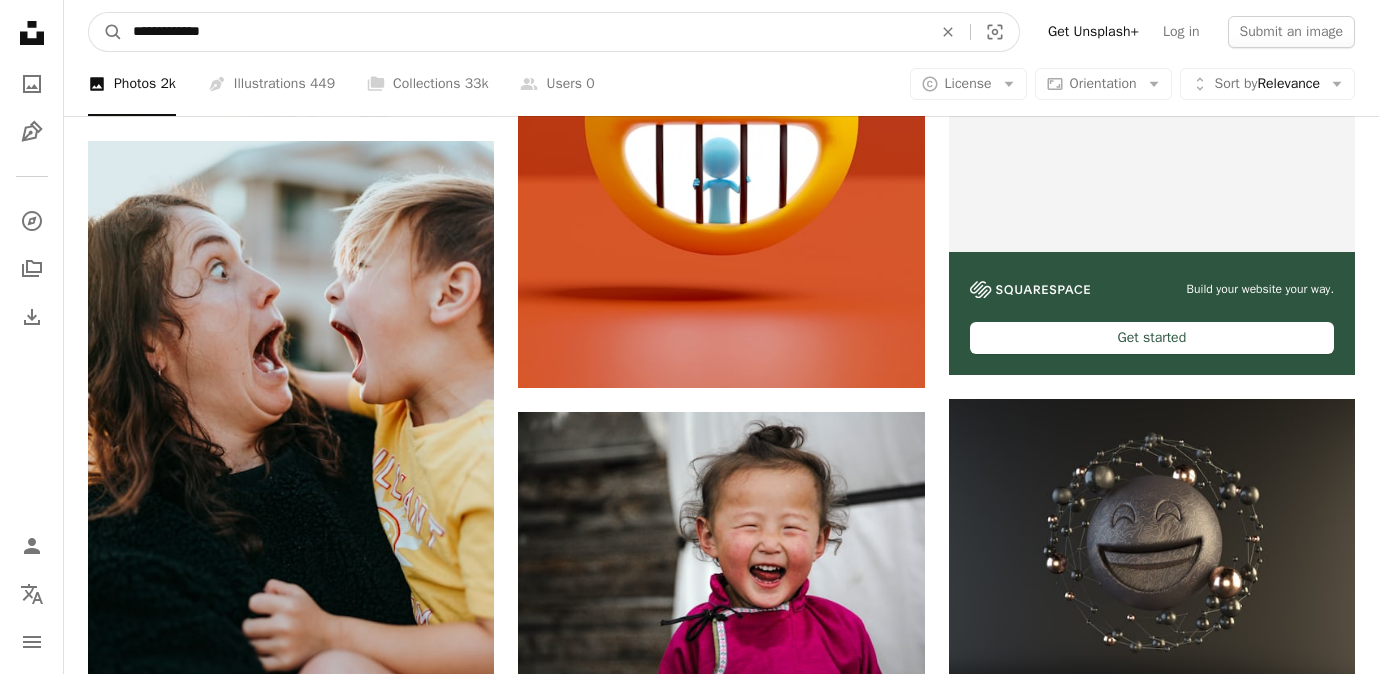 type on "**********" 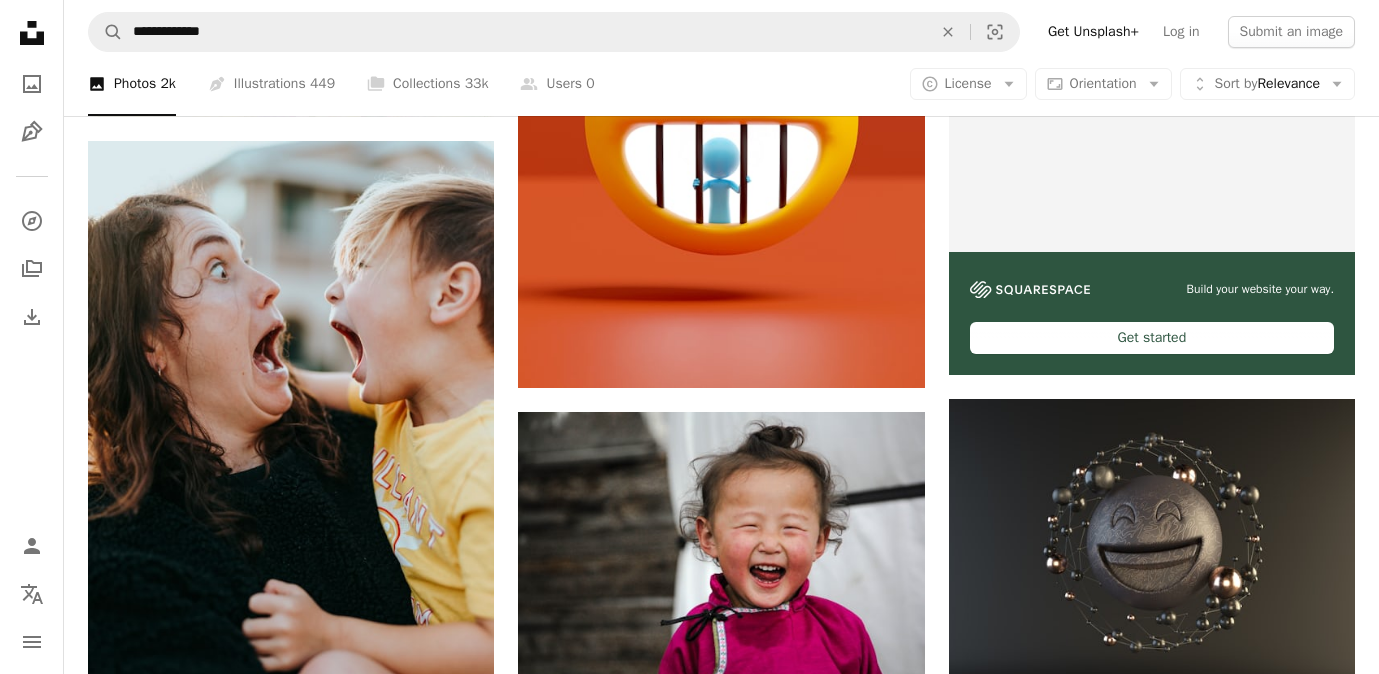 scroll, scrollTop: 0, scrollLeft: 0, axis: both 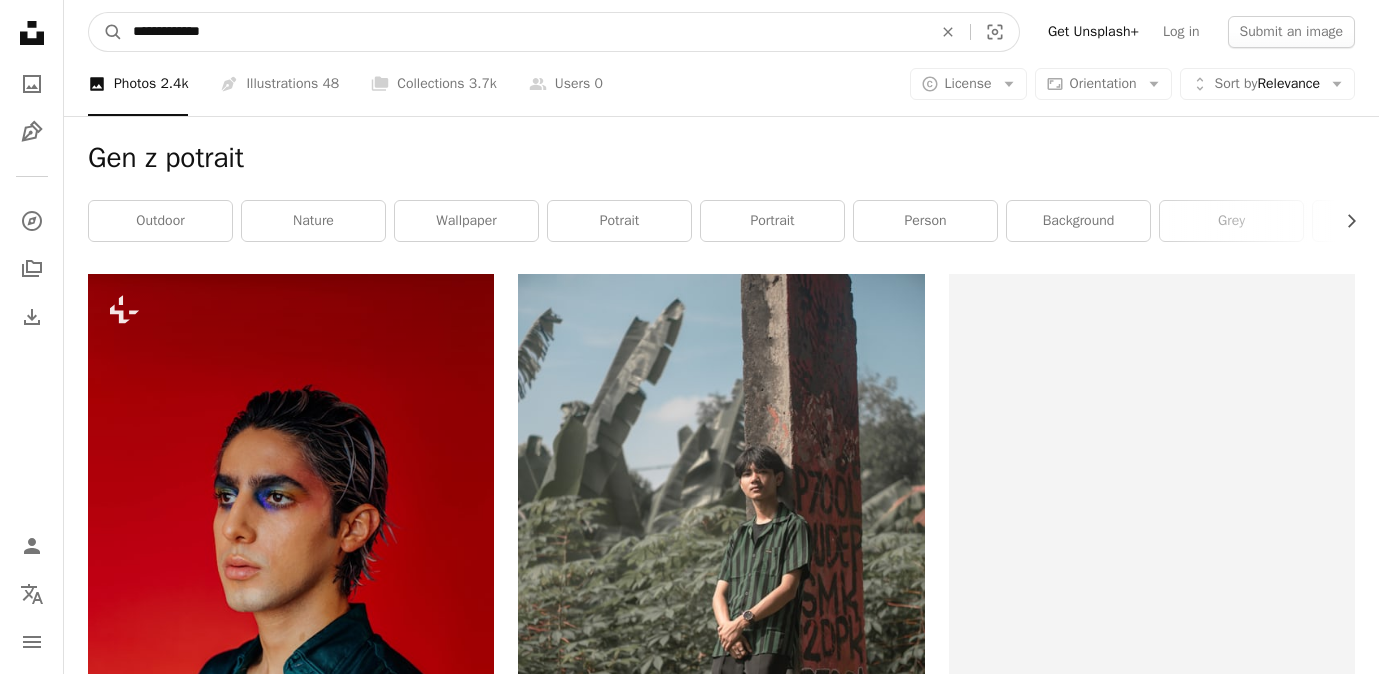 click on "**********" at bounding box center [524, 32] 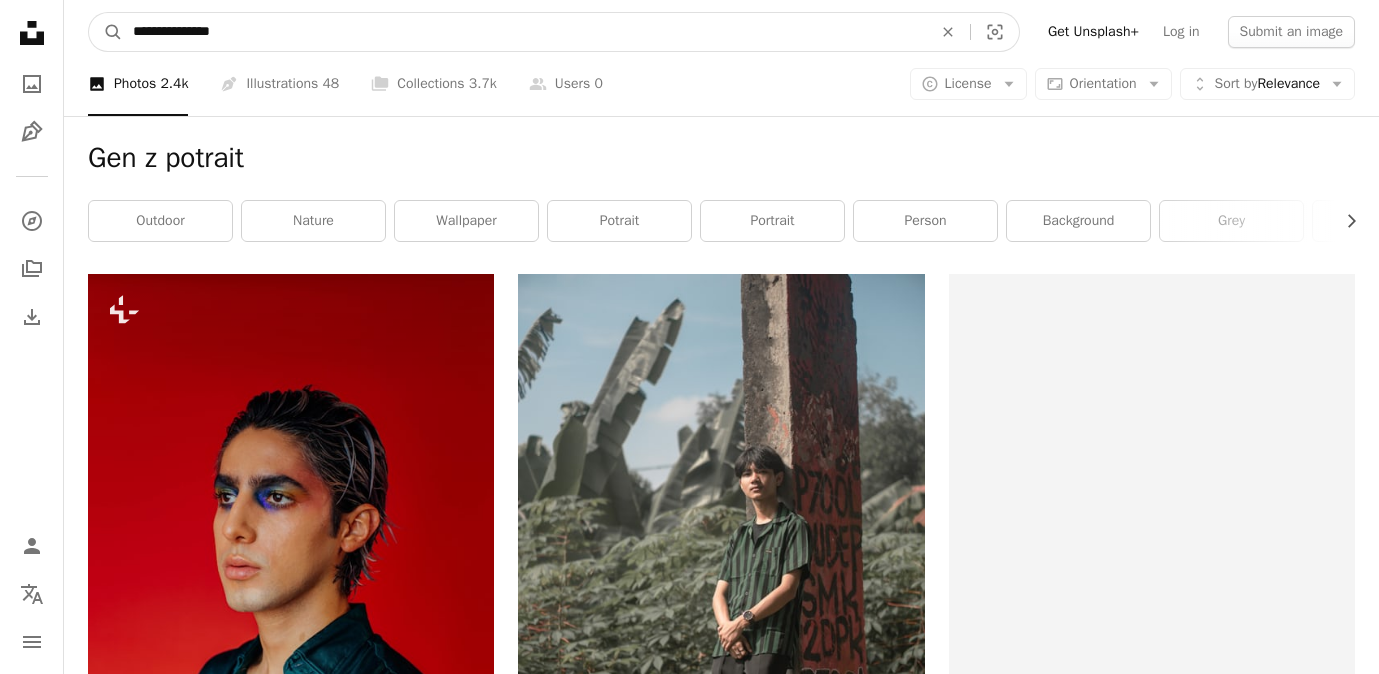 type on "**********" 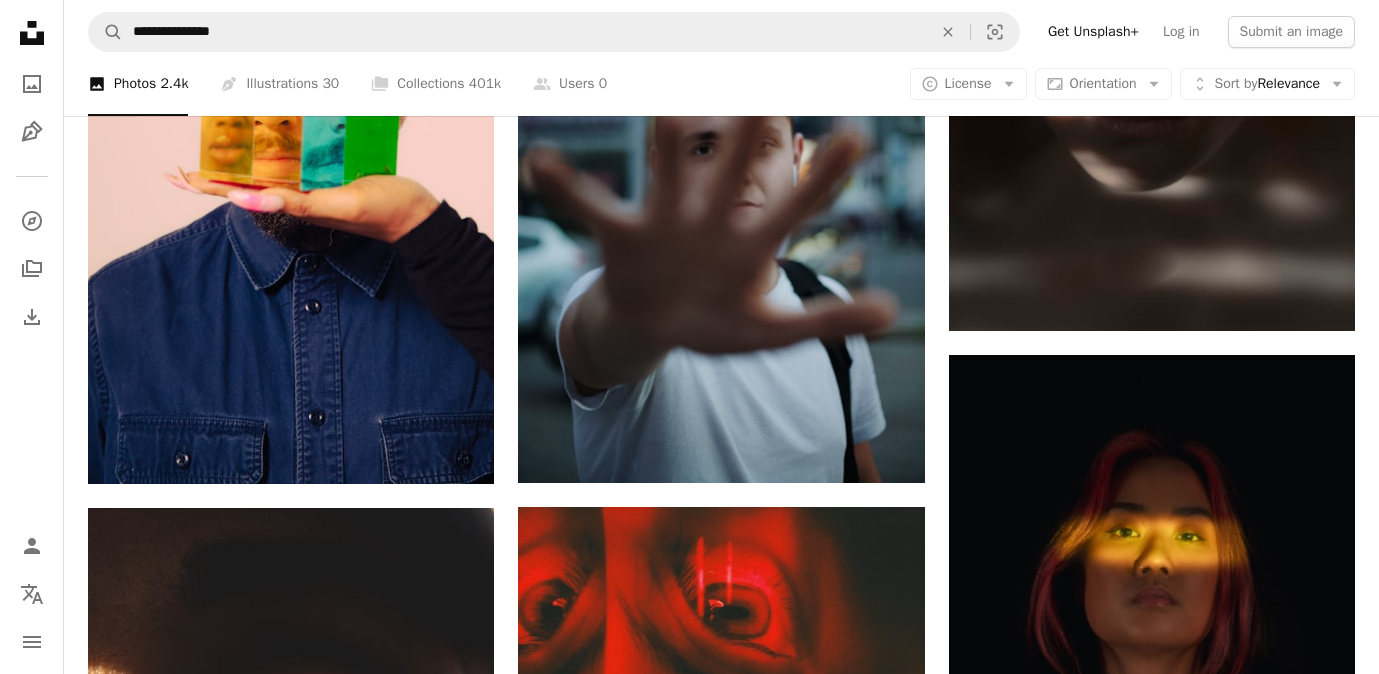 scroll, scrollTop: 3105, scrollLeft: 0, axis: vertical 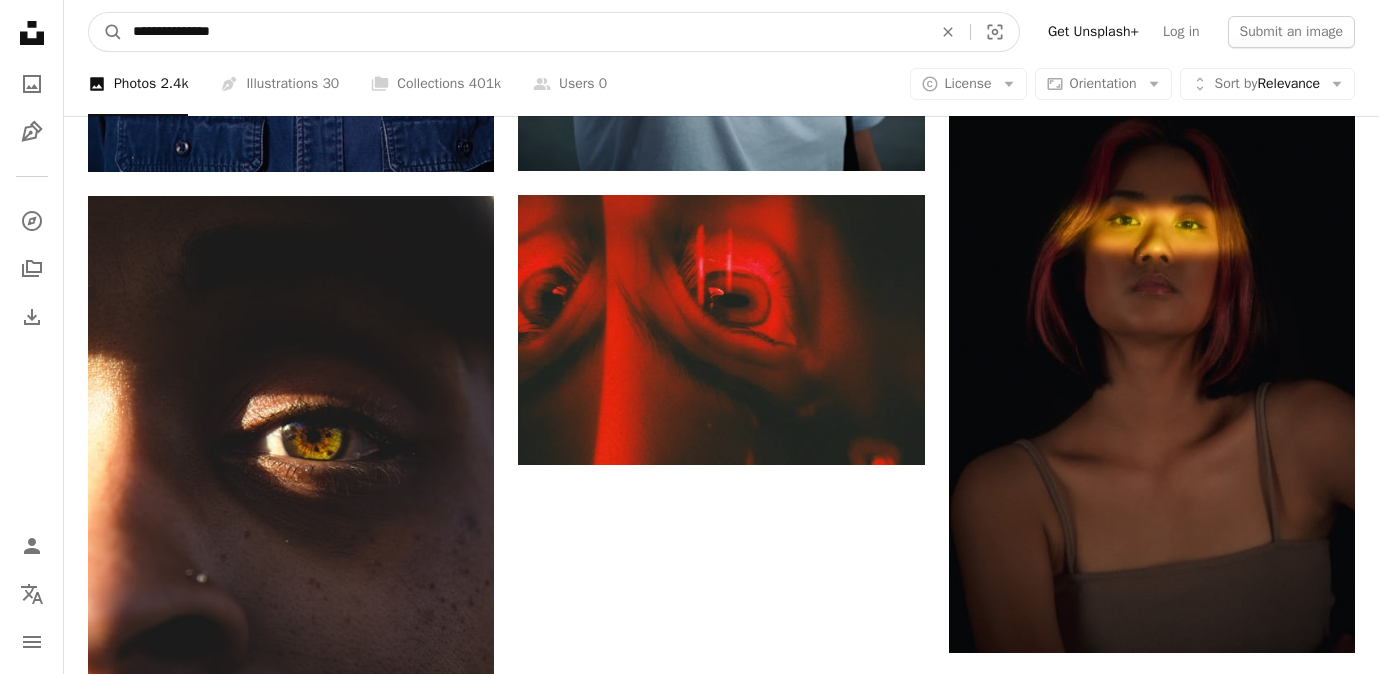click on "**********" at bounding box center (524, 32) 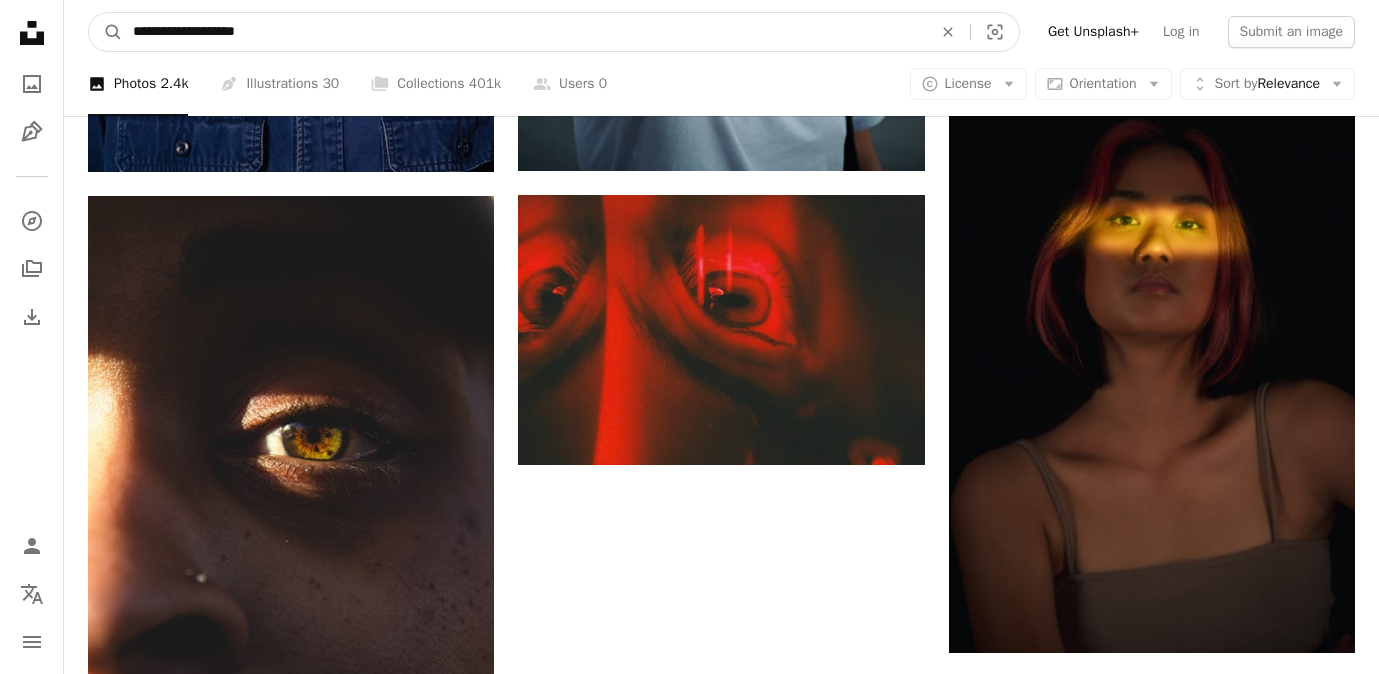 type on "**********" 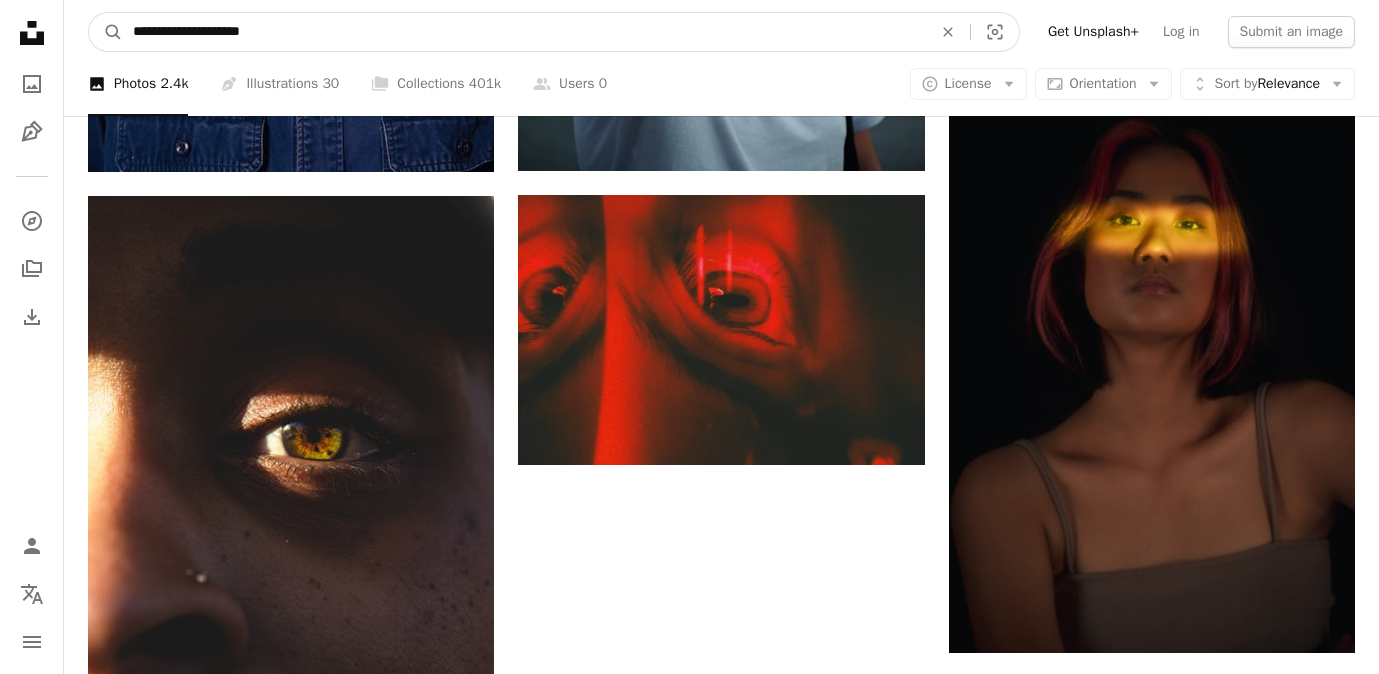 click on "A magnifying glass" at bounding box center (106, 32) 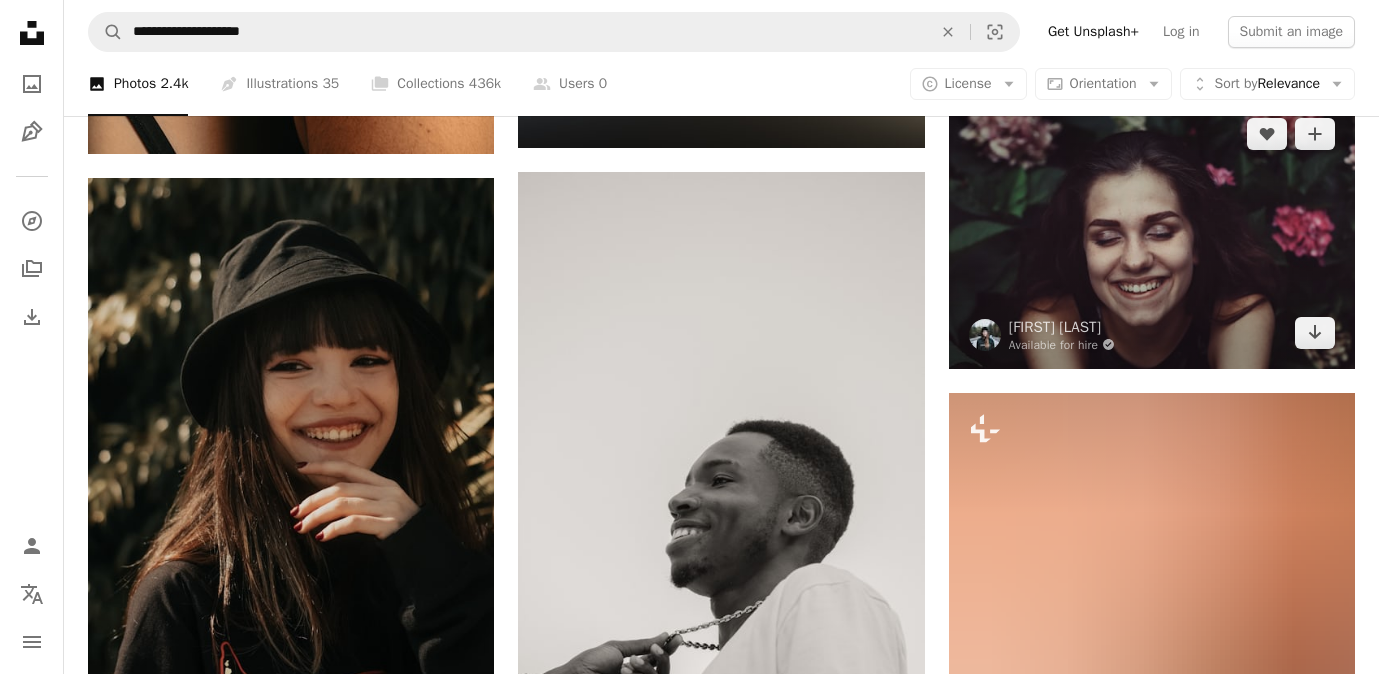 scroll, scrollTop: 753, scrollLeft: 0, axis: vertical 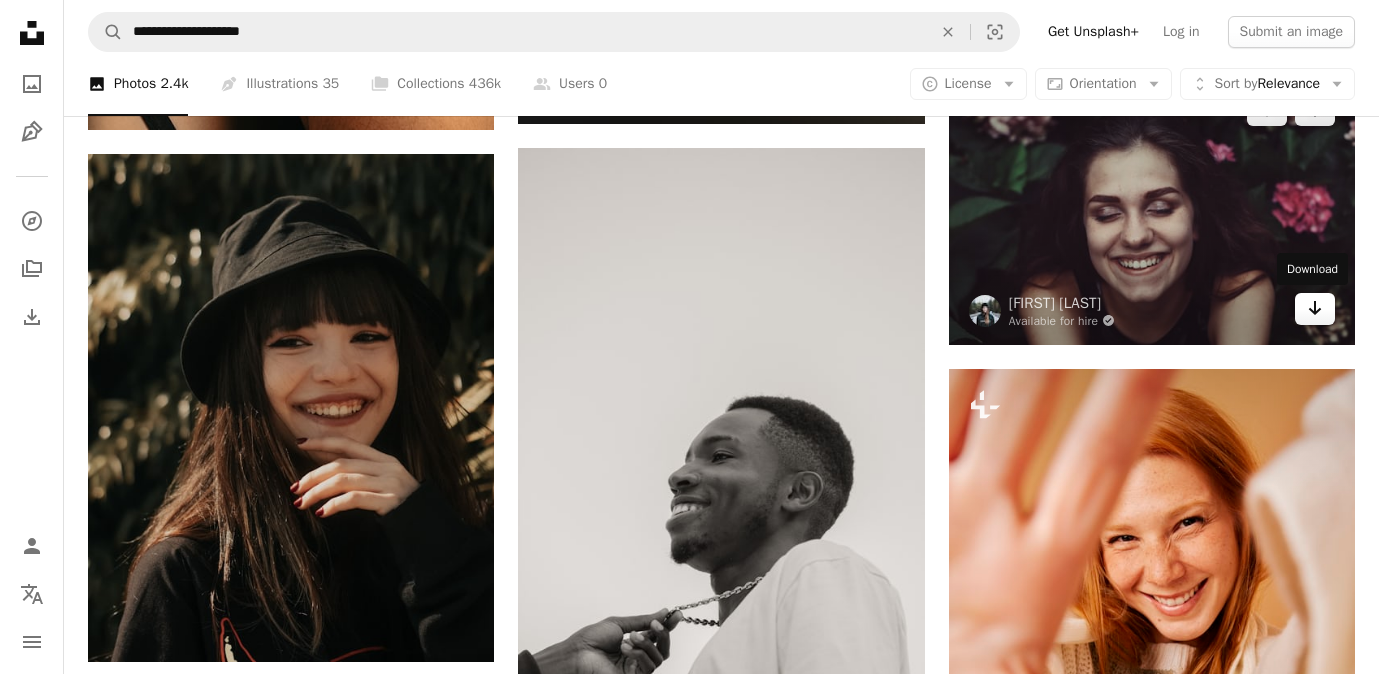 click on "Arrow pointing down" 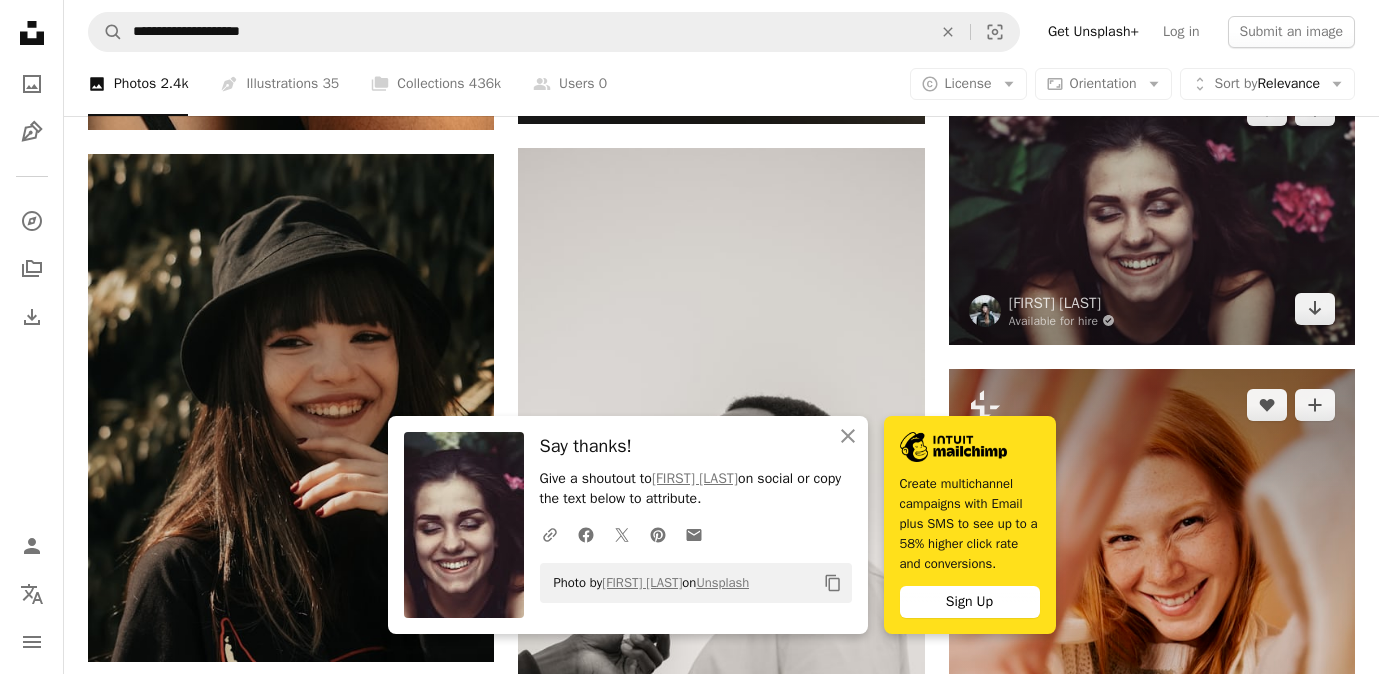 scroll, scrollTop: 982, scrollLeft: 0, axis: vertical 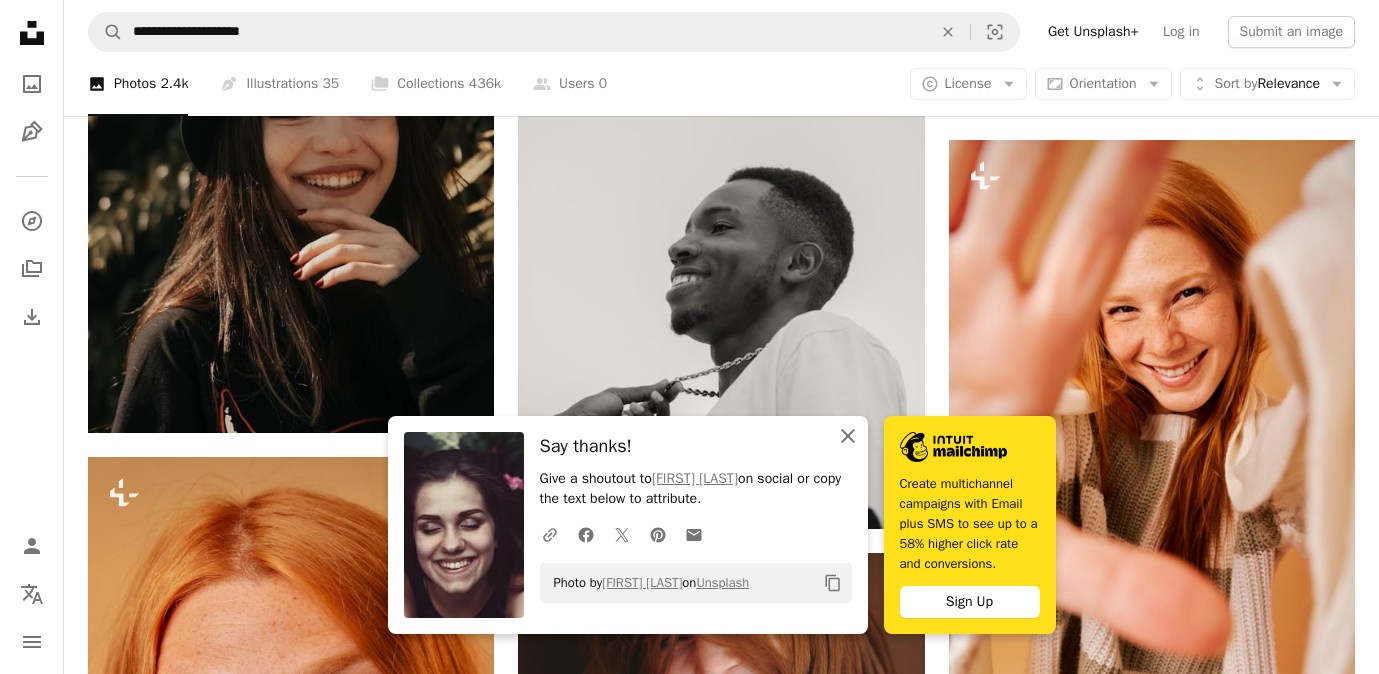 click on "An X shape" 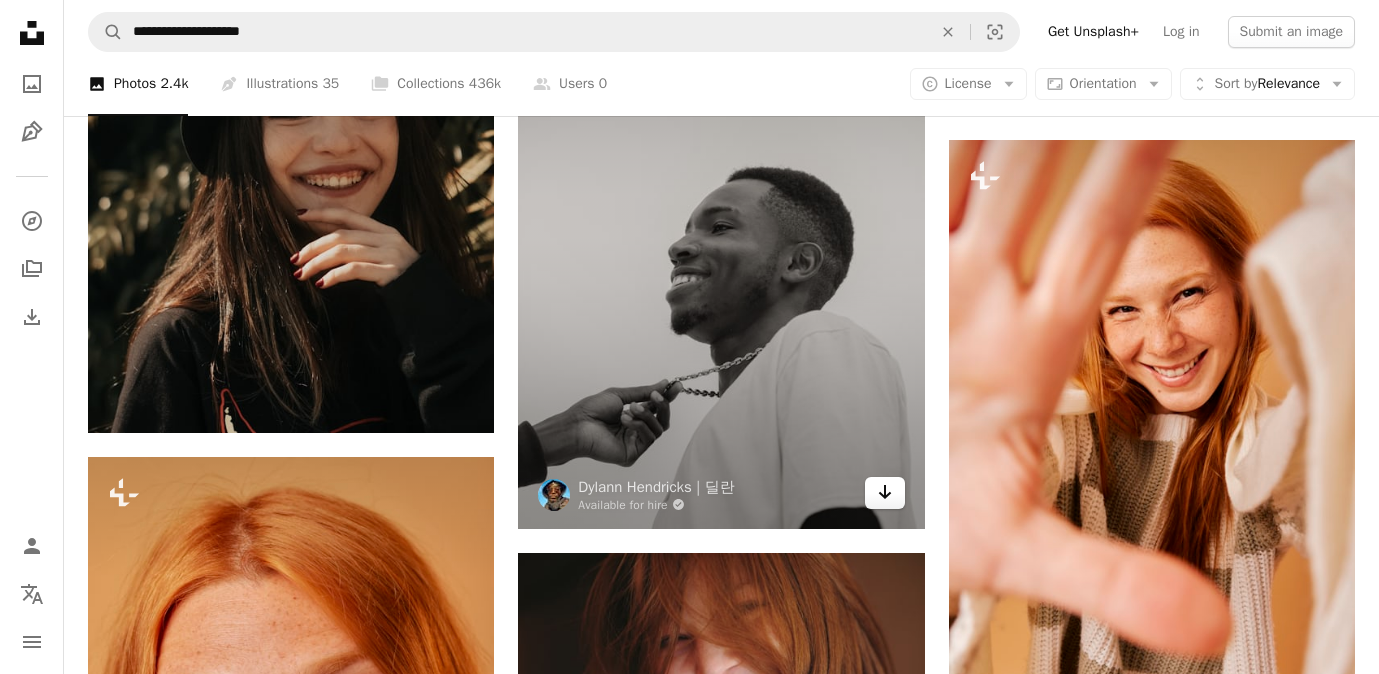 click 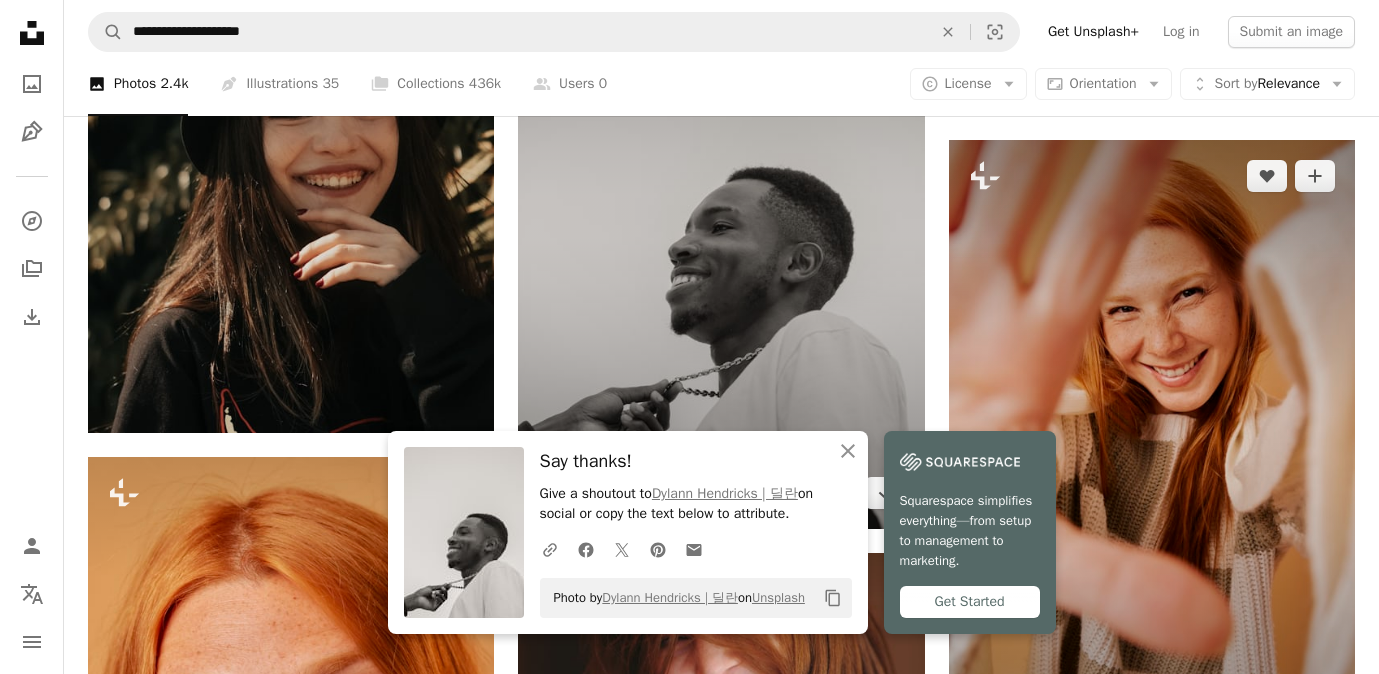 scroll, scrollTop: 1353, scrollLeft: 0, axis: vertical 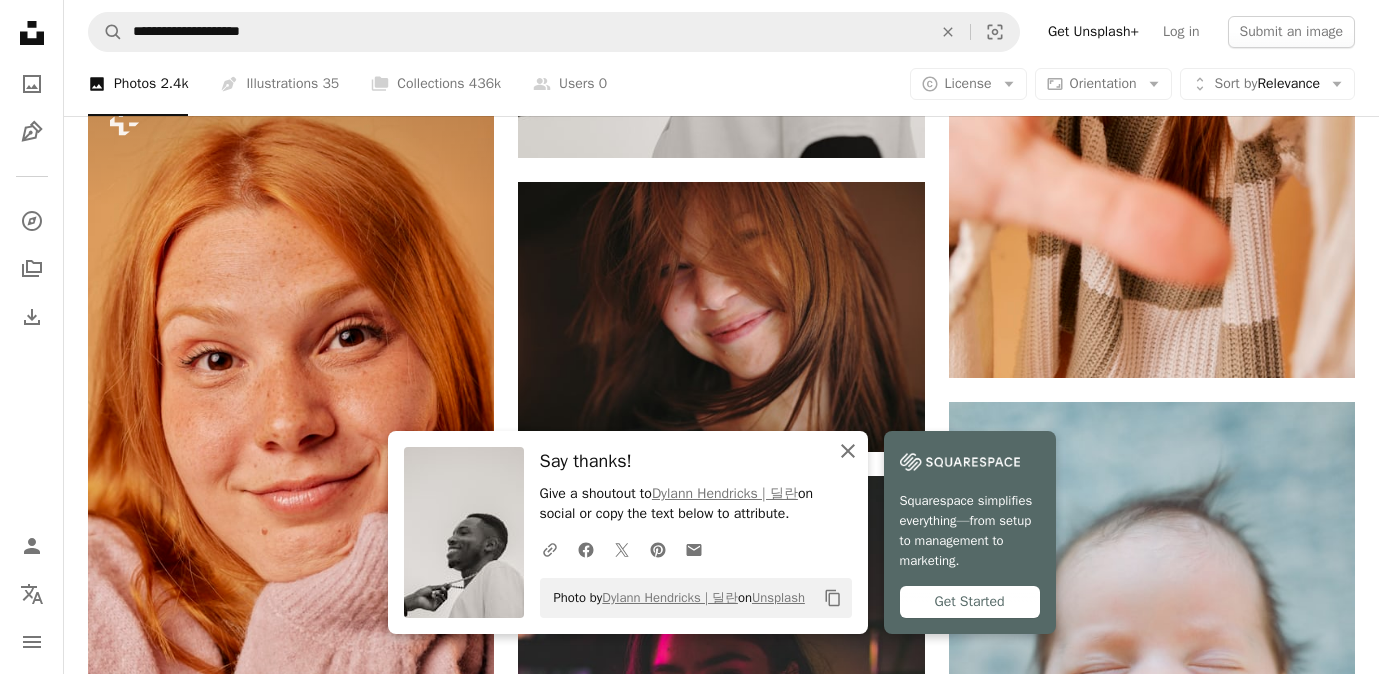 click on "An X shape" 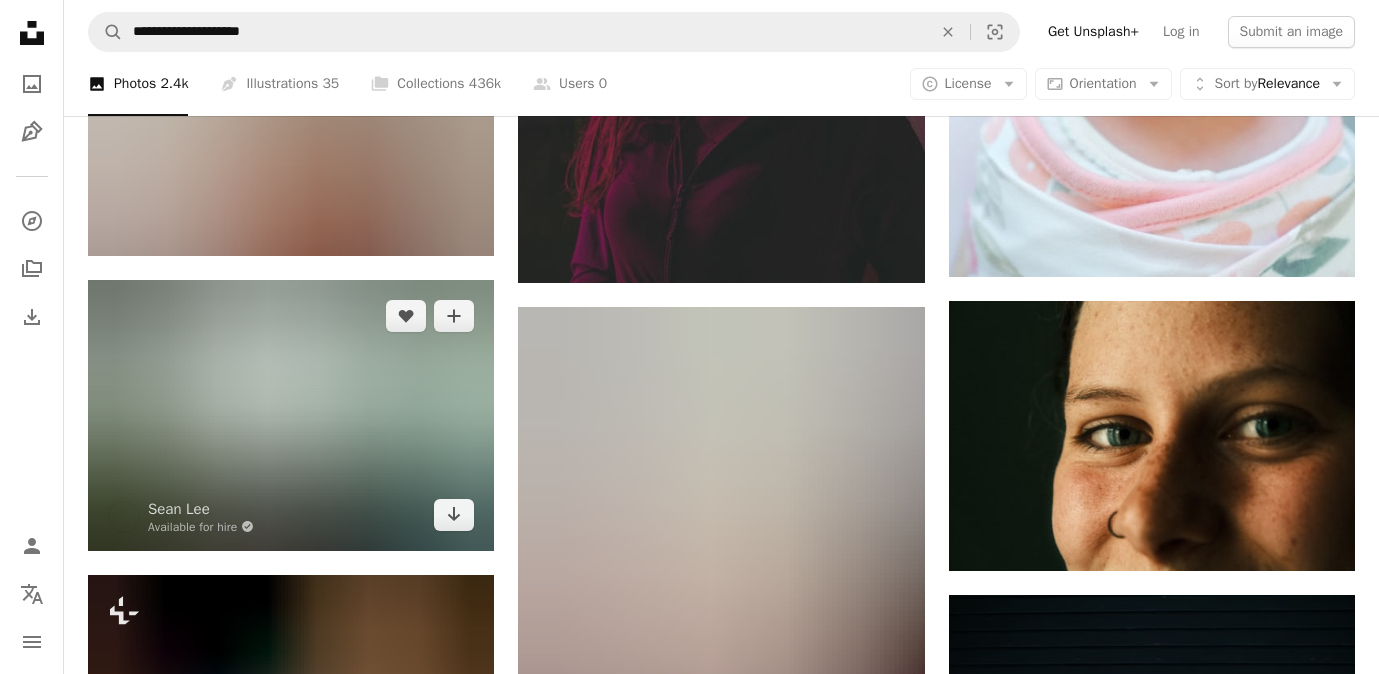 scroll, scrollTop: 2092, scrollLeft: 0, axis: vertical 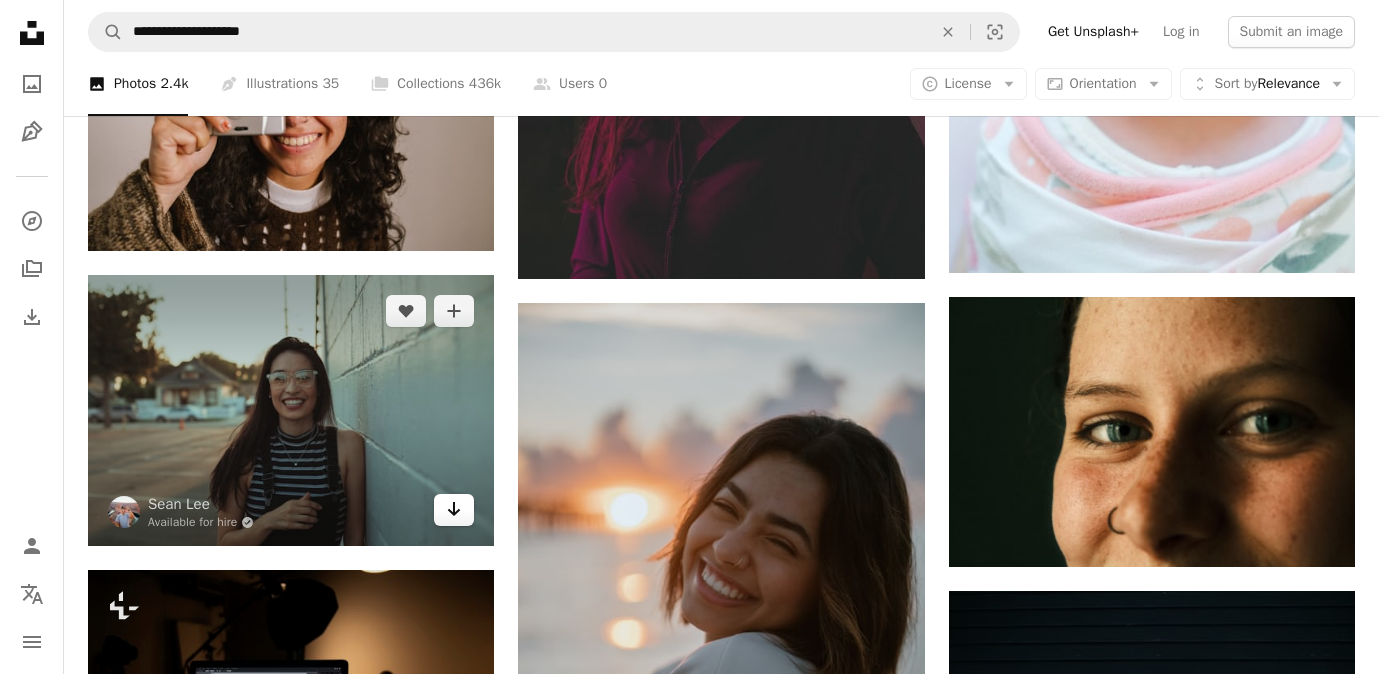 click 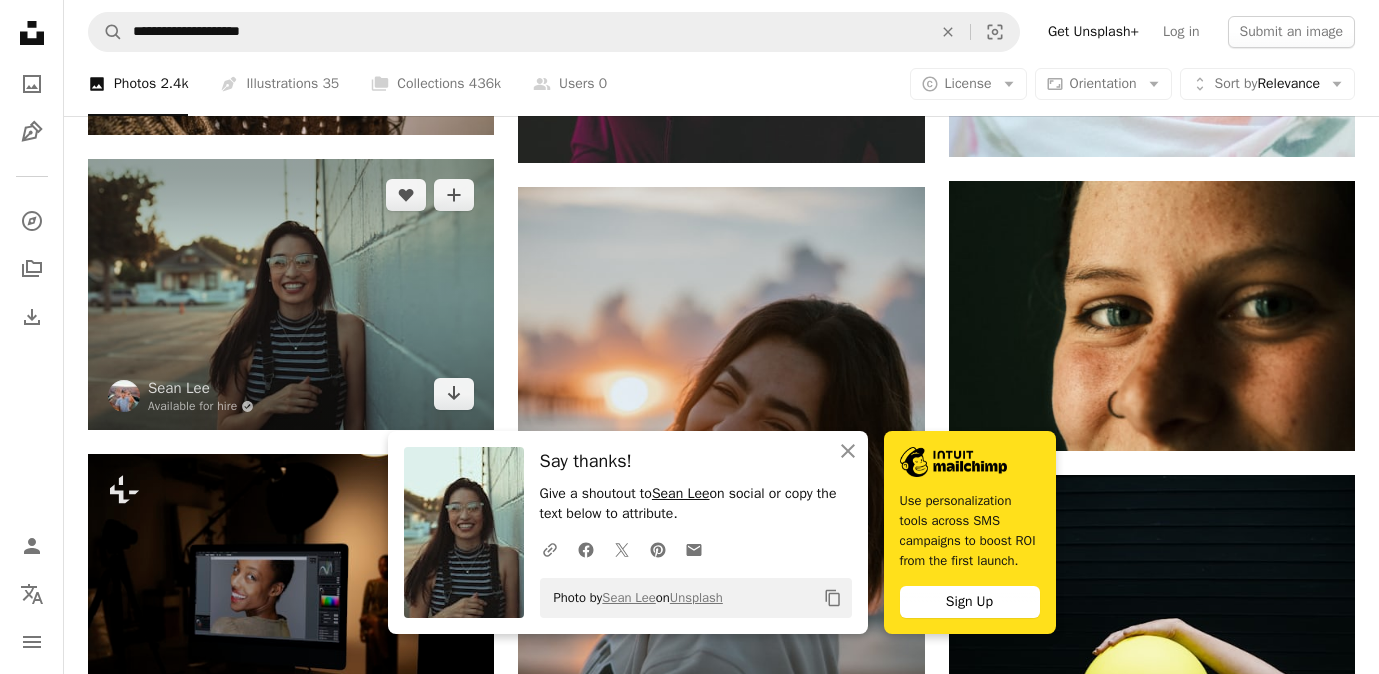 scroll, scrollTop: 2436, scrollLeft: 0, axis: vertical 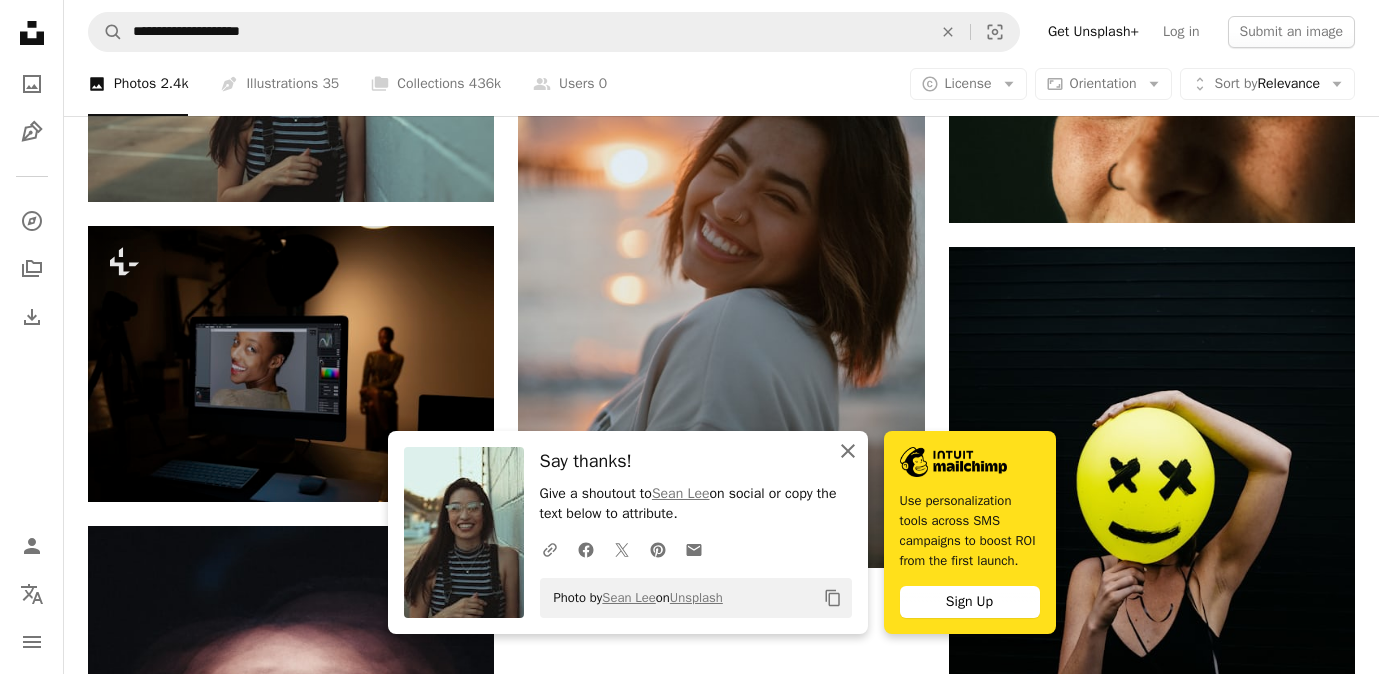 click on "An X shape Close" at bounding box center [848, 451] 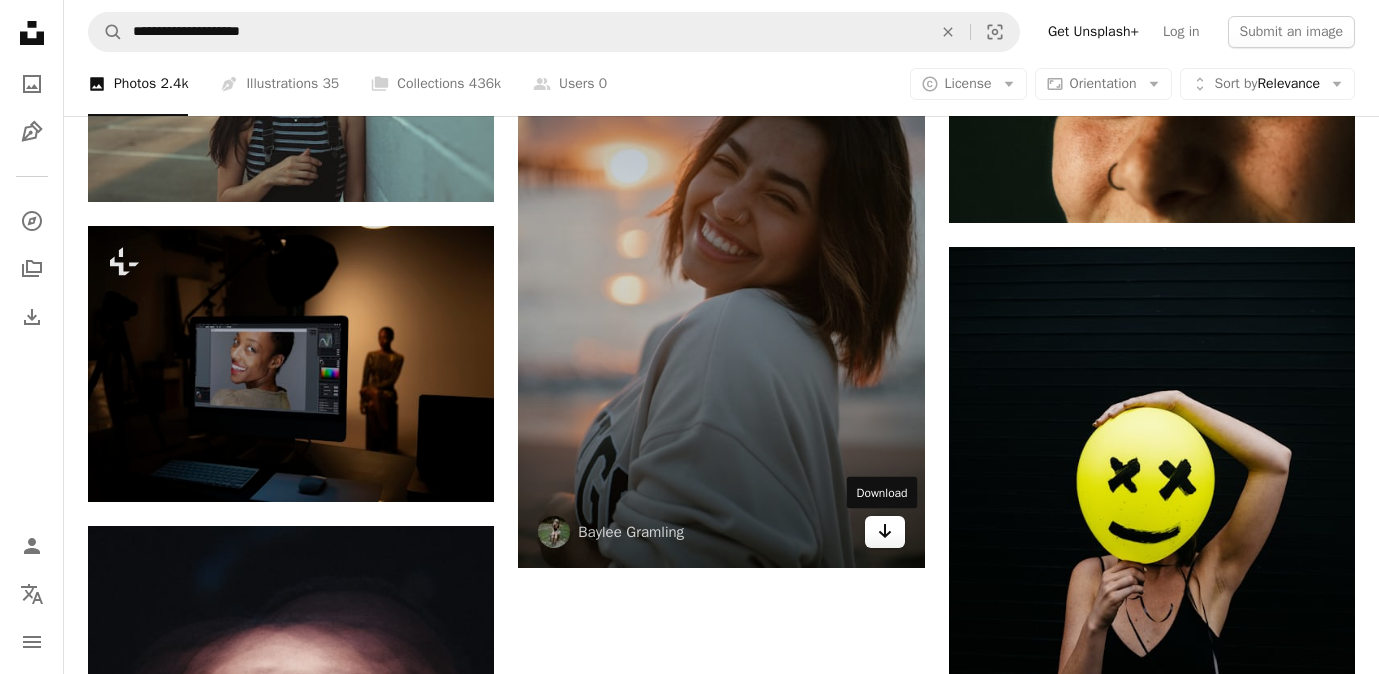 click 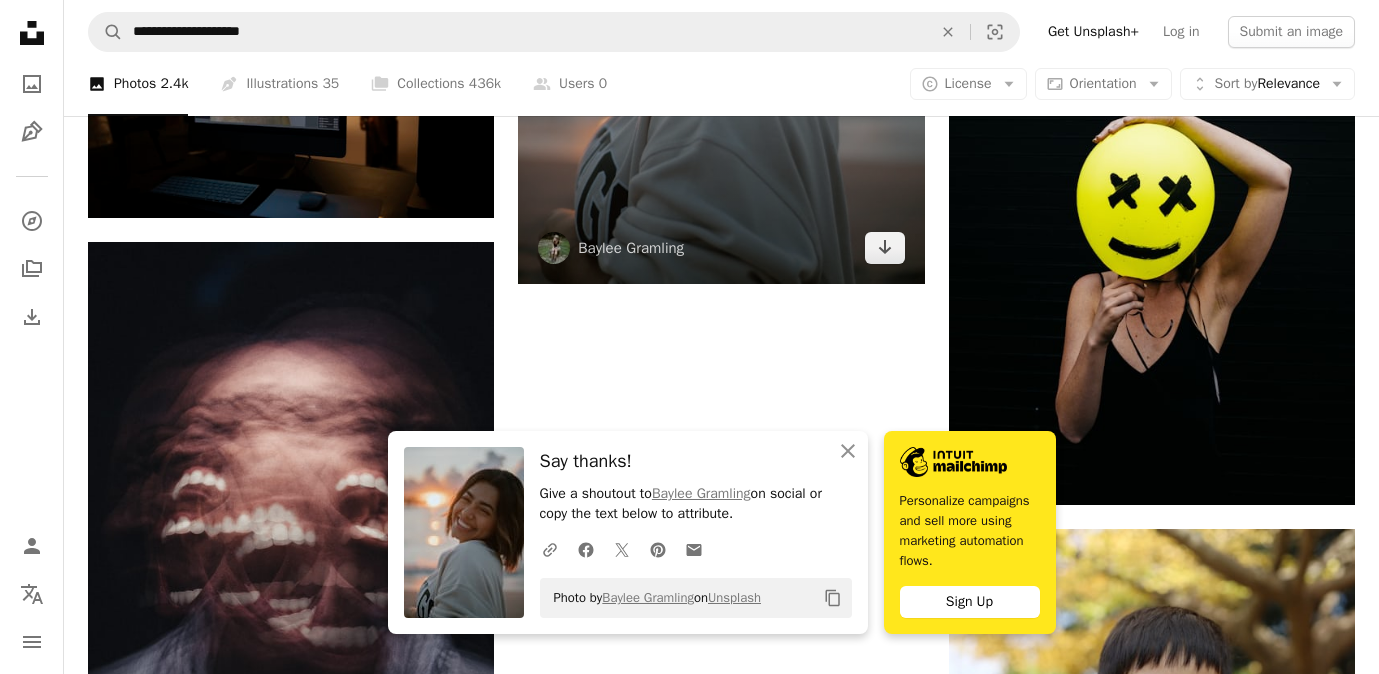 scroll, scrollTop: 3011, scrollLeft: 0, axis: vertical 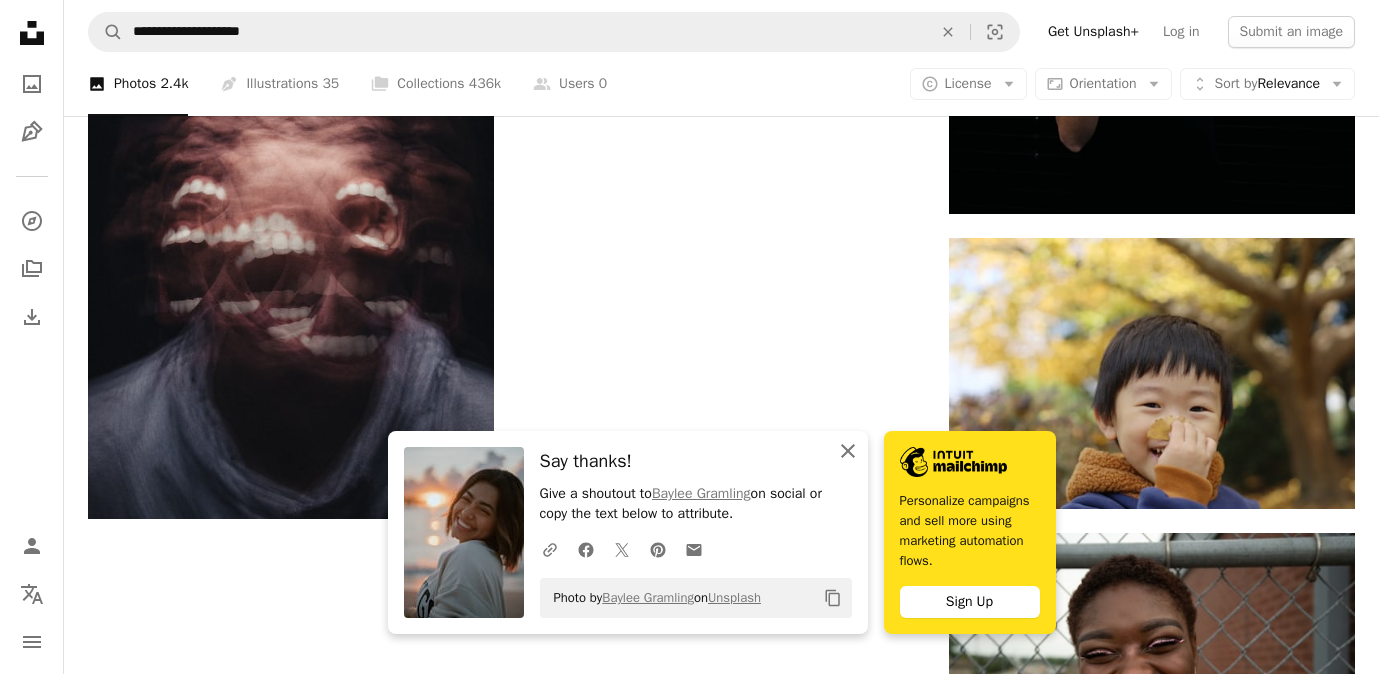 click on "An X shape" 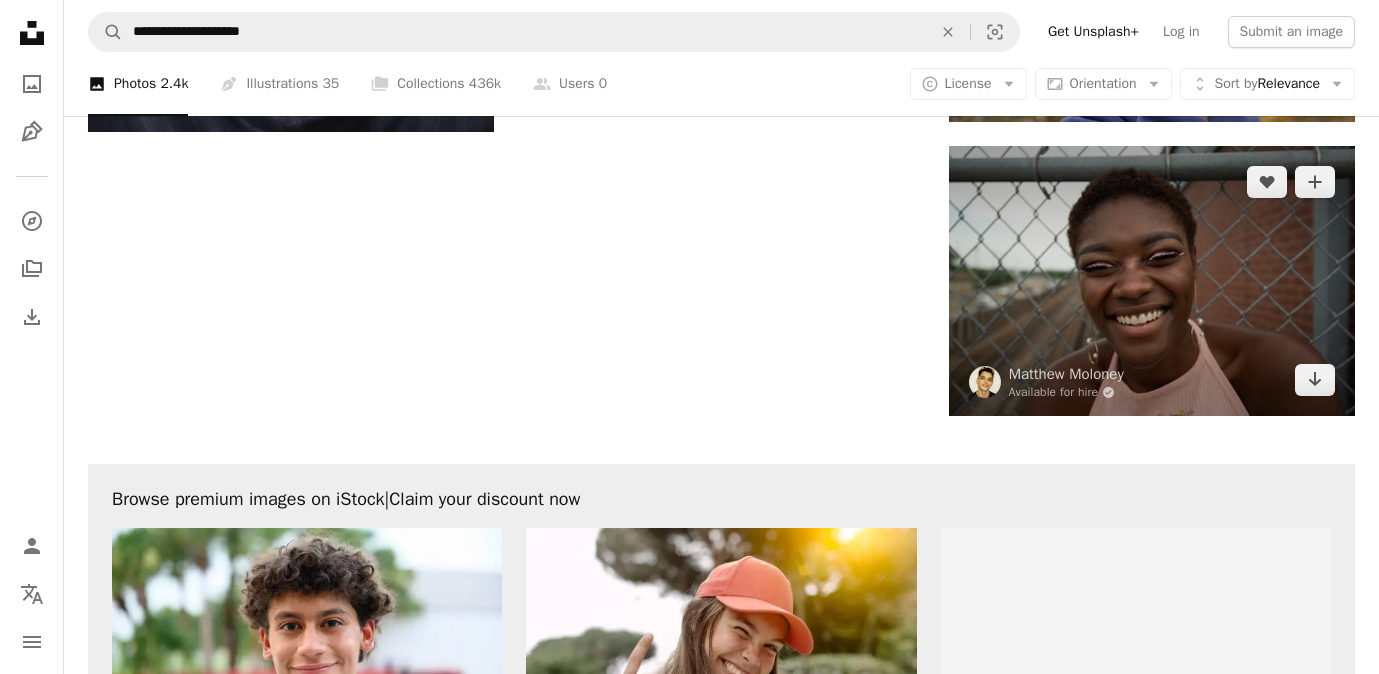 scroll, scrollTop: 3399, scrollLeft: 0, axis: vertical 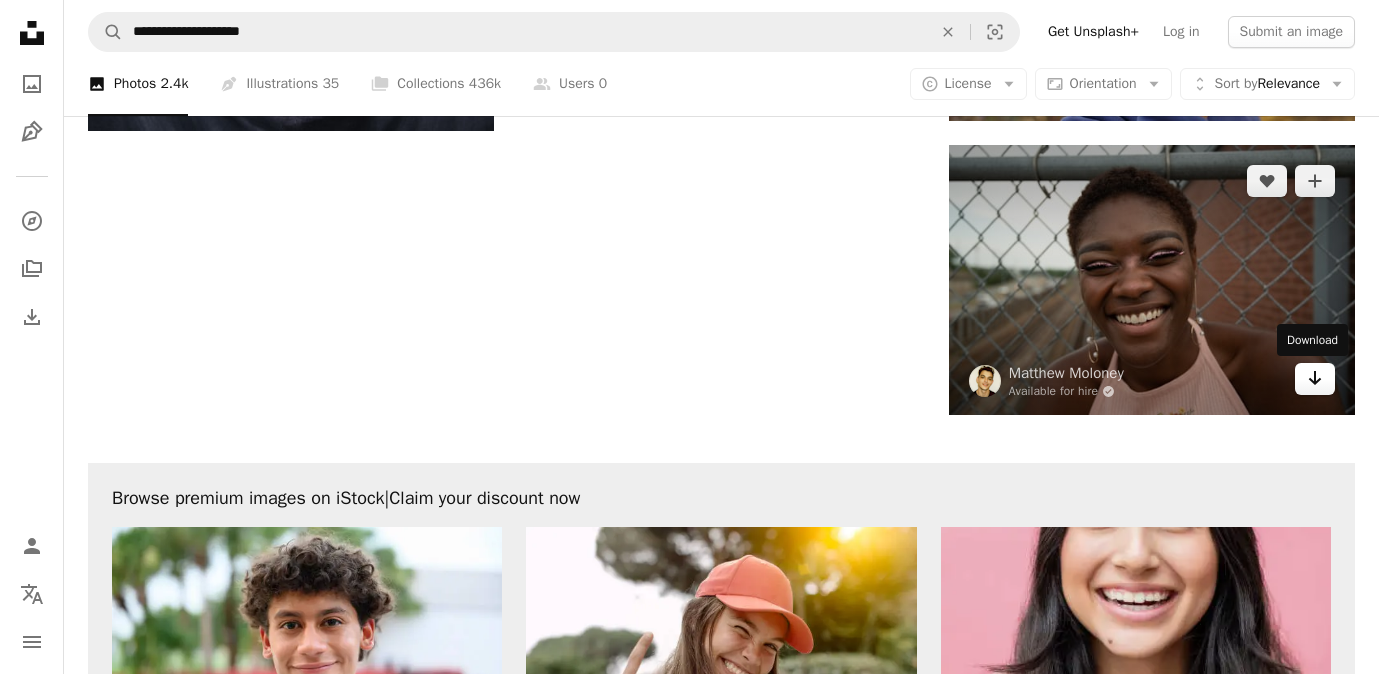 click on "Arrow pointing down" 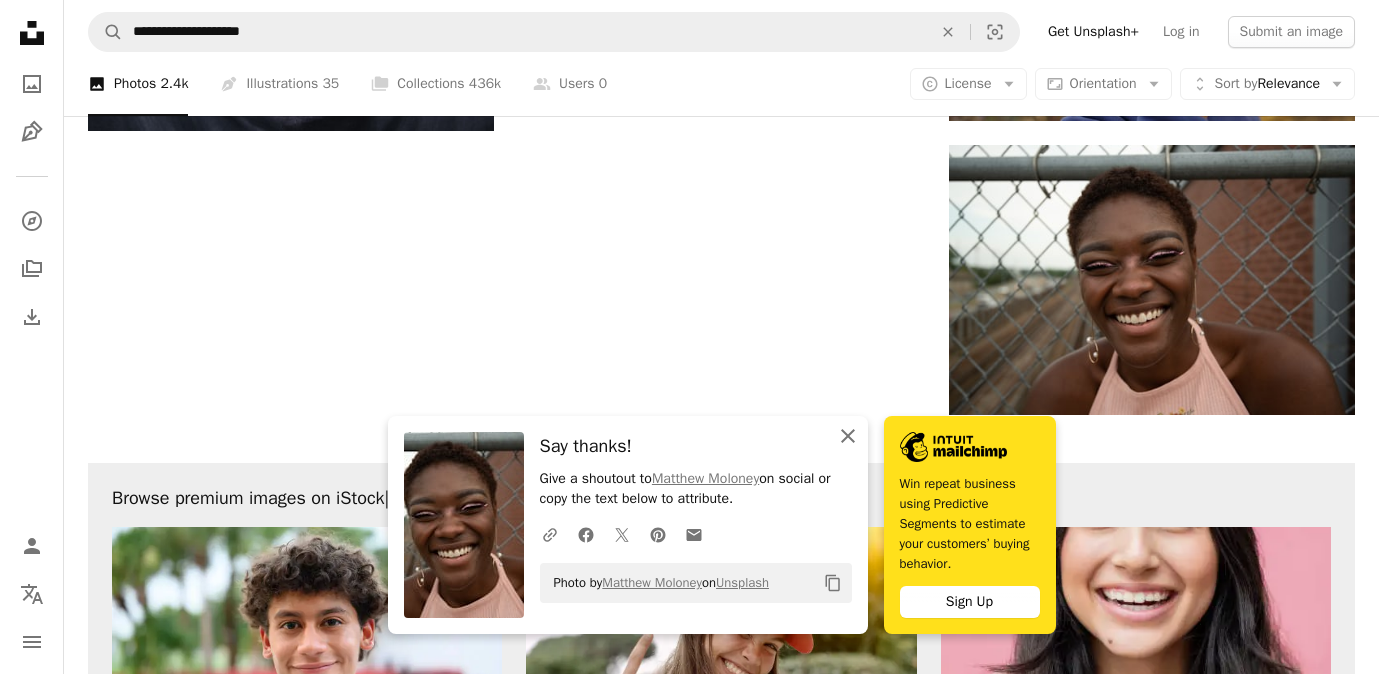 click on "An X shape" 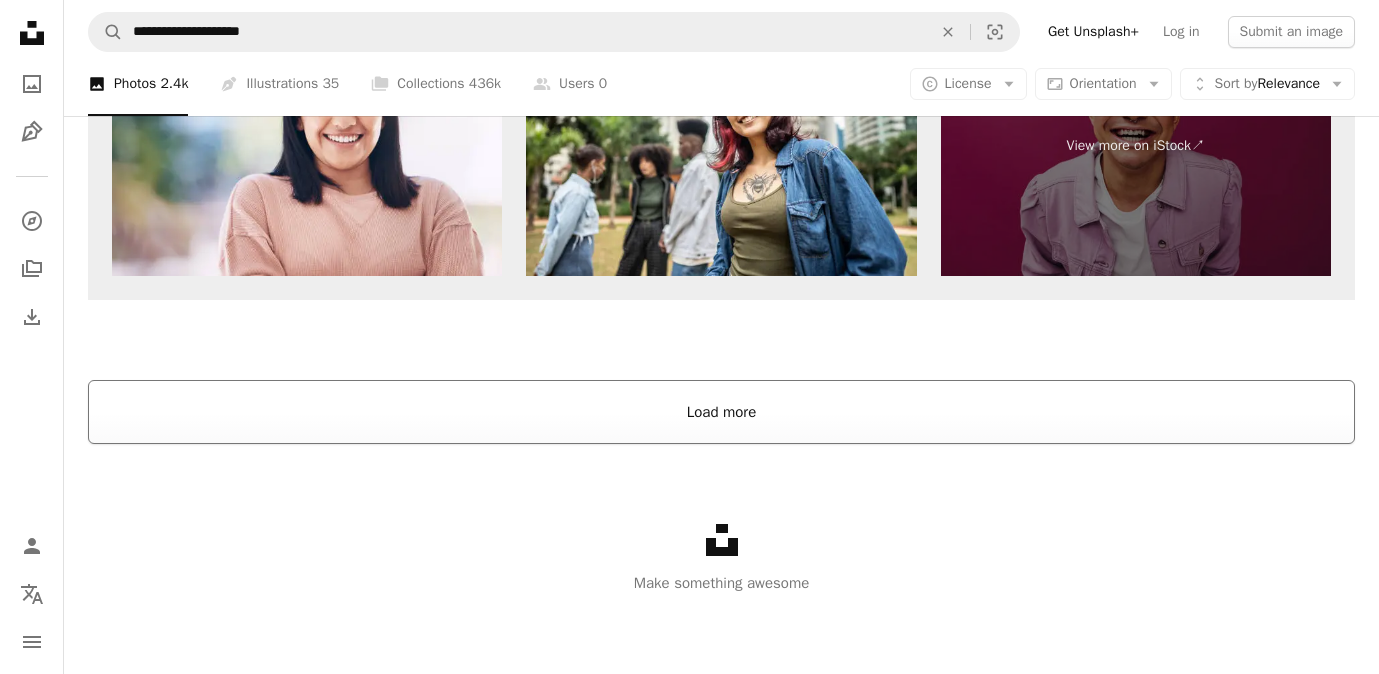 click on "Load more" at bounding box center [721, 412] 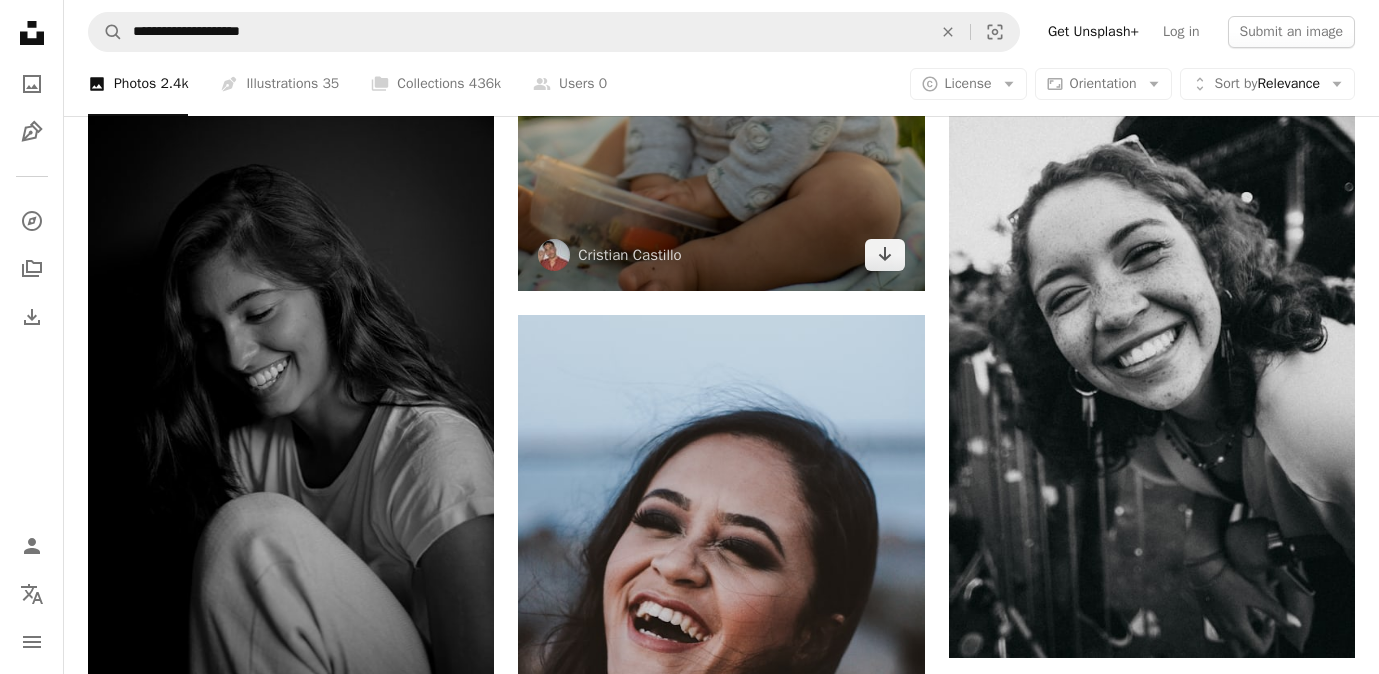 scroll, scrollTop: 6699, scrollLeft: 0, axis: vertical 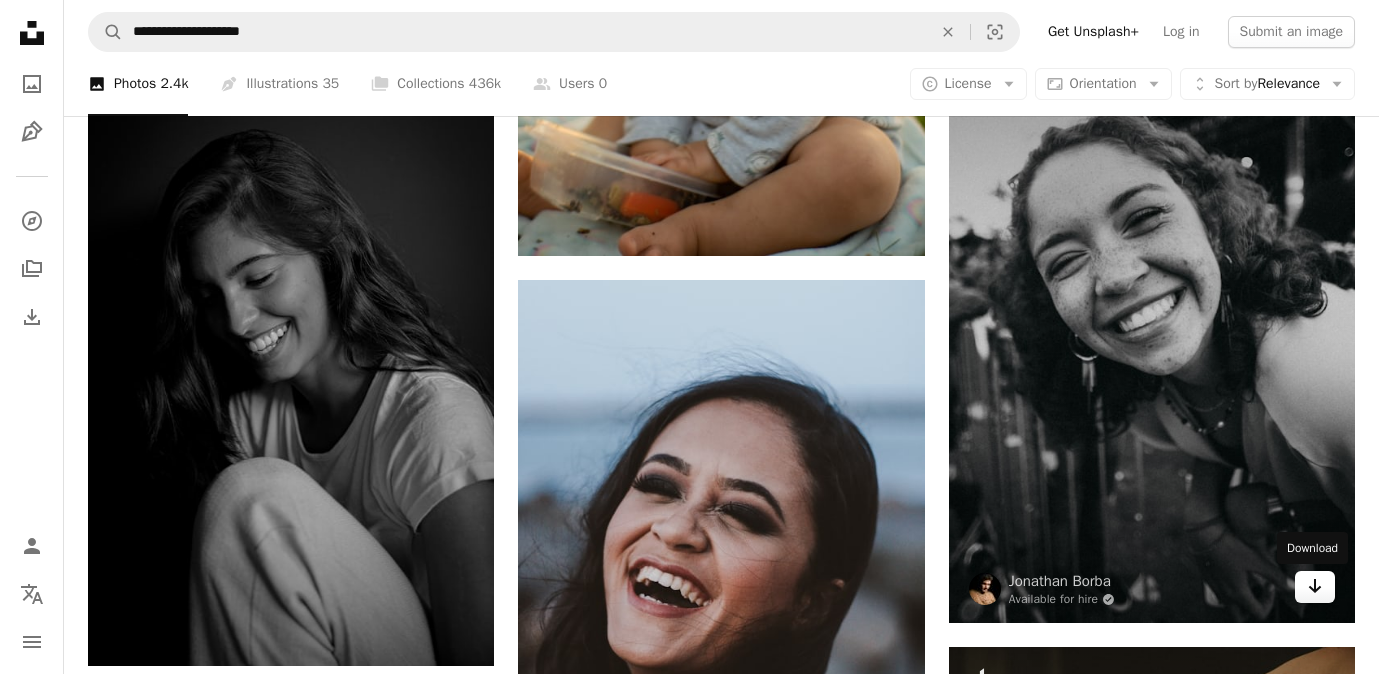 click on "Arrow pointing down" at bounding box center (1315, 587) 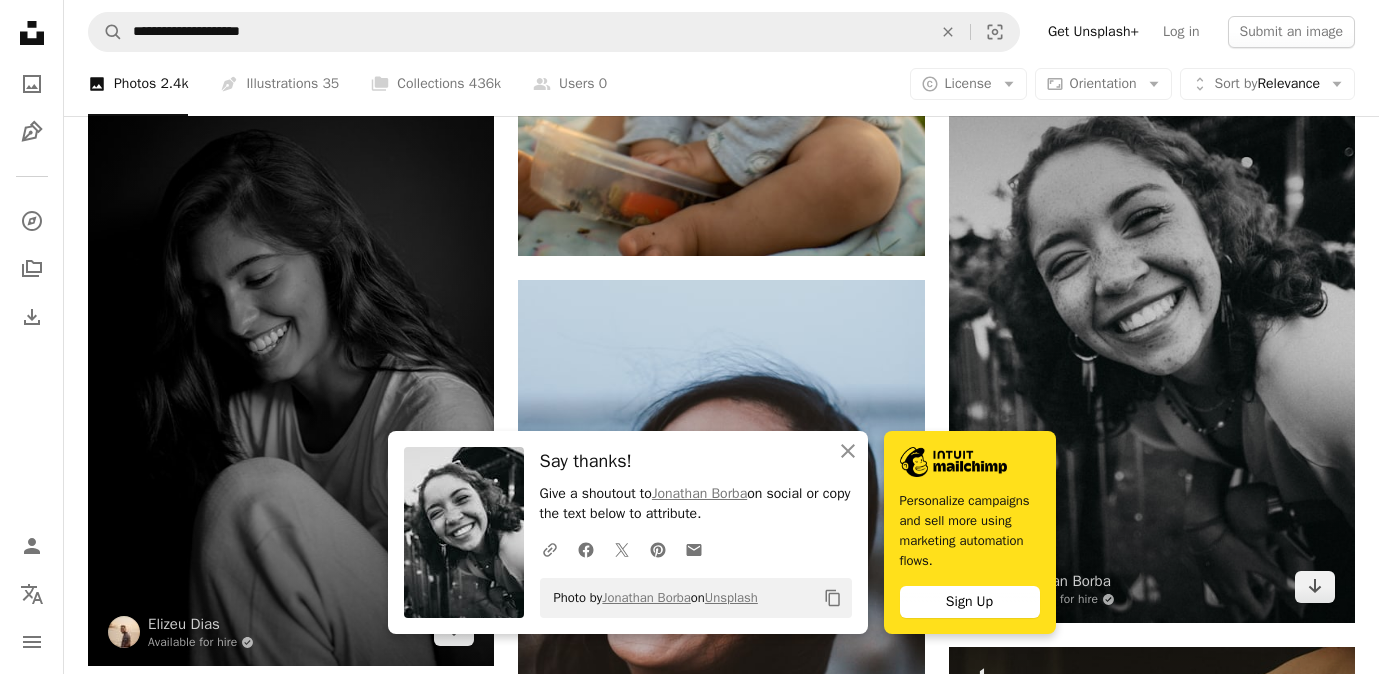 scroll, scrollTop: 6992, scrollLeft: 0, axis: vertical 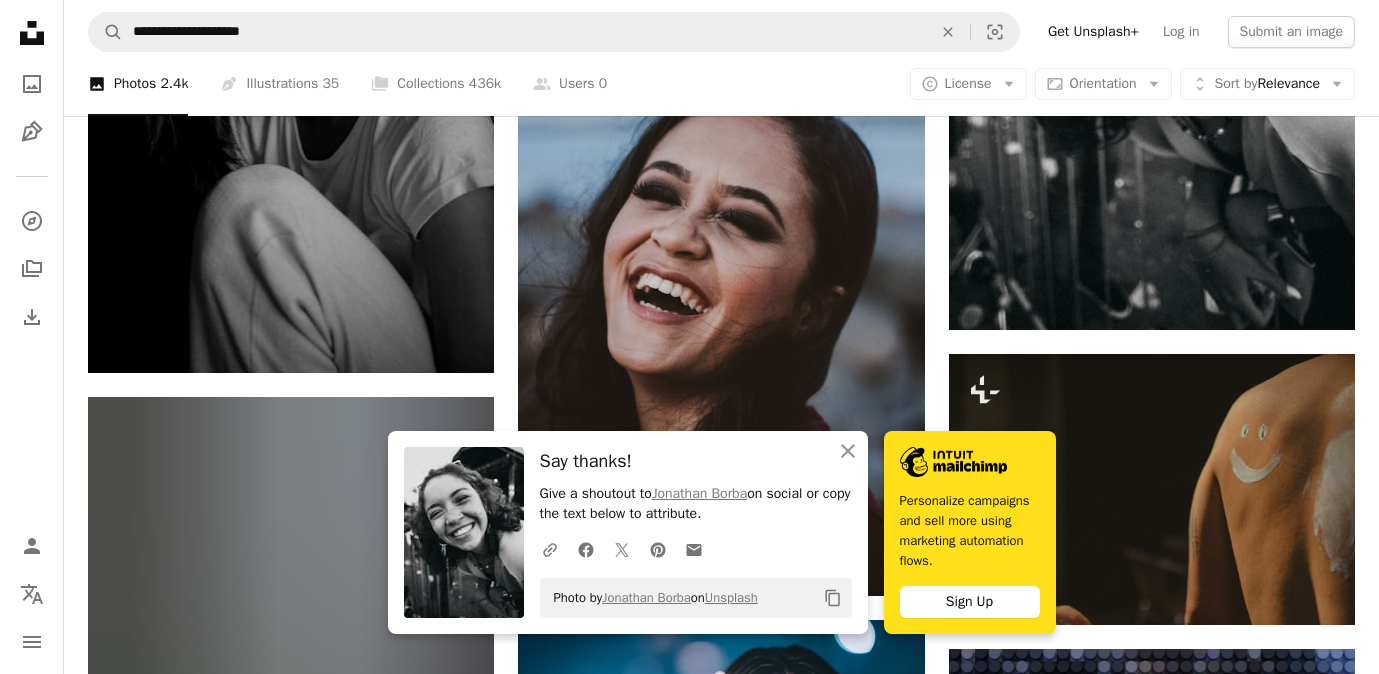 click on "Plus sign for Unsplash+ A heart A plus sign A. C. For  Unsplash+ A lock   Download A heart A plus sign Natalia Blauth For  Unsplash+ A lock   Download Plus sign for Unsplash+ A heart A plus sign Jordan González For  Unsplash+ A lock   Download A heart A plus sign Sean Lee Available for hire A checkmark inside of a circle Arrow pointing down Plus sign for Unsplash+ A heart A plus sign Curated Lifestyle For  Unsplash+ A lock   Download A heart A plus sign Nsey Benajah Available for hire A checkmark inside of a circle Arrow pointing down A heart A plus sign Pablo Padilla Arrow pointing down A heart A plus sign Thais  Muniz Arrow pointing down A heart A plus sign Jane Fela Arrow pointing down –– ––– –––  –– ––– –  ––– –––  ––––  –   – –– –––  – – ––– –– –– –––– –– Build your website your way. For" at bounding box center (721, -1411) 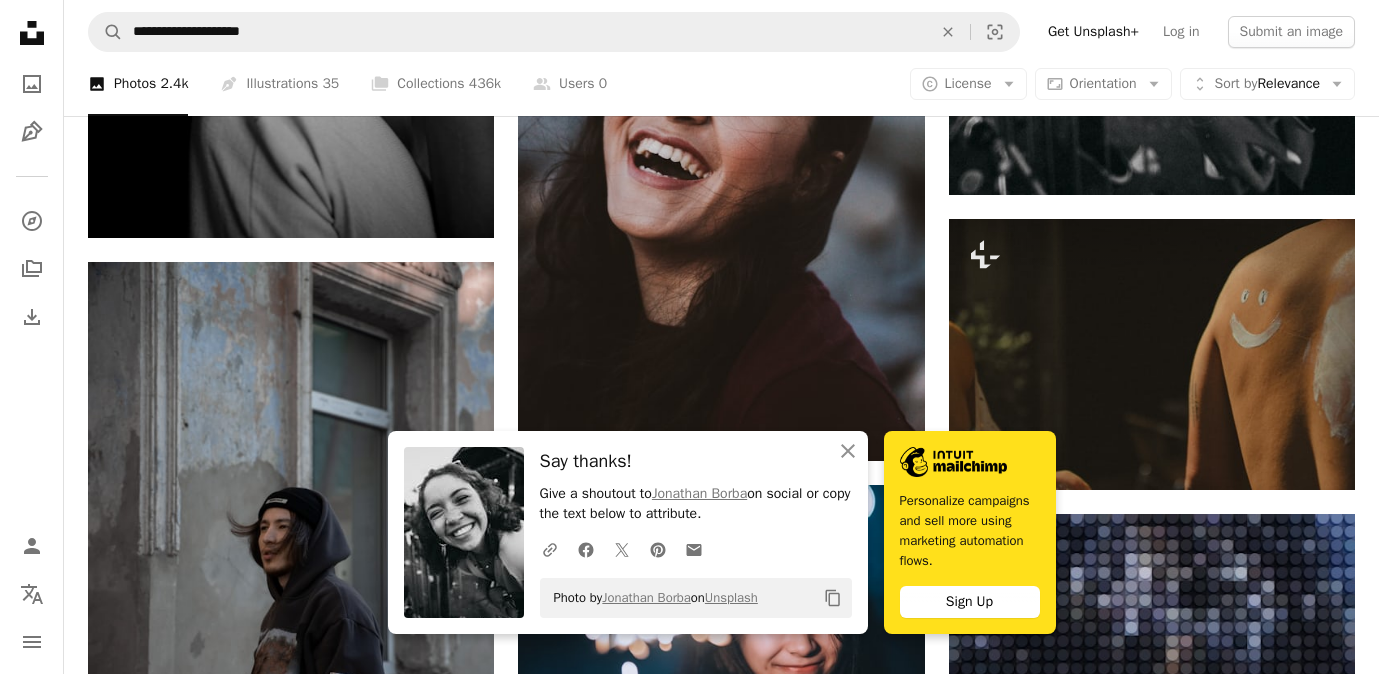 scroll, scrollTop: 7371, scrollLeft: 0, axis: vertical 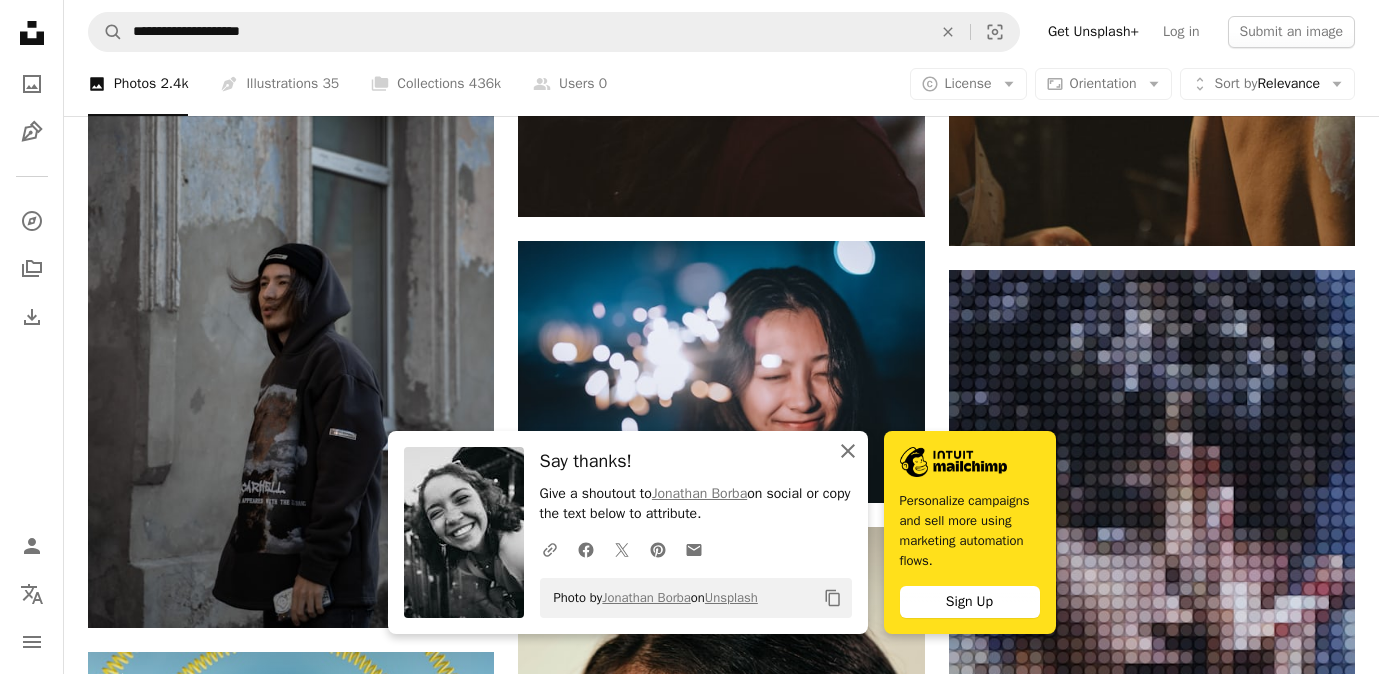 click on "An X shape" 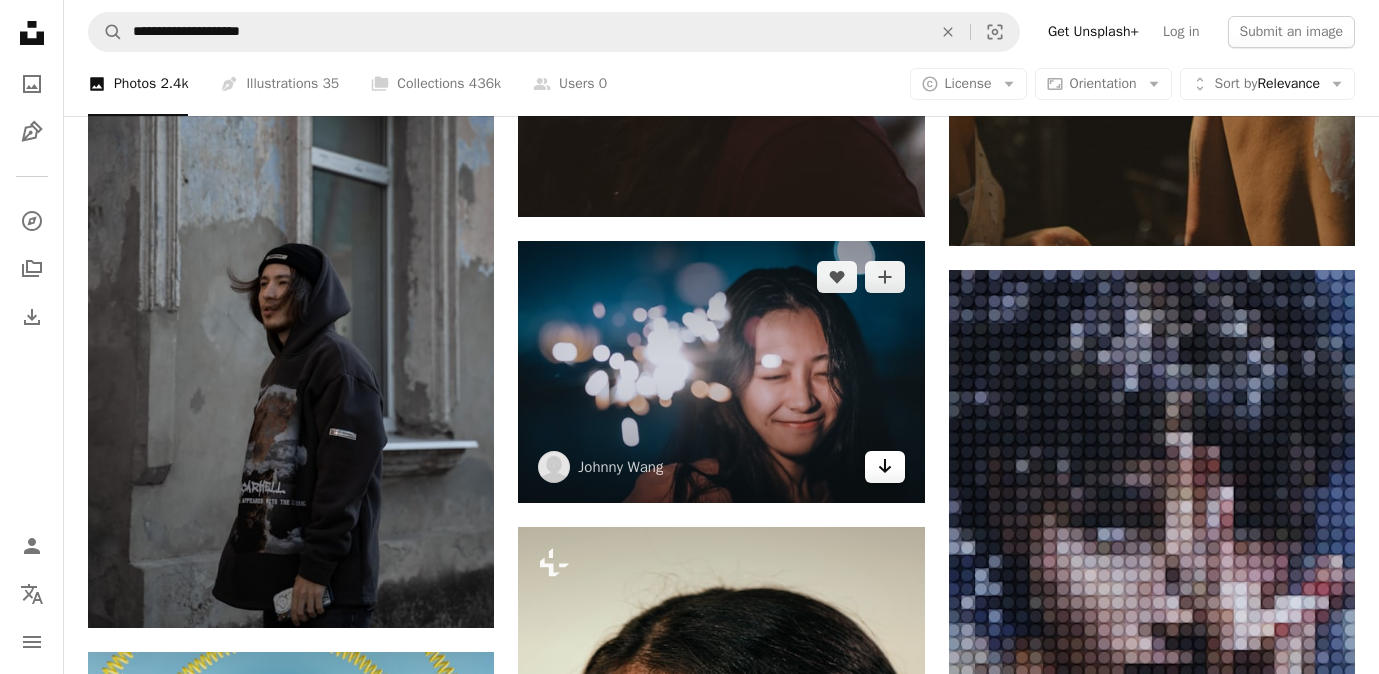click on "Arrow pointing down" at bounding box center (885, 467) 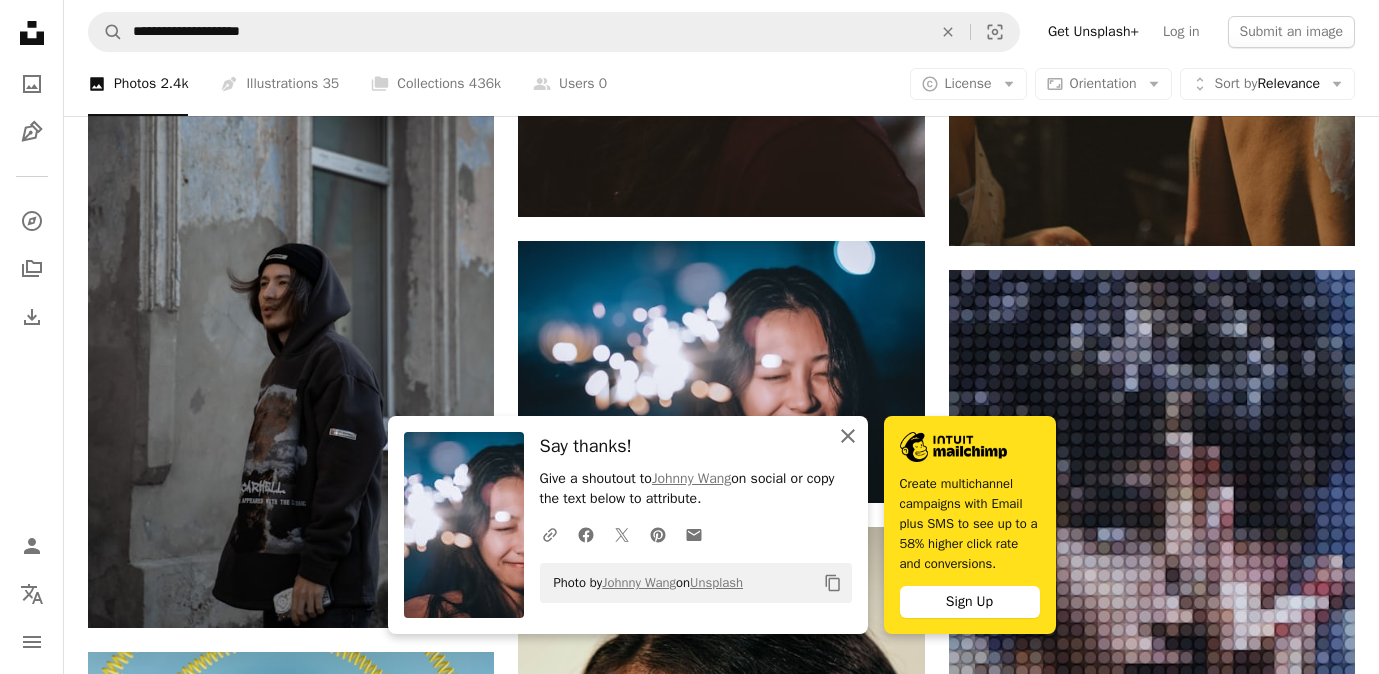 click on "An X shape" 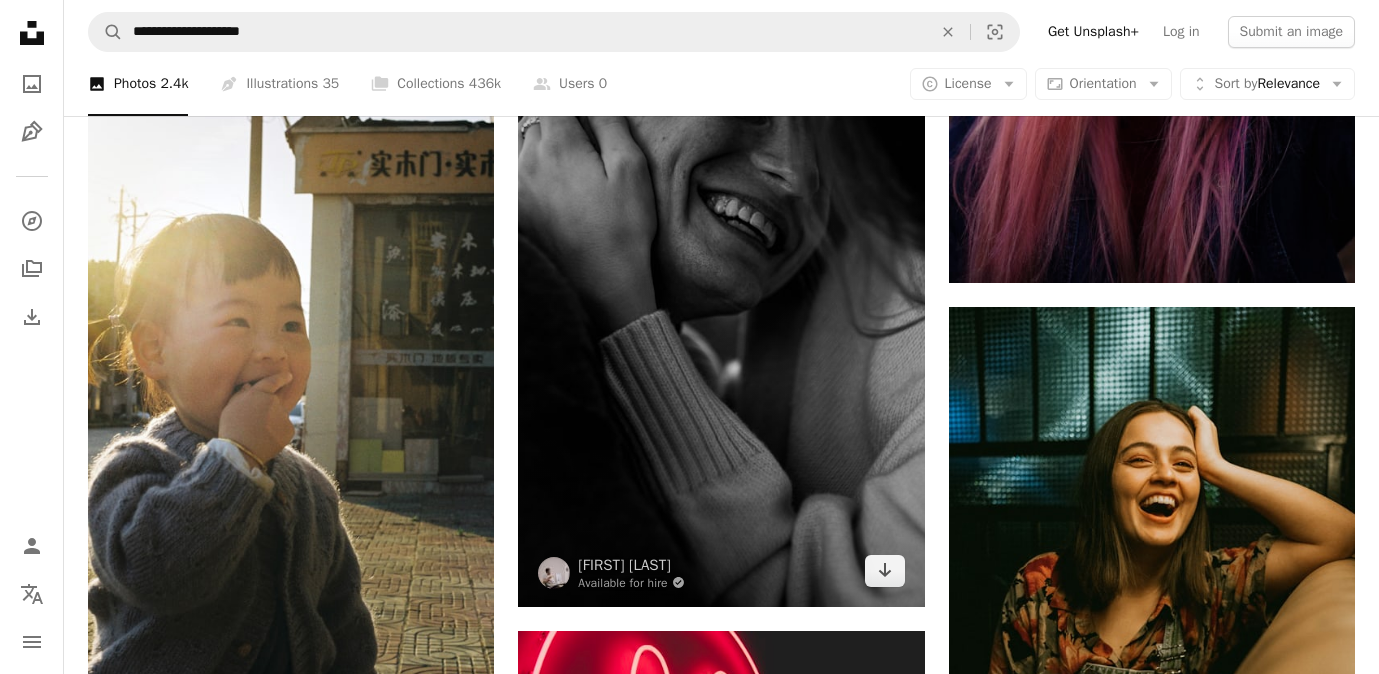 scroll, scrollTop: 8793, scrollLeft: 0, axis: vertical 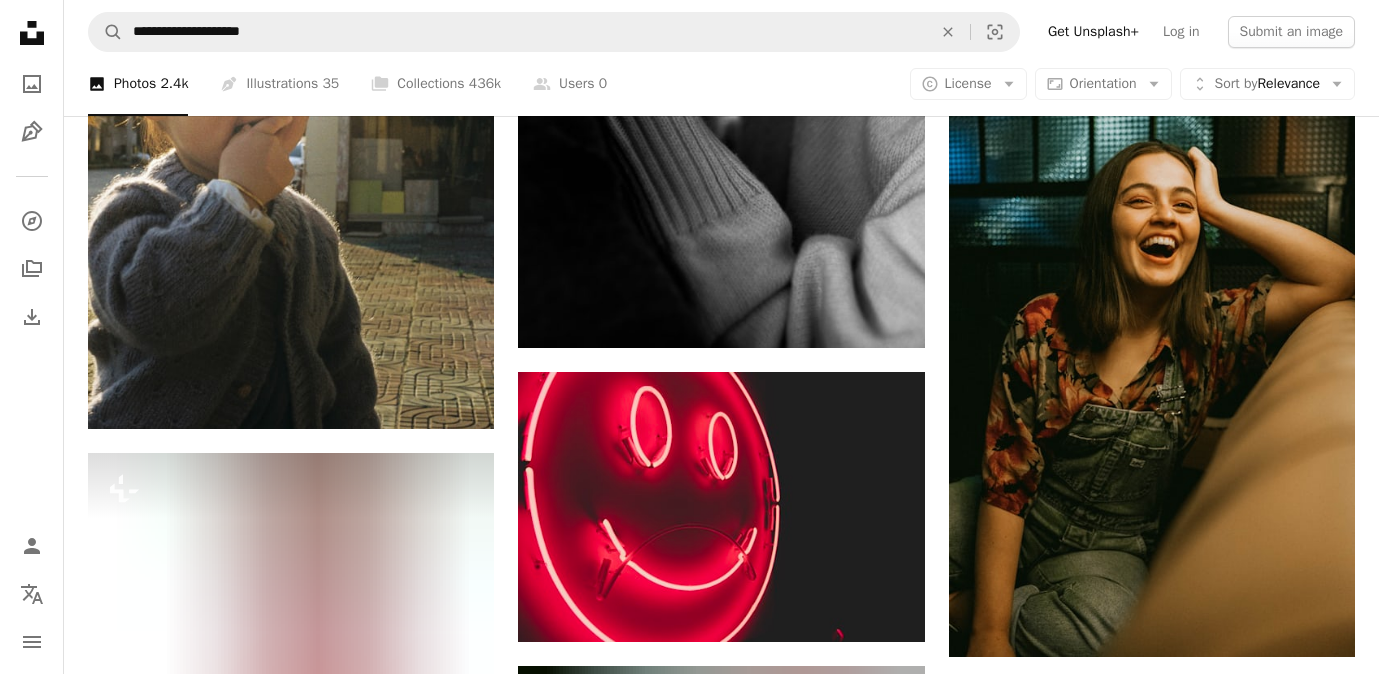 click on "Plus sign for Unsplash+ A heart A plus sign A. C. For  Unsplash+ A lock   Download A heart A plus sign Natalia Blauth For  Unsplash+ A lock   Download Plus sign for Unsplash+ A heart A plus sign Jordan González For  Unsplash+ A lock   Download A heart A plus sign Sean Lee Available for hire A checkmark inside of a circle Arrow pointing down Plus sign for Unsplash+ A heart A plus sign Curated Lifestyle For  Unsplash+ A lock   Download A heart A plus sign Nsey Benajah Available for hire A checkmark inside of a circle Arrow pointing down A heart A plus sign Pablo Padilla Arrow pointing down A heart A plus sign Thais  Muniz Arrow pointing down A heart A plus sign Jane Fela Arrow pointing down –– ––– –––  –– ––– –  ––– –––  ––––  –   – –– –––  – – ––– –– –– –––– –– Build your website your way. For" at bounding box center [291, -1877] 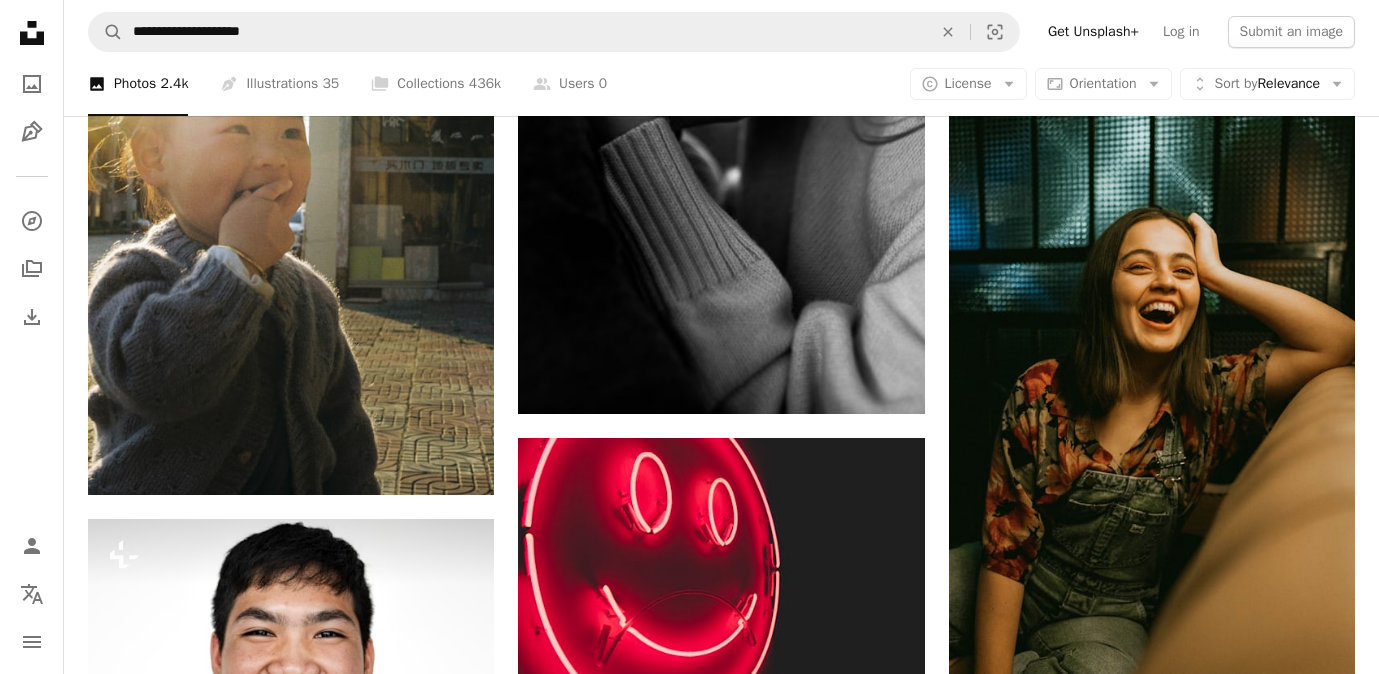 scroll, scrollTop: 8661, scrollLeft: 0, axis: vertical 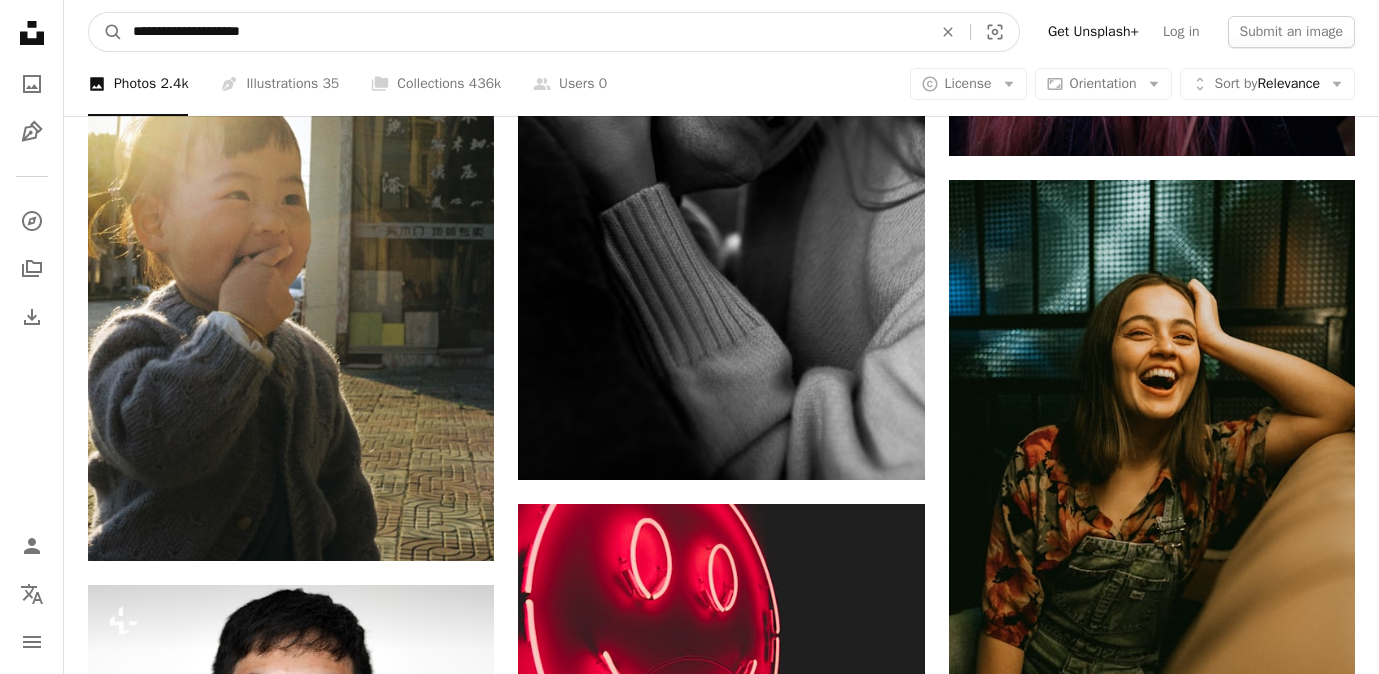 drag, startPoint x: 297, startPoint y: 33, endPoint x: 198, endPoint y: 33, distance: 99 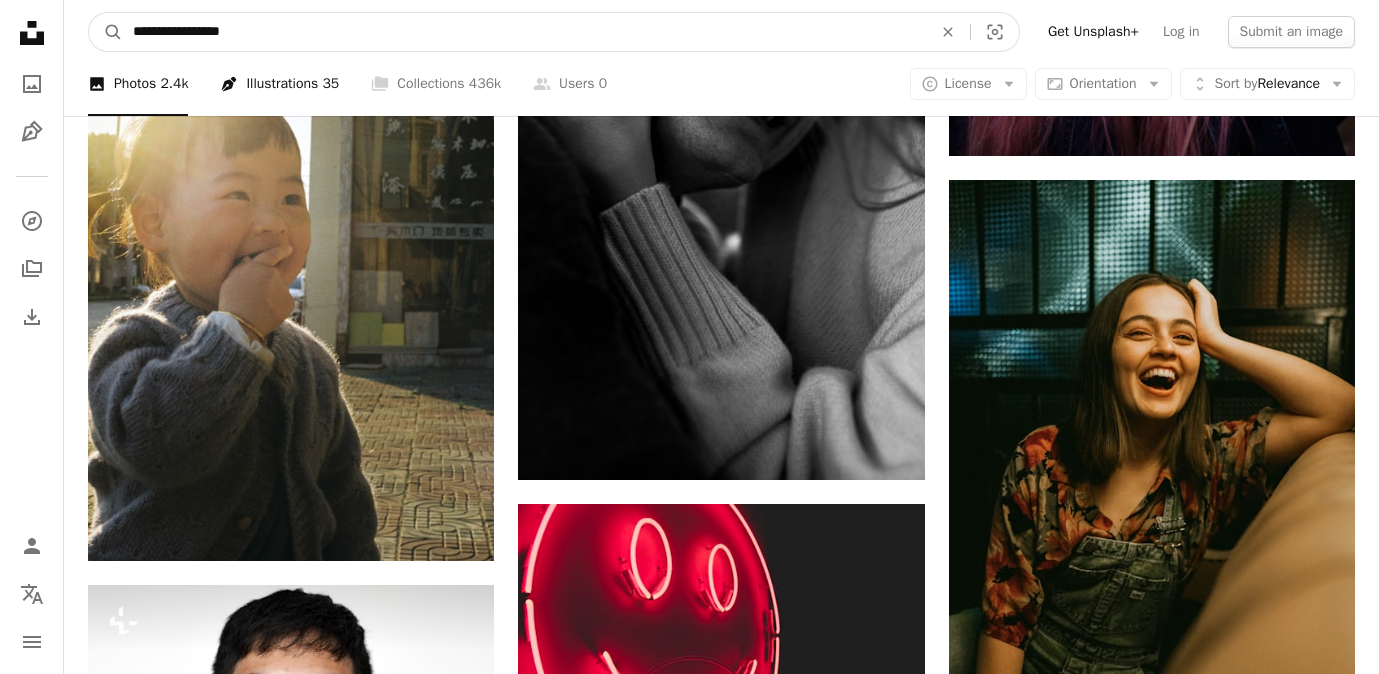 type on "**********" 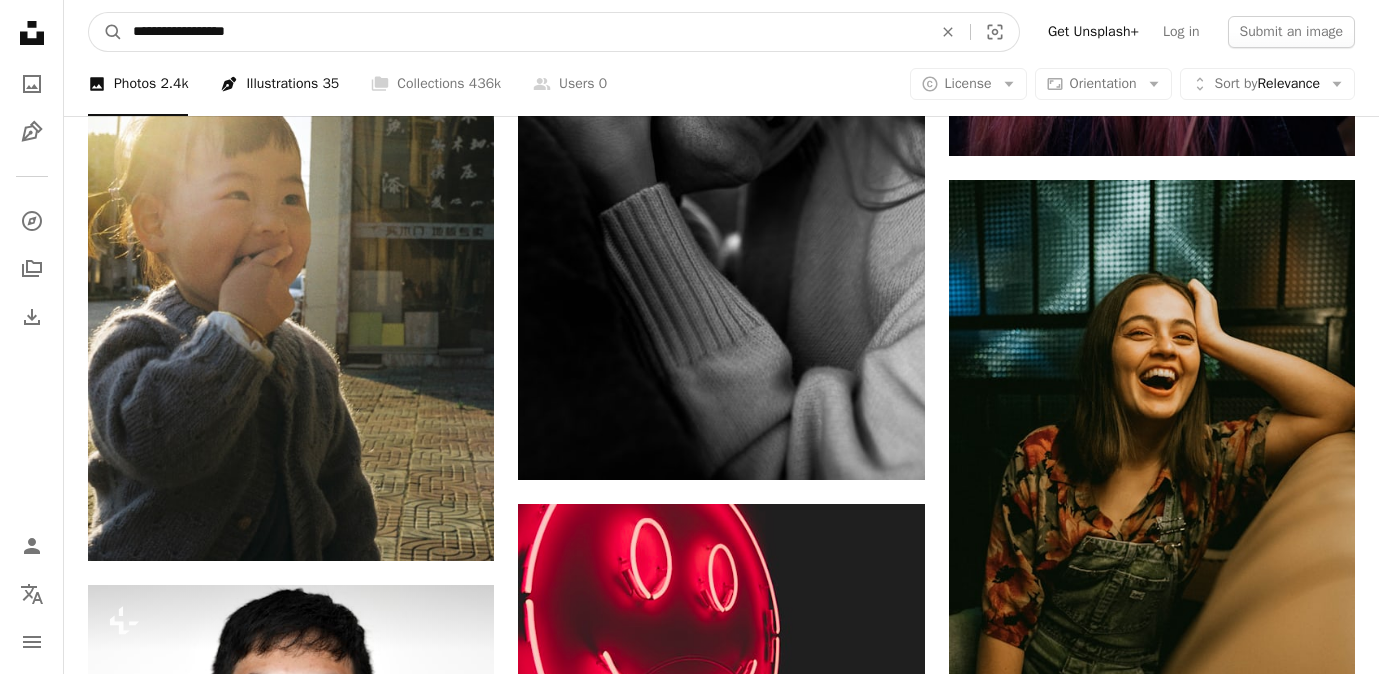 click on "A magnifying glass" at bounding box center (106, 32) 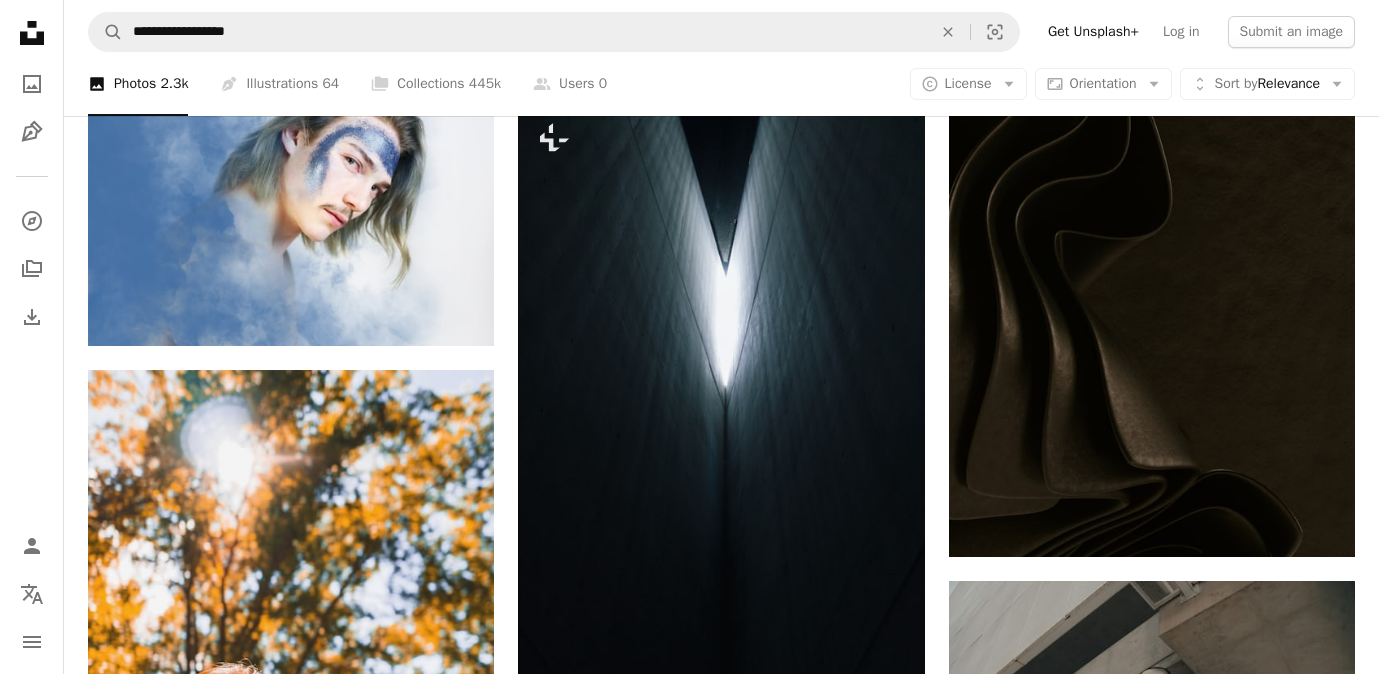 scroll, scrollTop: 2449, scrollLeft: 0, axis: vertical 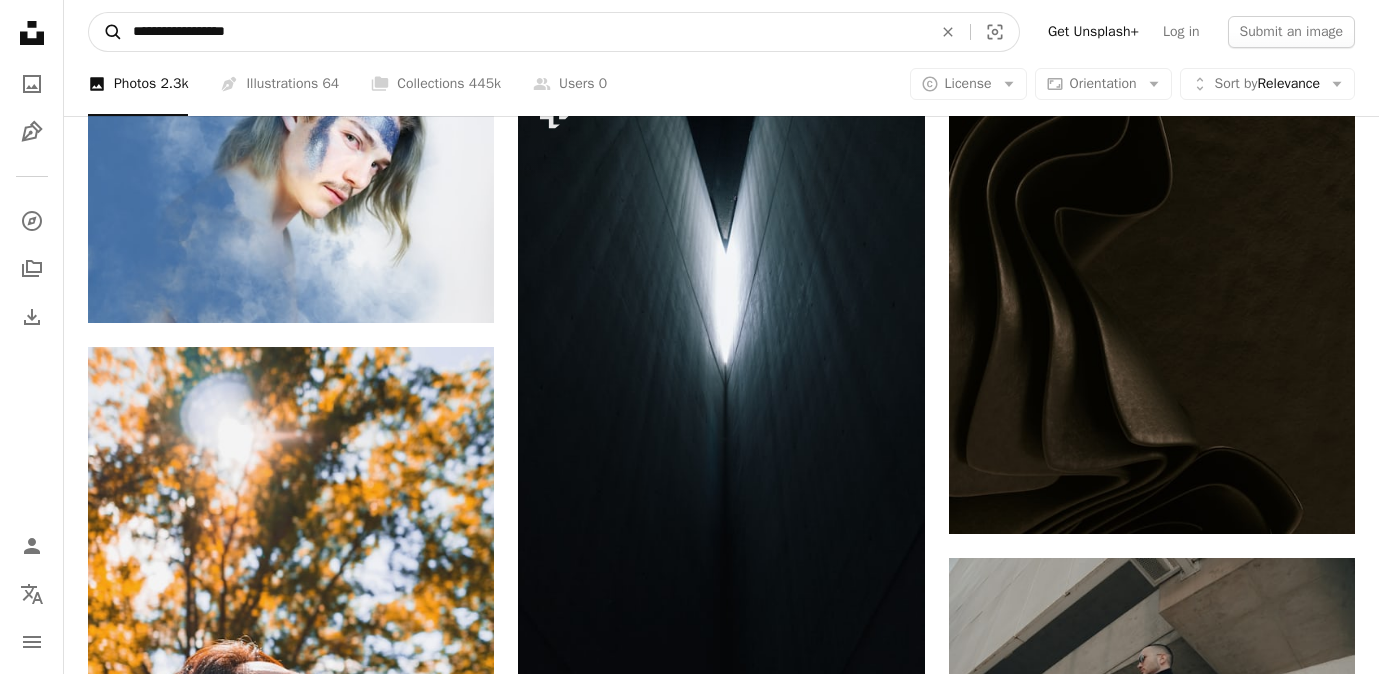 drag, startPoint x: 197, startPoint y: 32, endPoint x: 99, endPoint y: 32, distance: 98 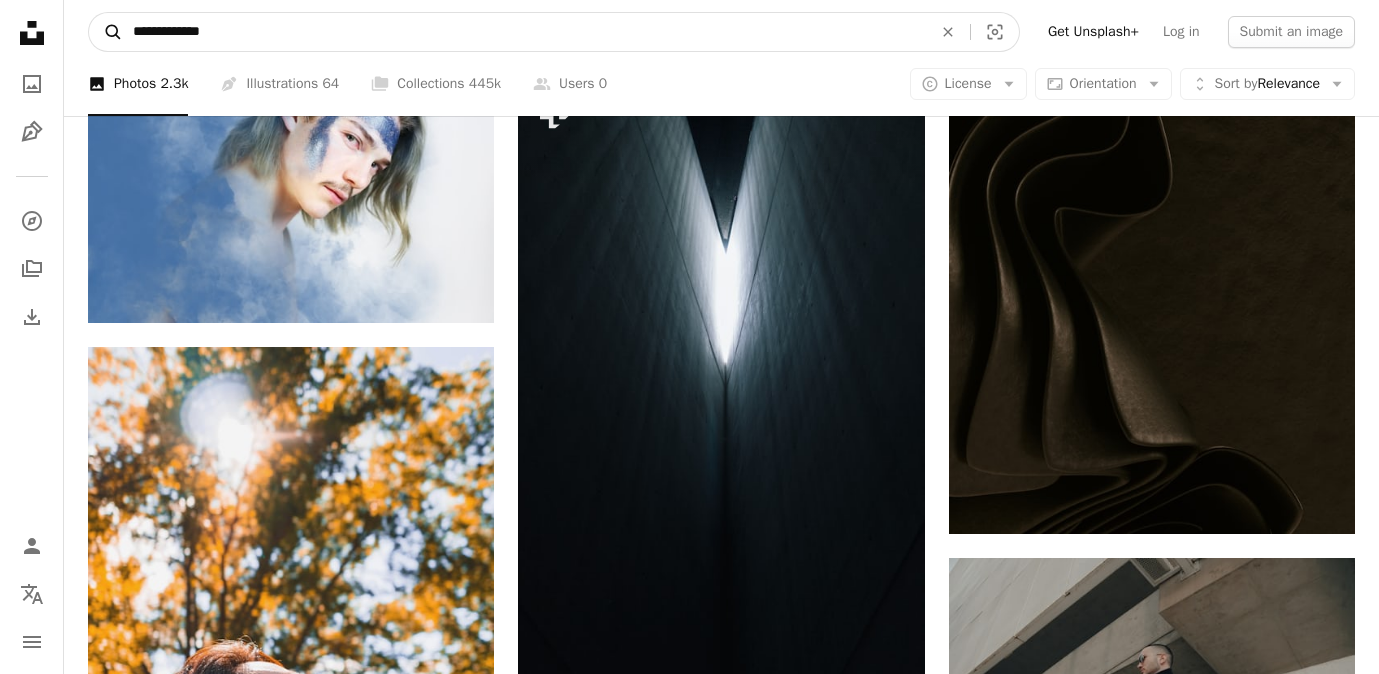 type on "**********" 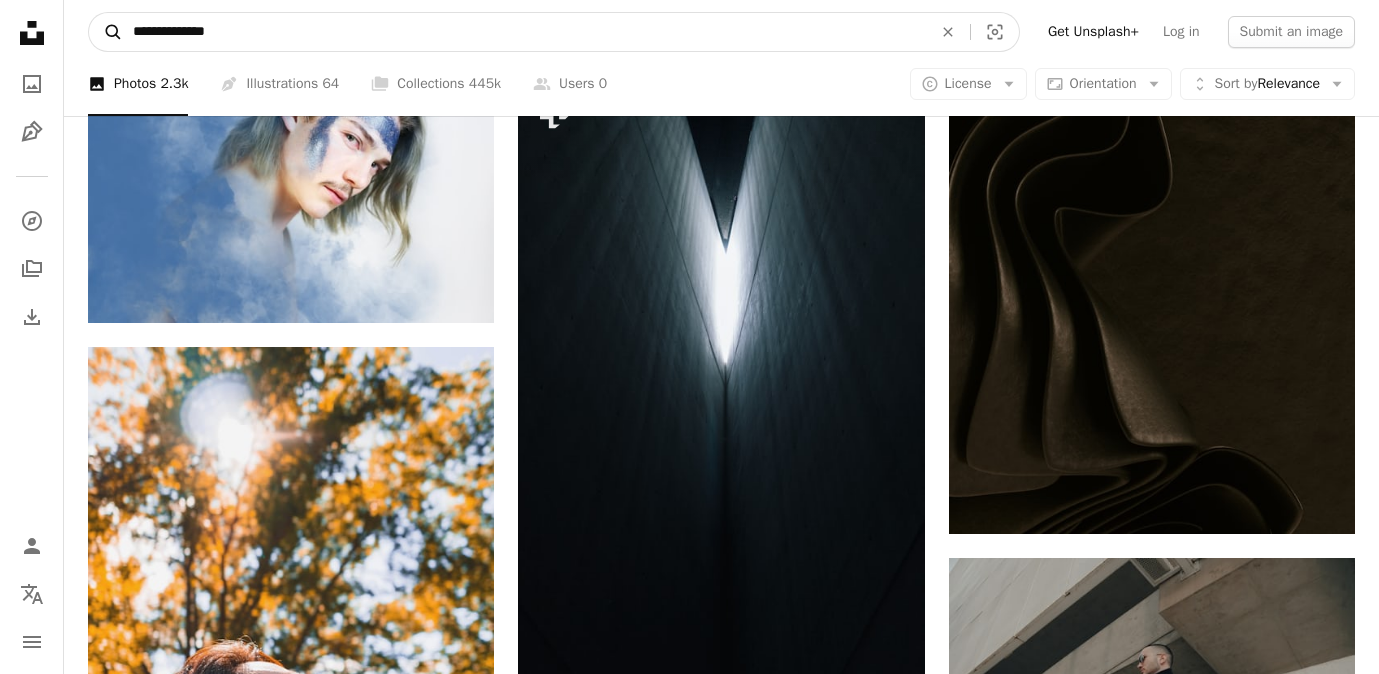 click on "A magnifying glass" at bounding box center [106, 32] 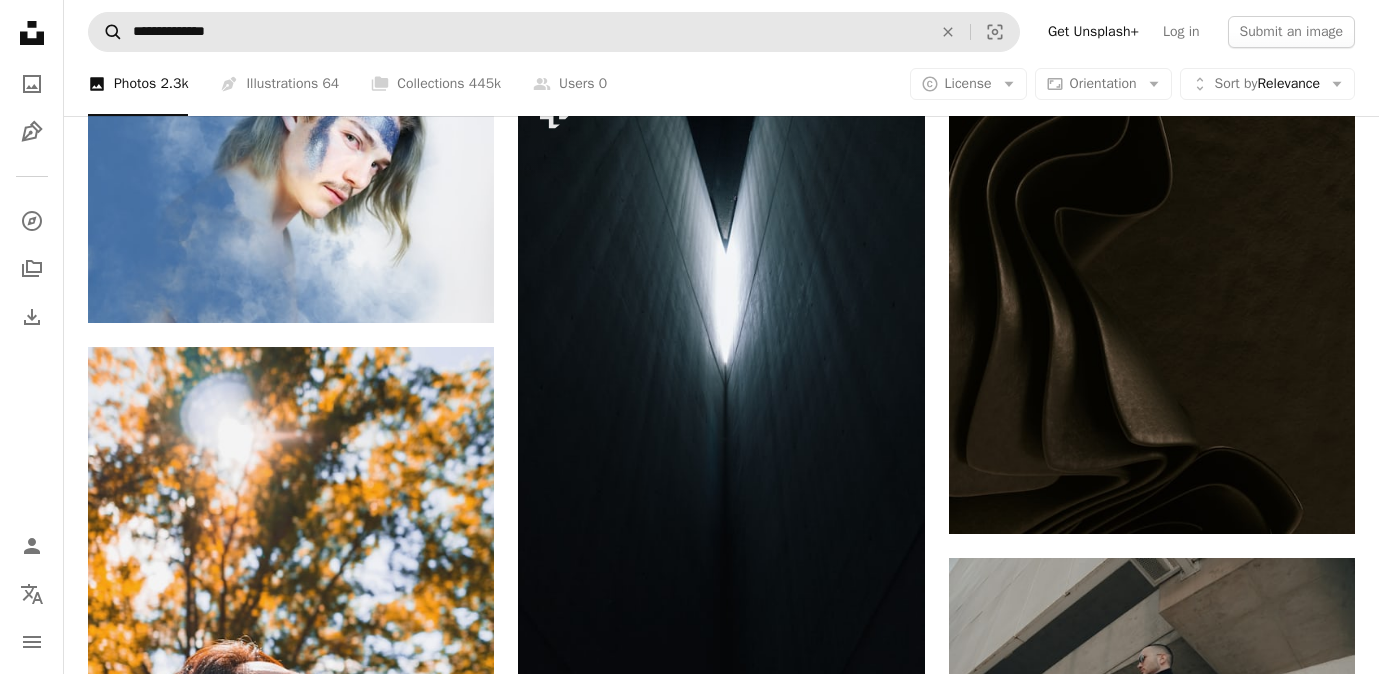 scroll, scrollTop: 0, scrollLeft: 0, axis: both 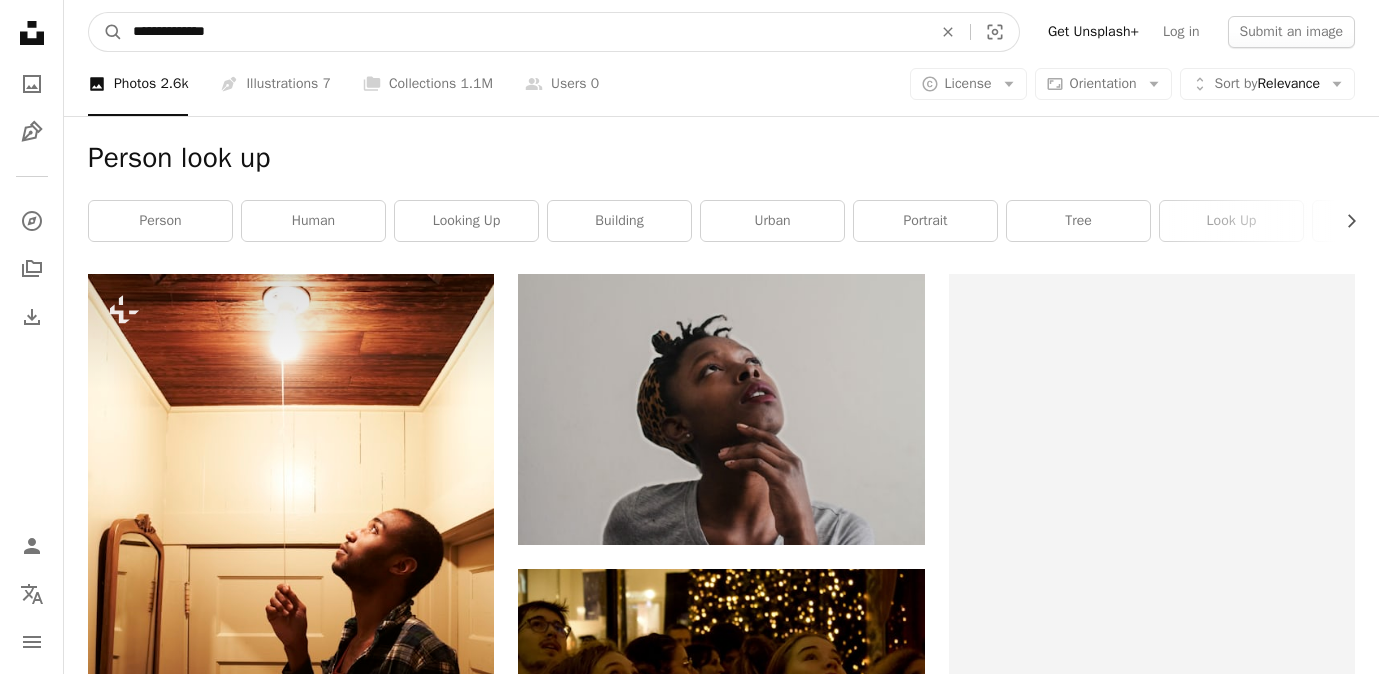 click on "**********" at bounding box center [524, 32] 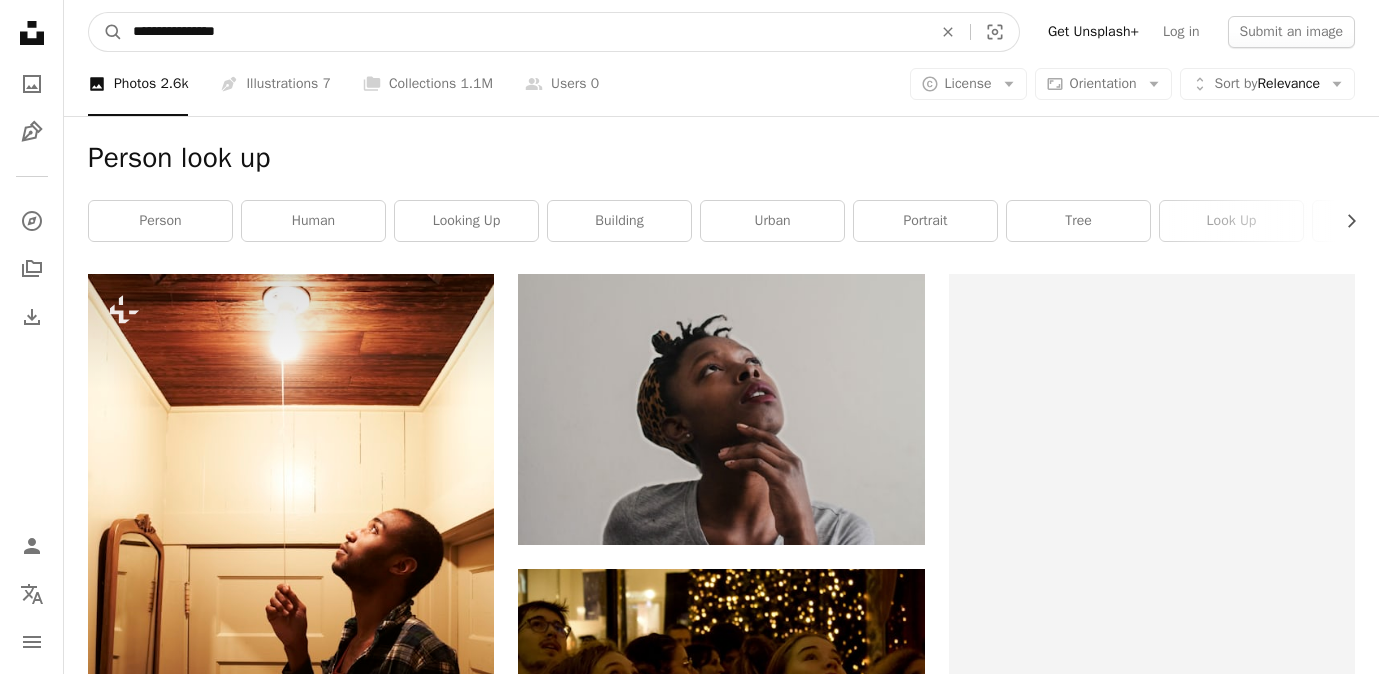 type on "**********" 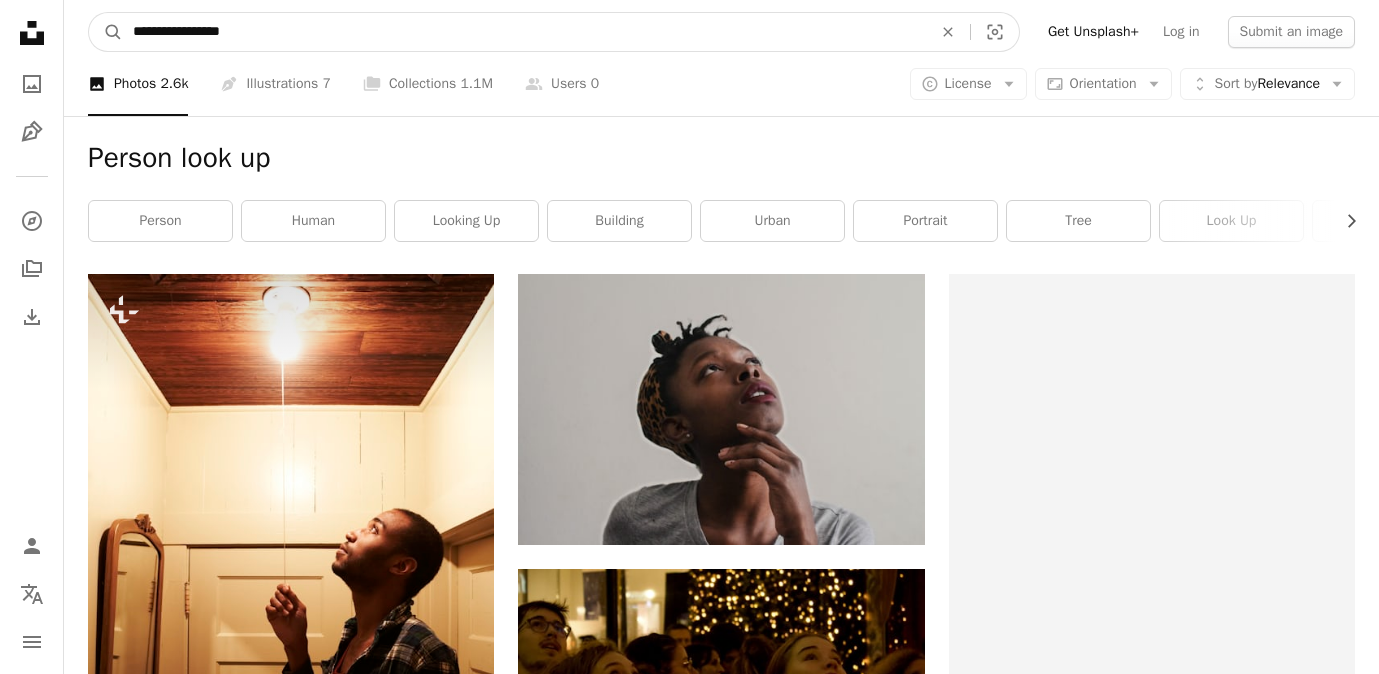 click on "A magnifying glass" at bounding box center (106, 32) 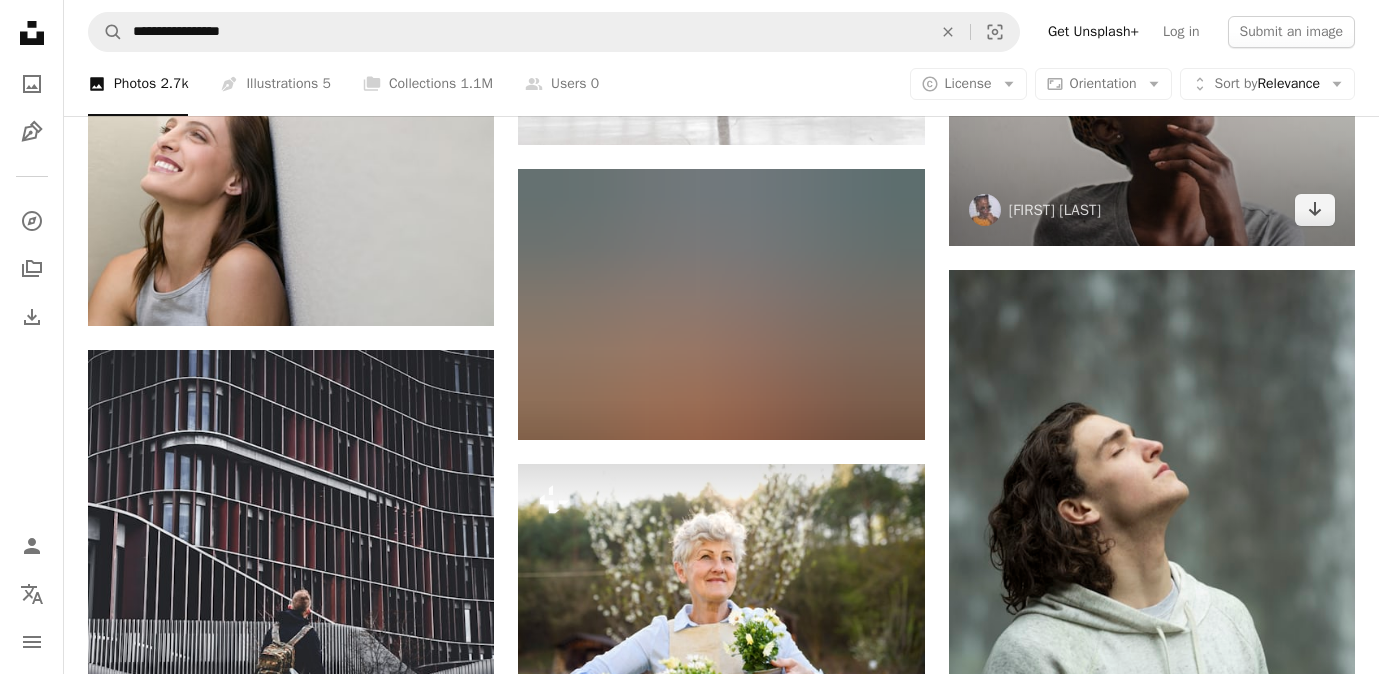 scroll, scrollTop: 657, scrollLeft: 0, axis: vertical 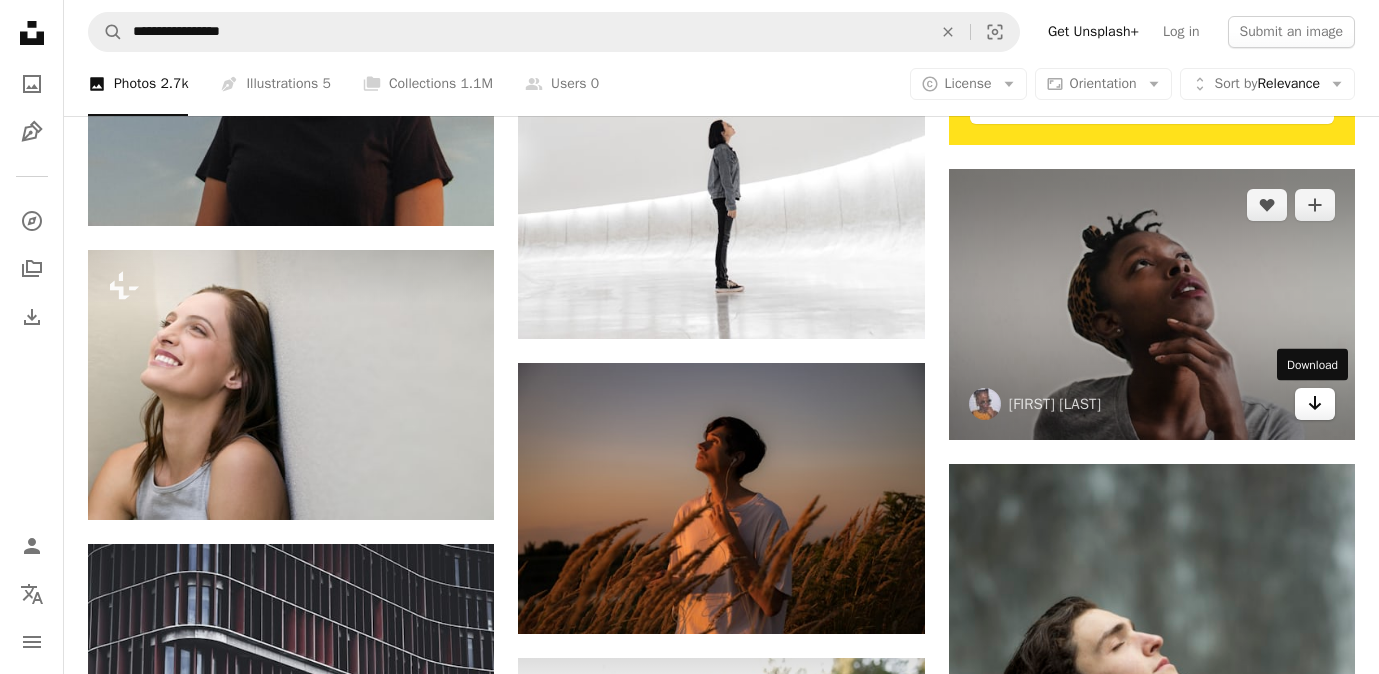 click on "Arrow pointing down" 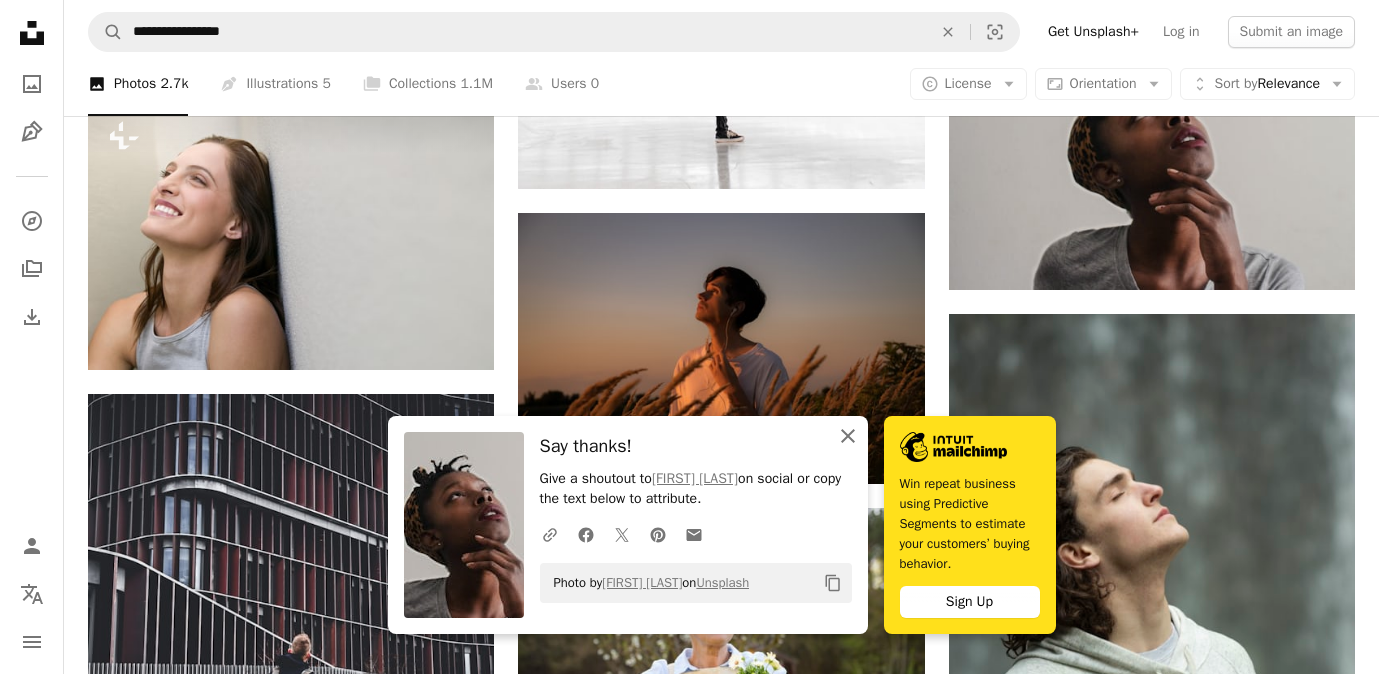 click 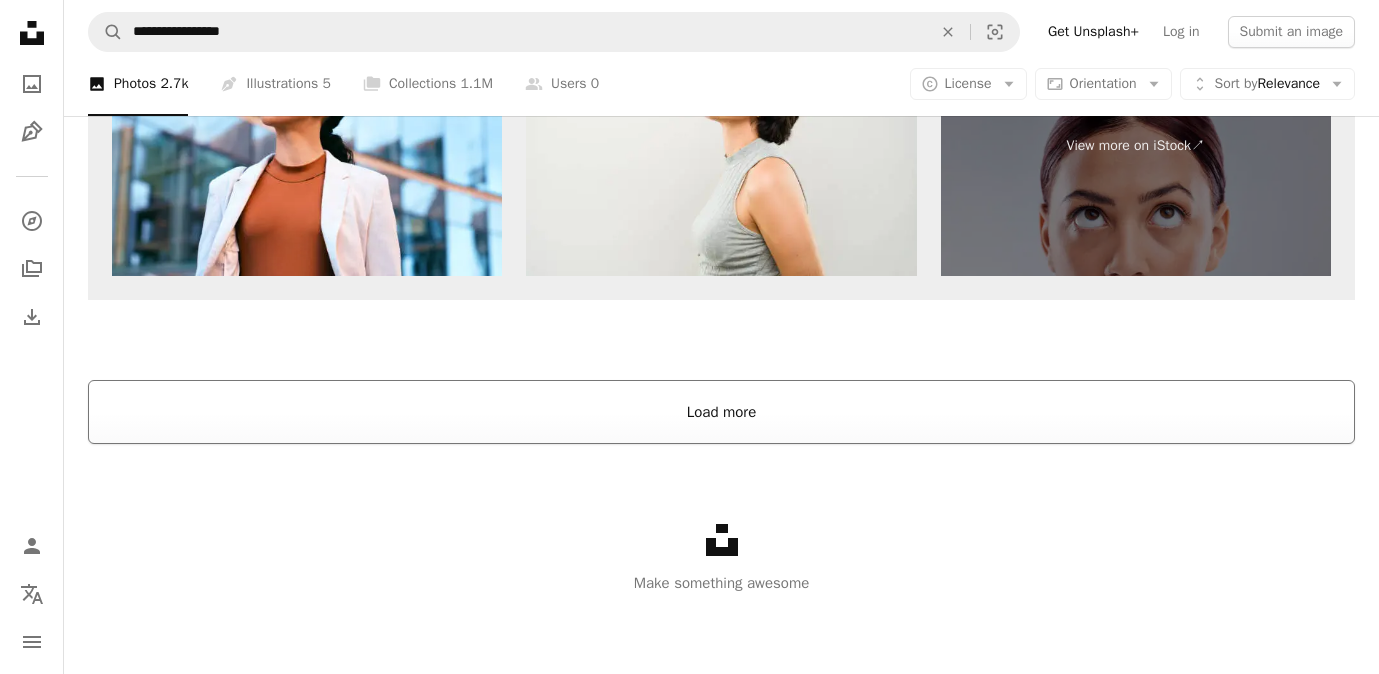 click on "Load more" at bounding box center [721, 412] 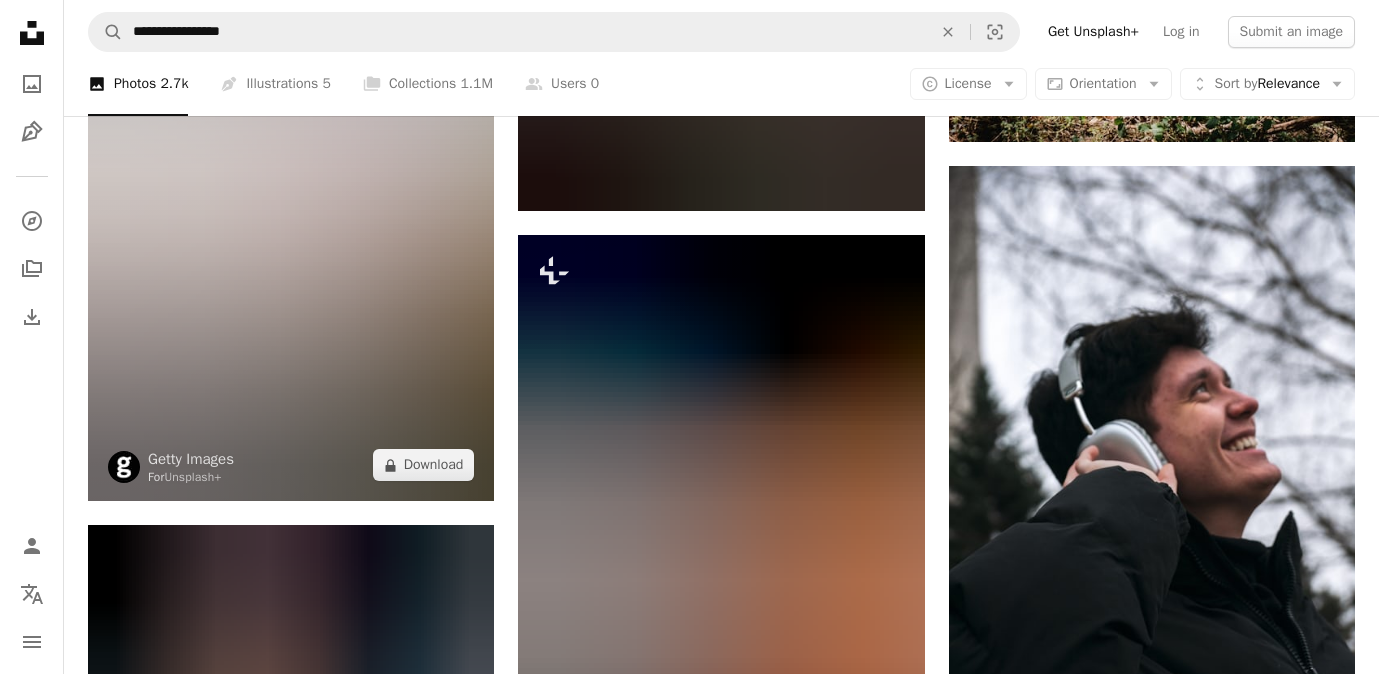 scroll, scrollTop: 15795, scrollLeft: 0, axis: vertical 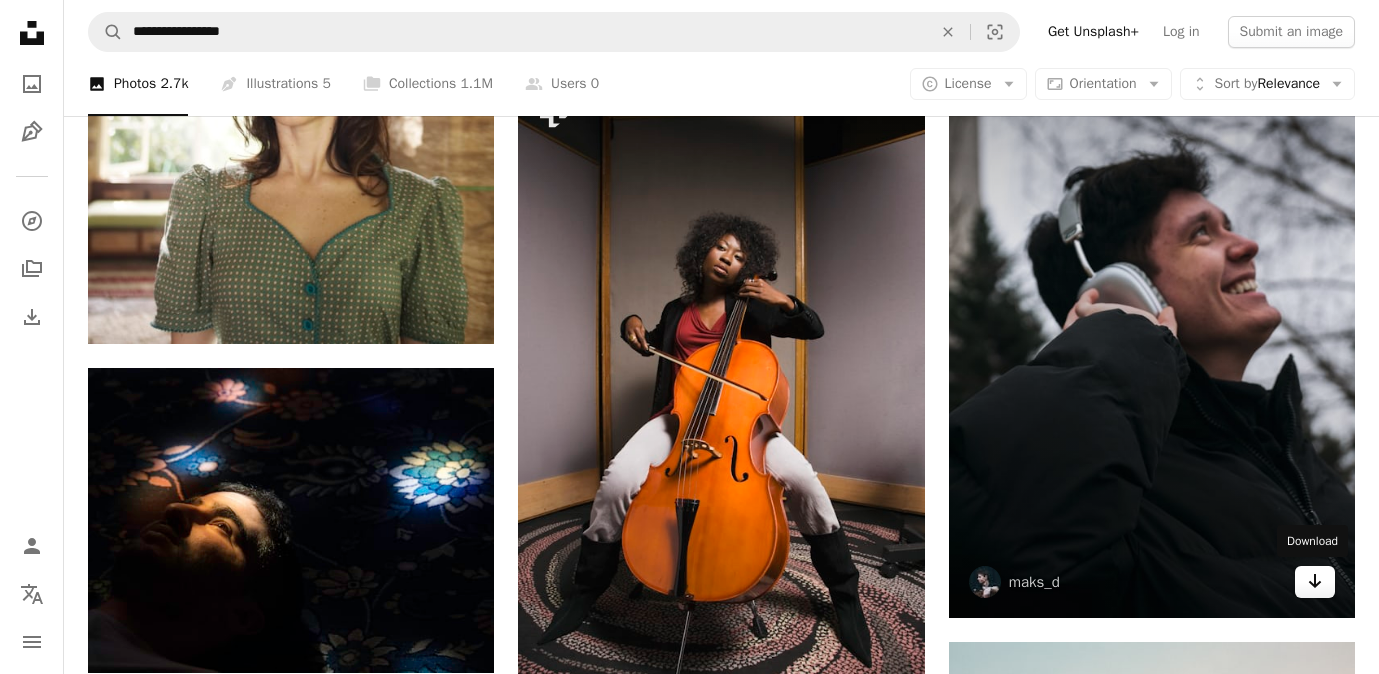 click on "Arrow pointing down" at bounding box center [1315, 582] 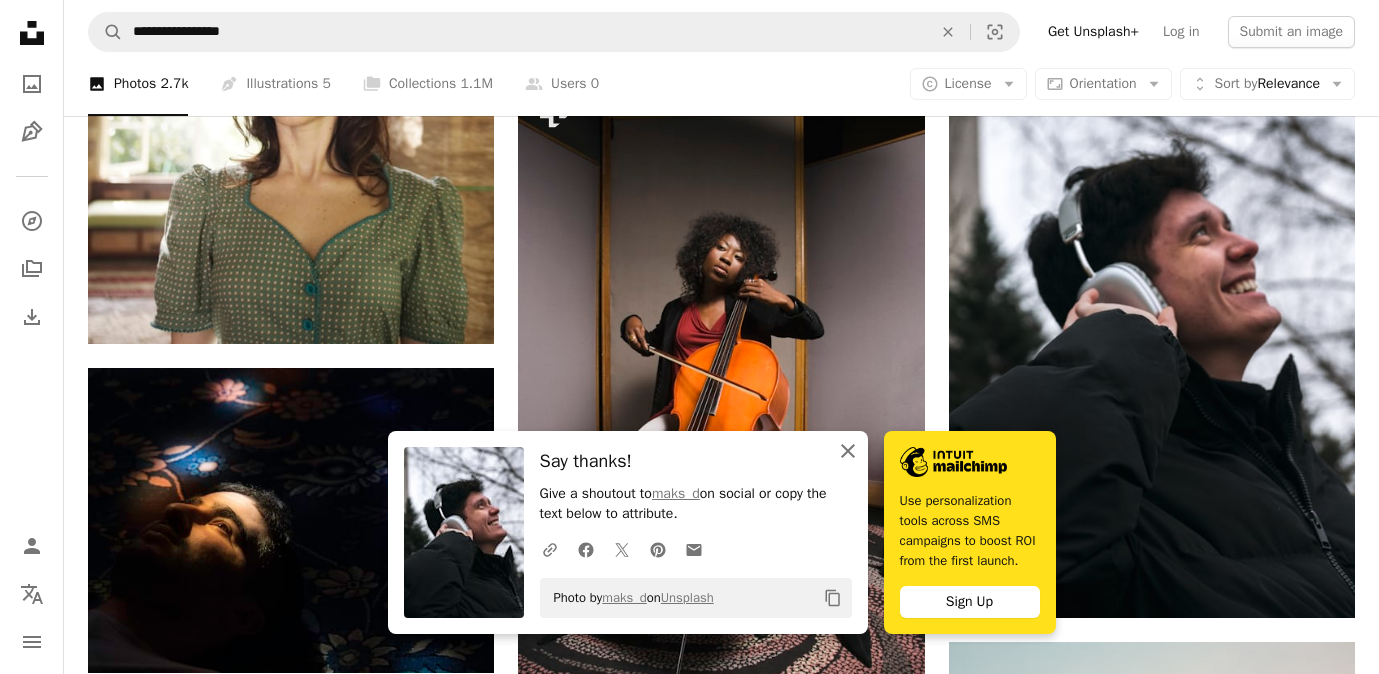 click on "An X shape" 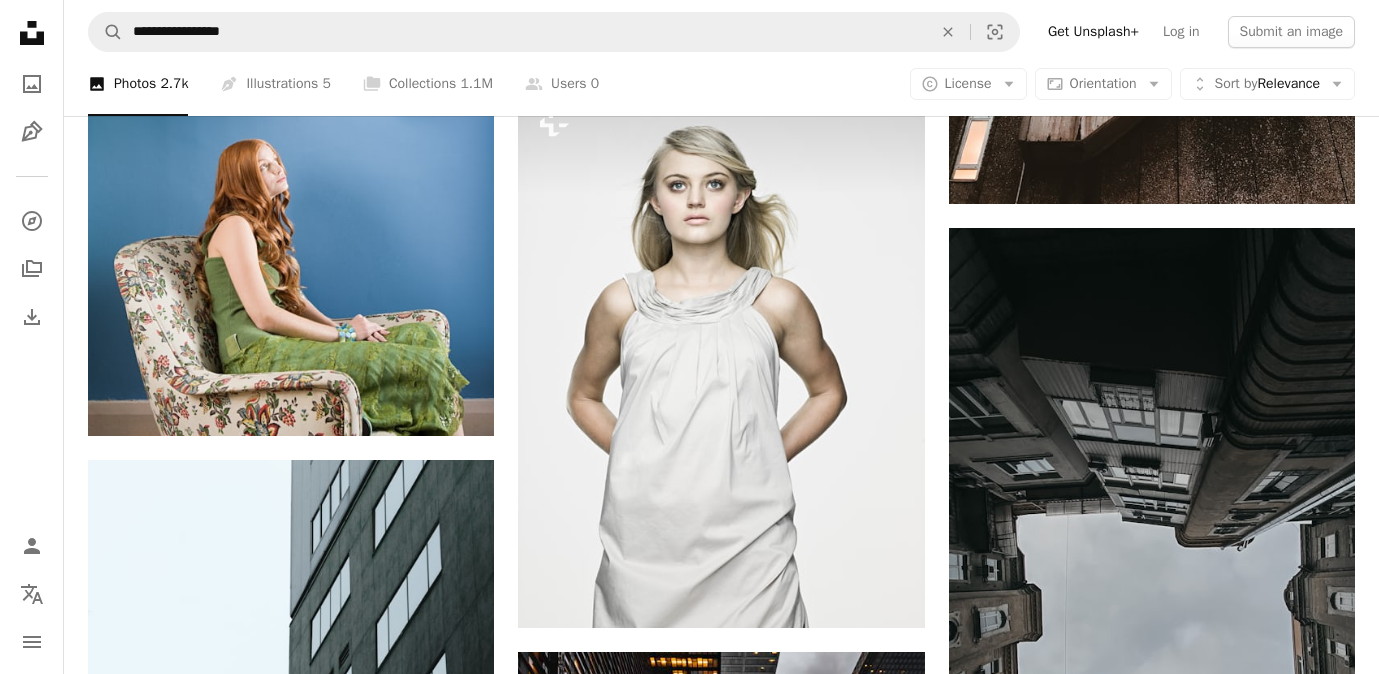 scroll, scrollTop: 29354, scrollLeft: 0, axis: vertical 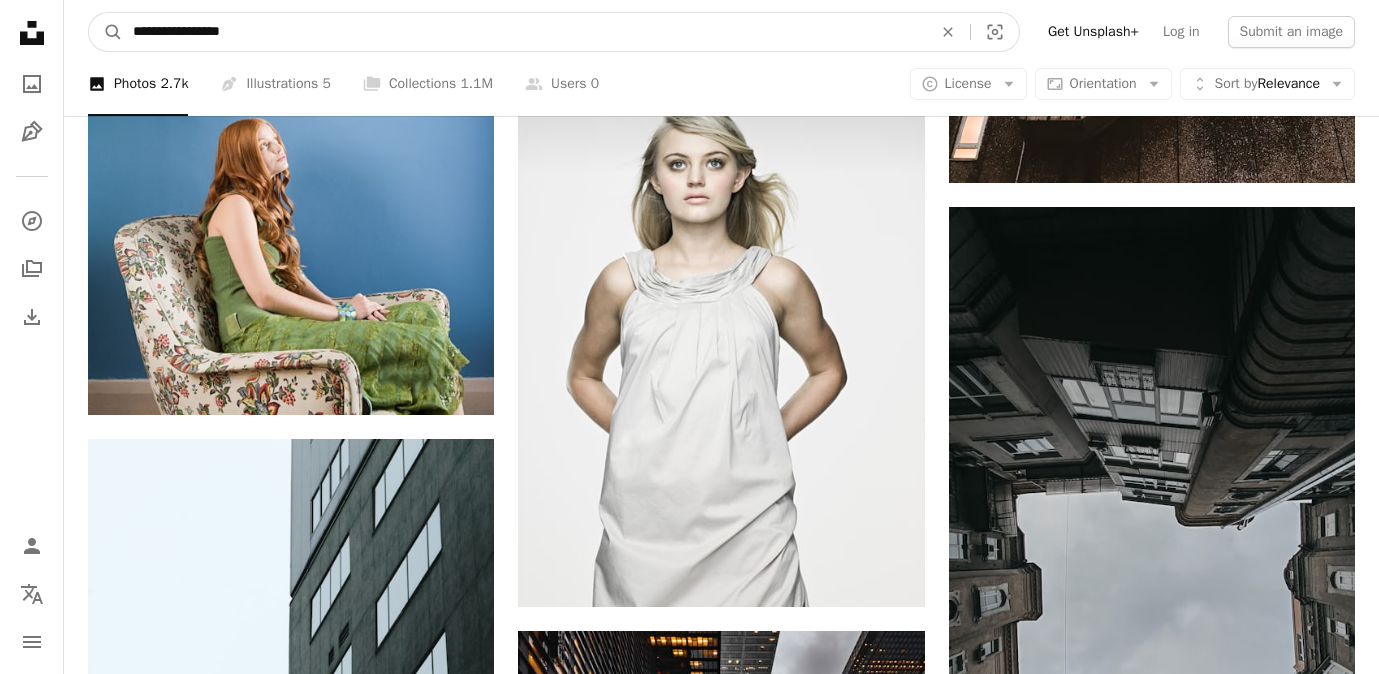 click on "**********" at bounding box center [524, 32] 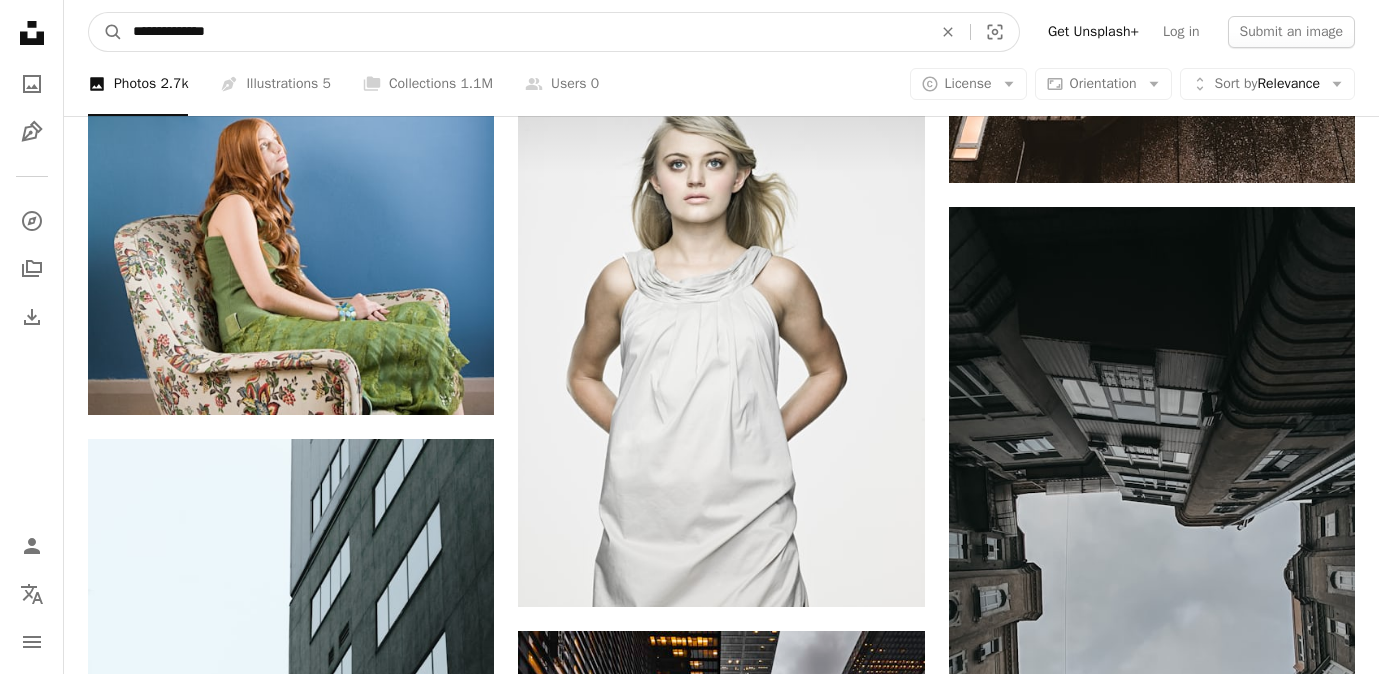 type on "**********" 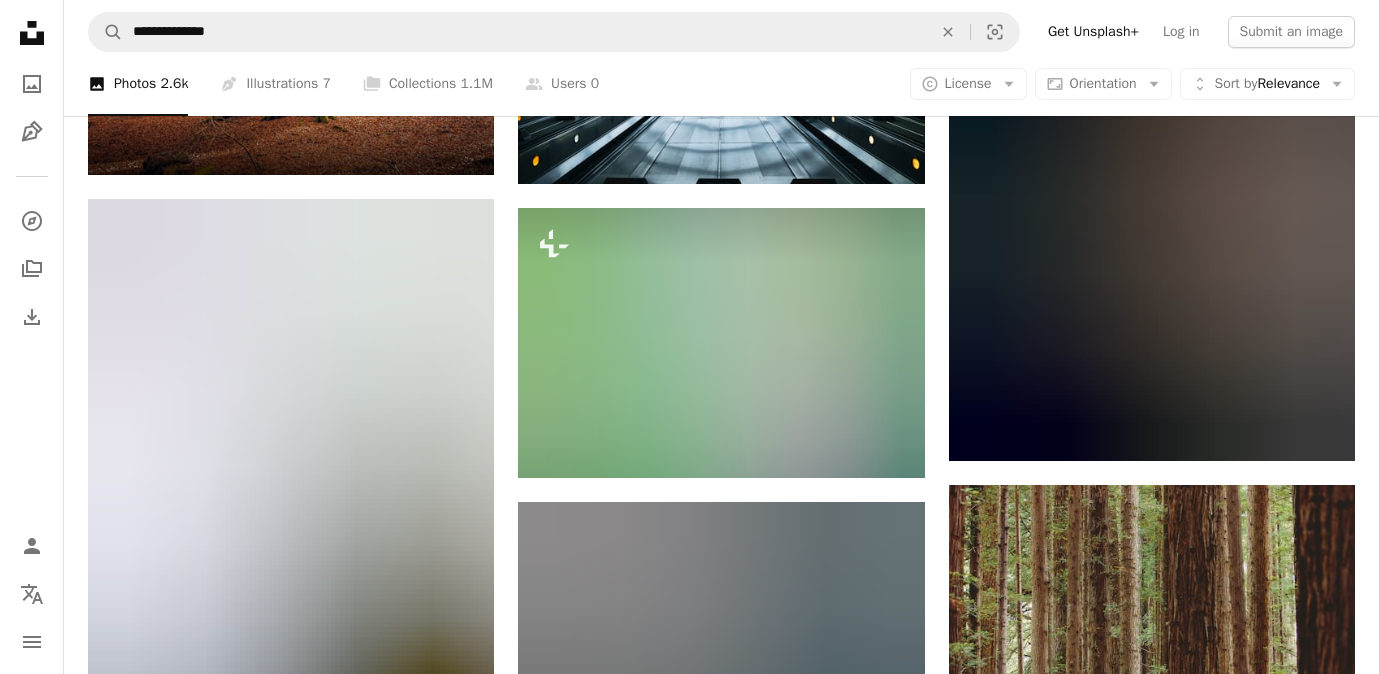 scroll, scrollTop: 3451, scrollLeft: 0, axis: vertical 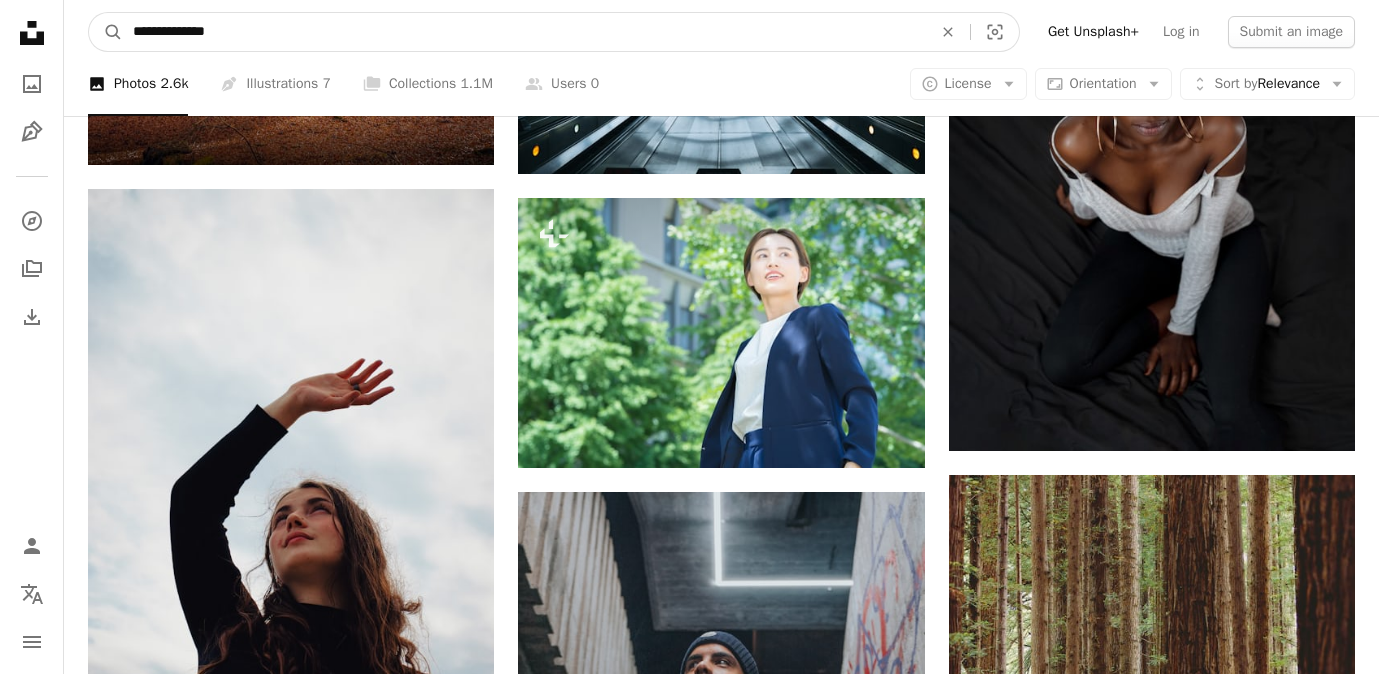 click on "**********" at bounding box center [524, 32] 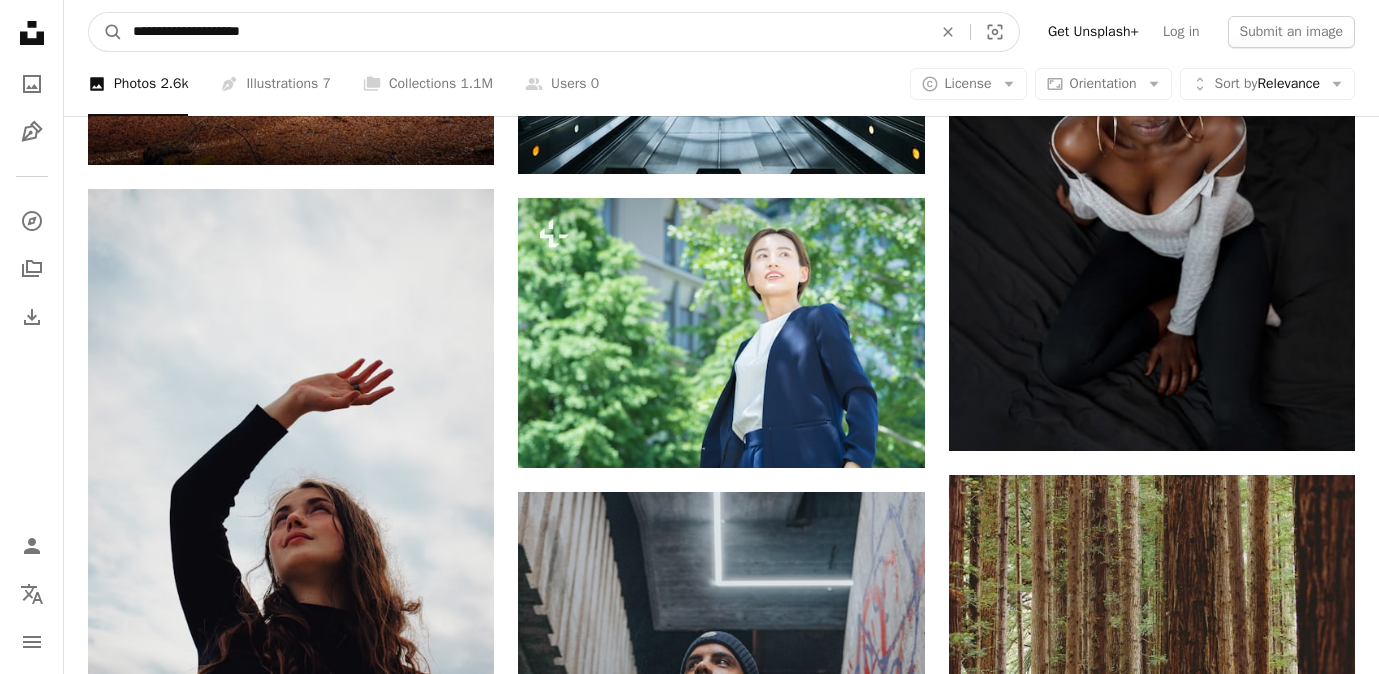 type on "**********" 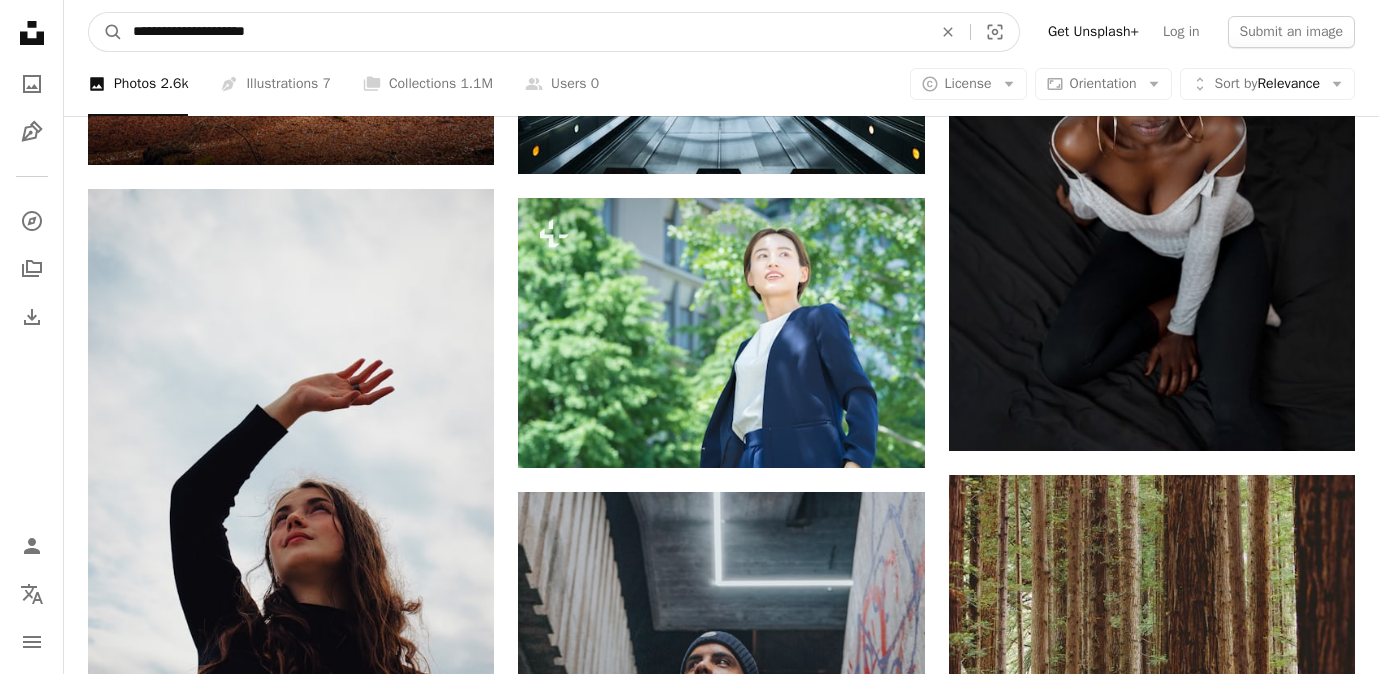 click on "A magnifying glass" at bounding box center (106, 32) 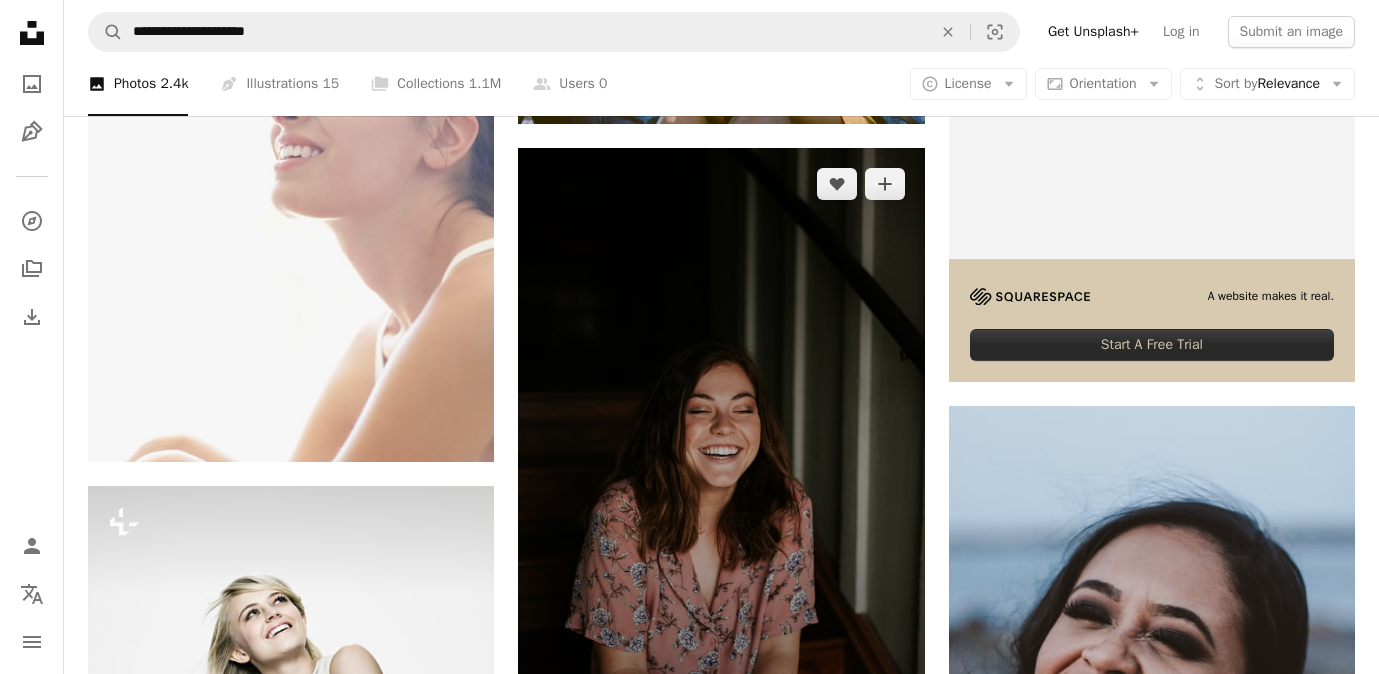scroll, scrollTop: 924, scrollLeft: 0, axis: vertical 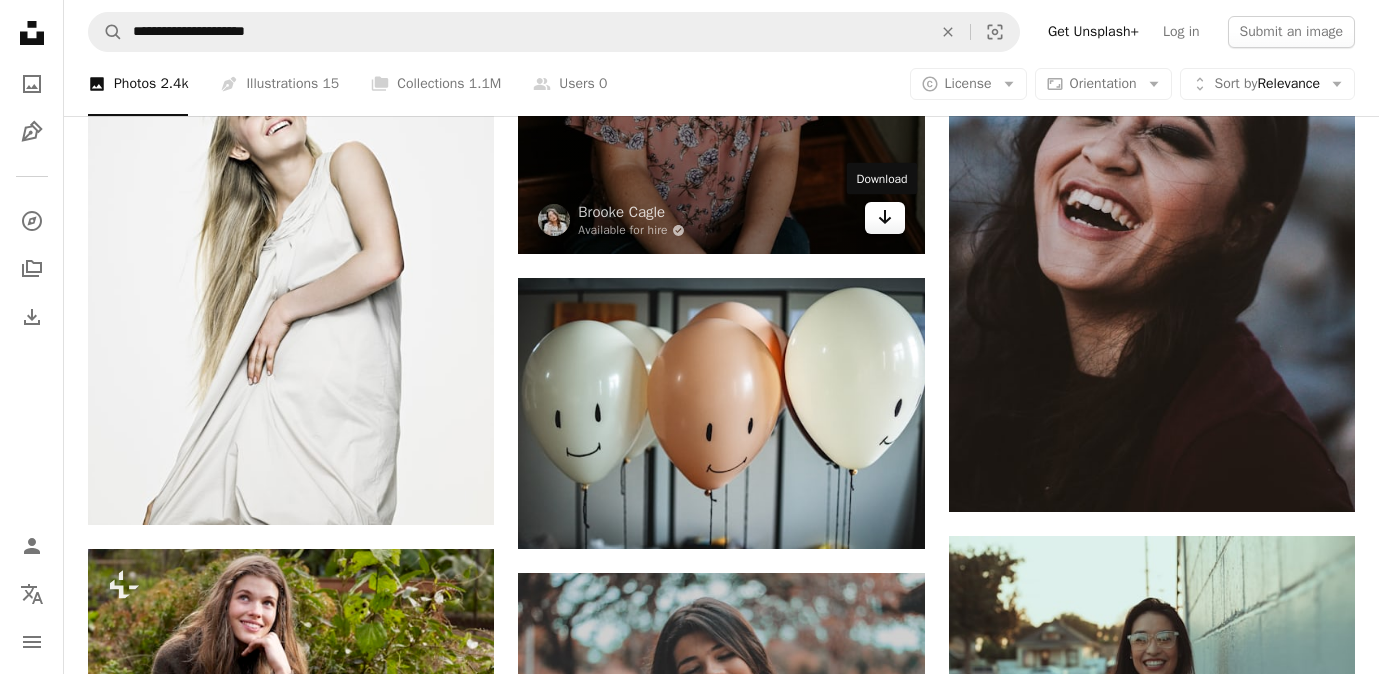 click on "Arrow pointing down" 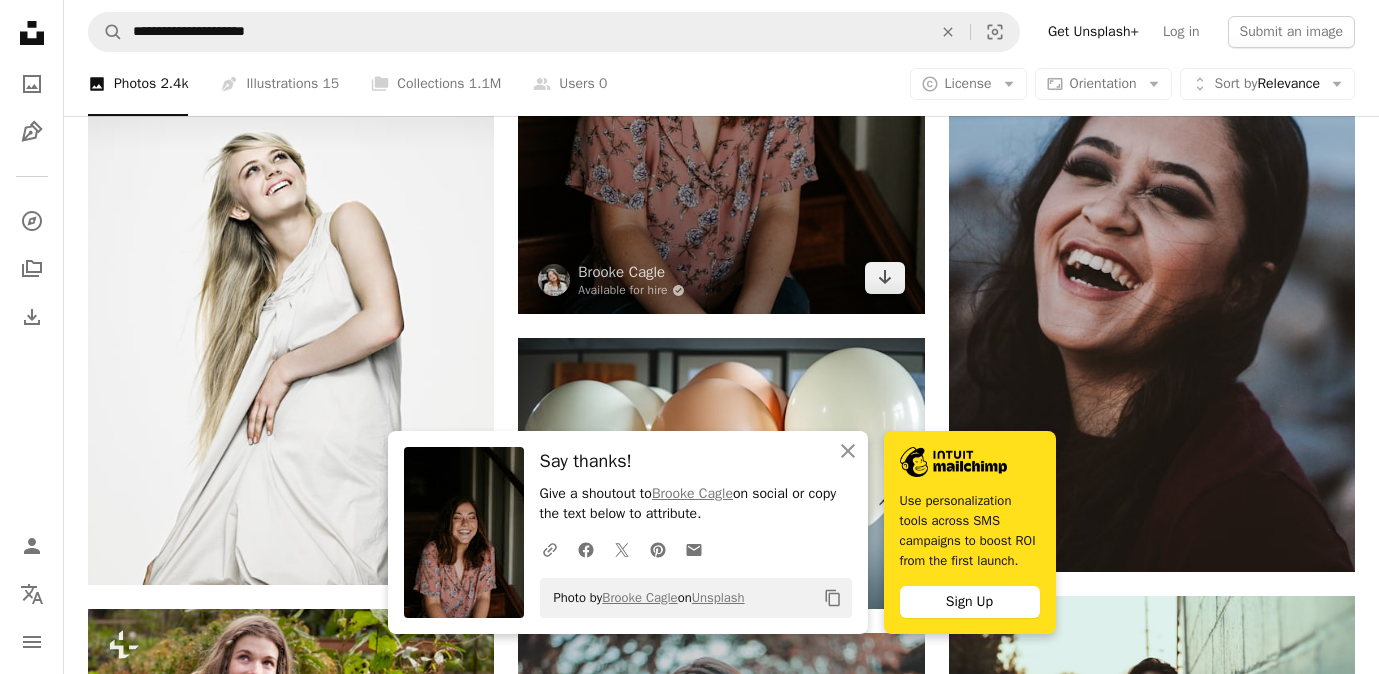 scroll, scrollTop: 786, scrollLeft: 0, axis: vertical 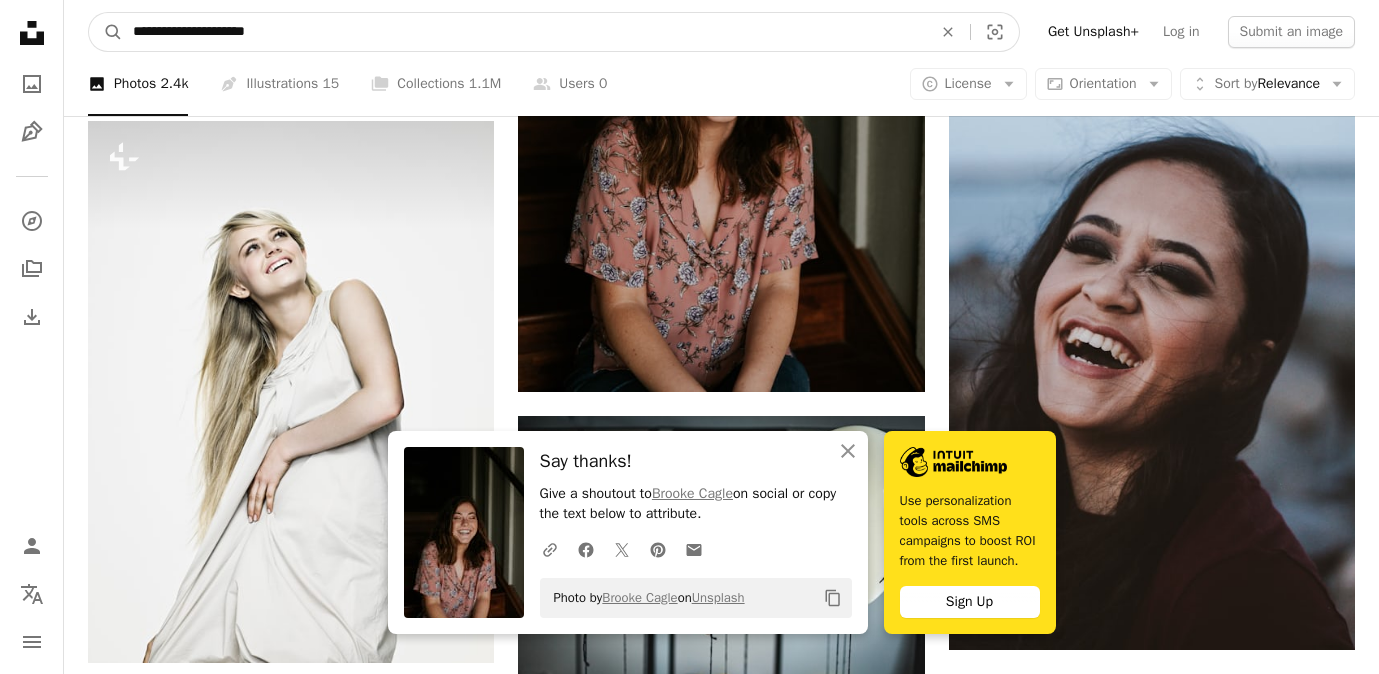 click on "**********" at bounding box center [524, 32] 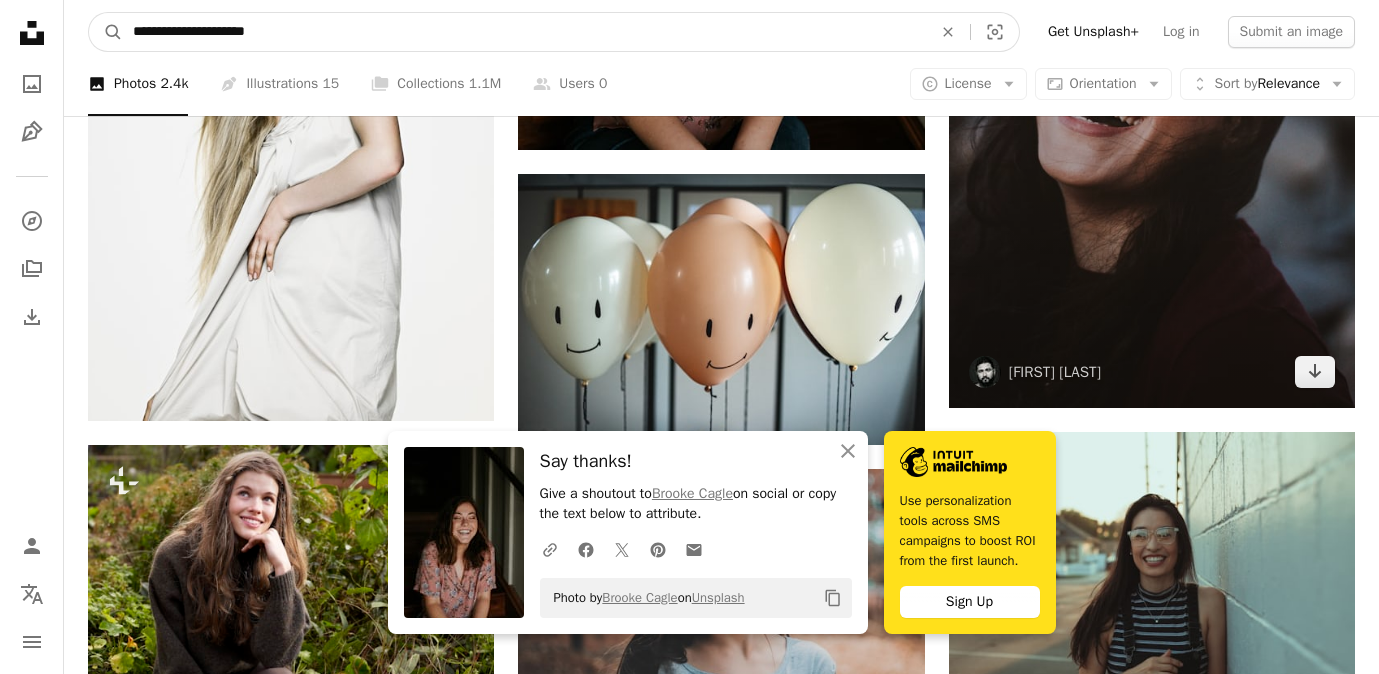 scroll, scrollTop: 1193, scrollLeft: 0, axis: vertical 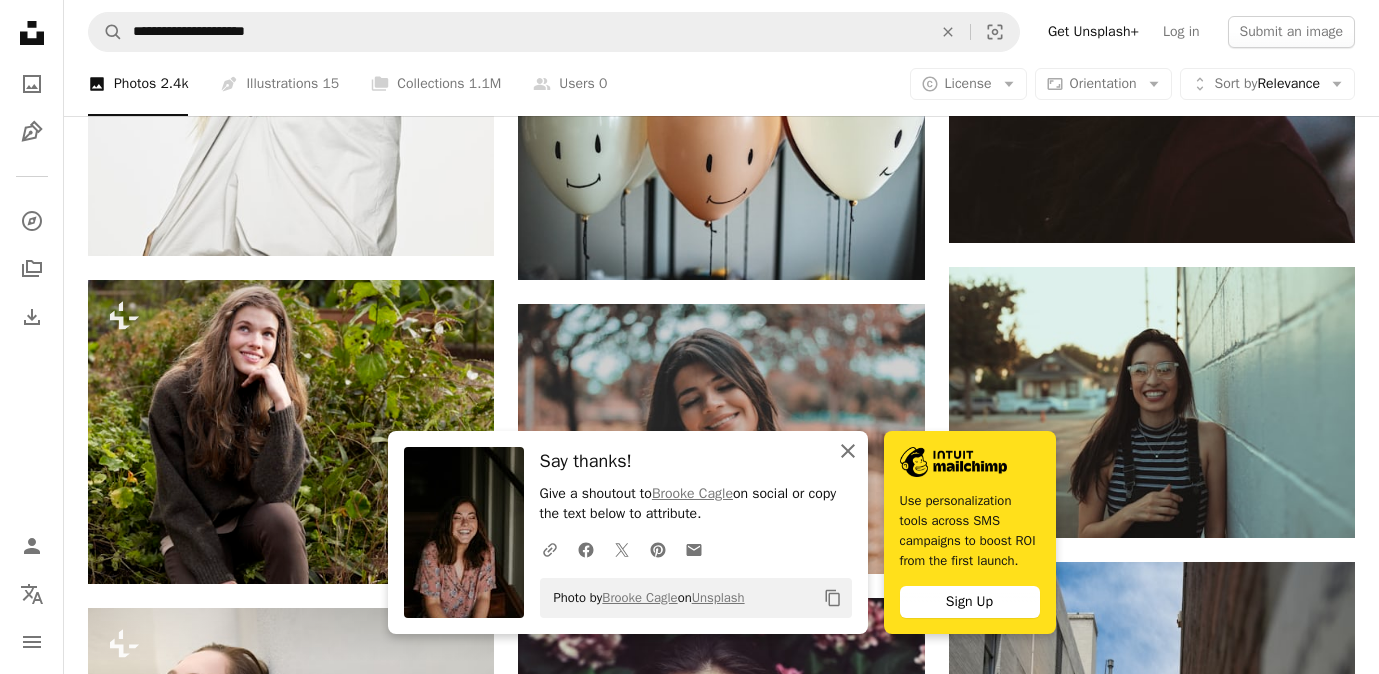 click on "An X shape" 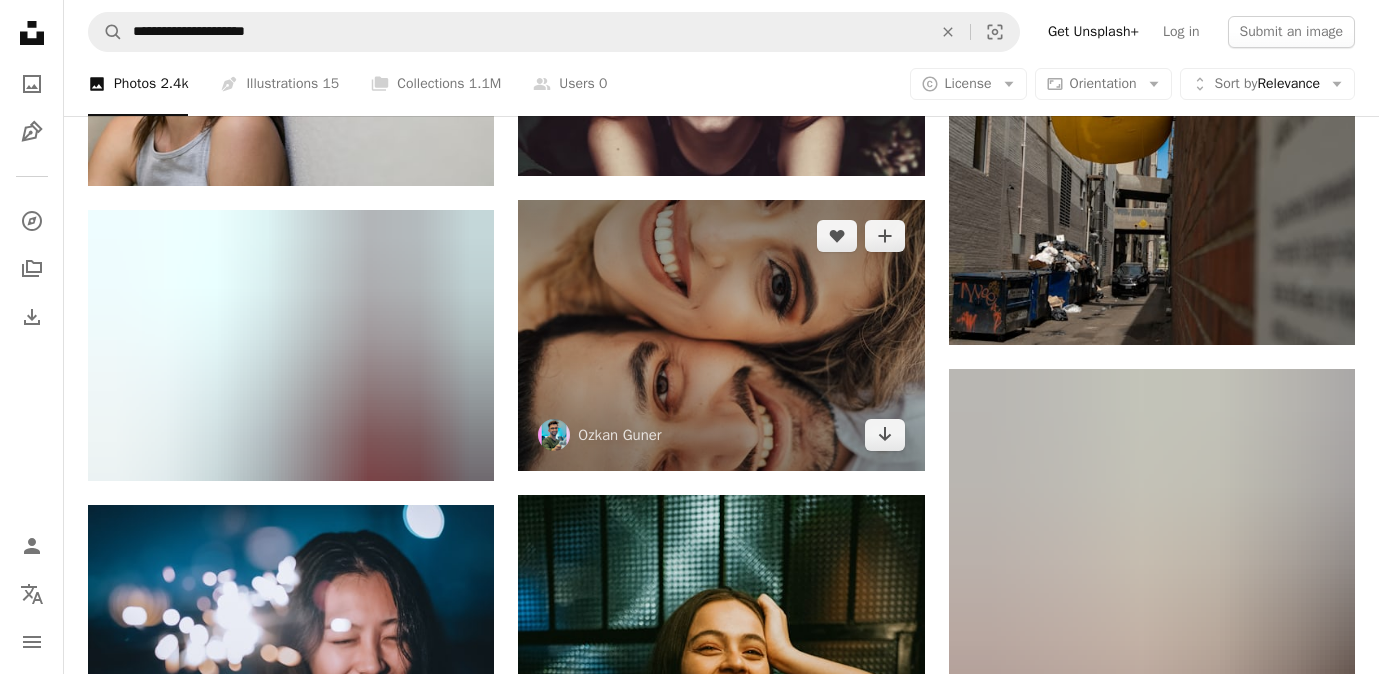 scroll, scrollTop: 2018, scrollLeft: 0, axis: vertical 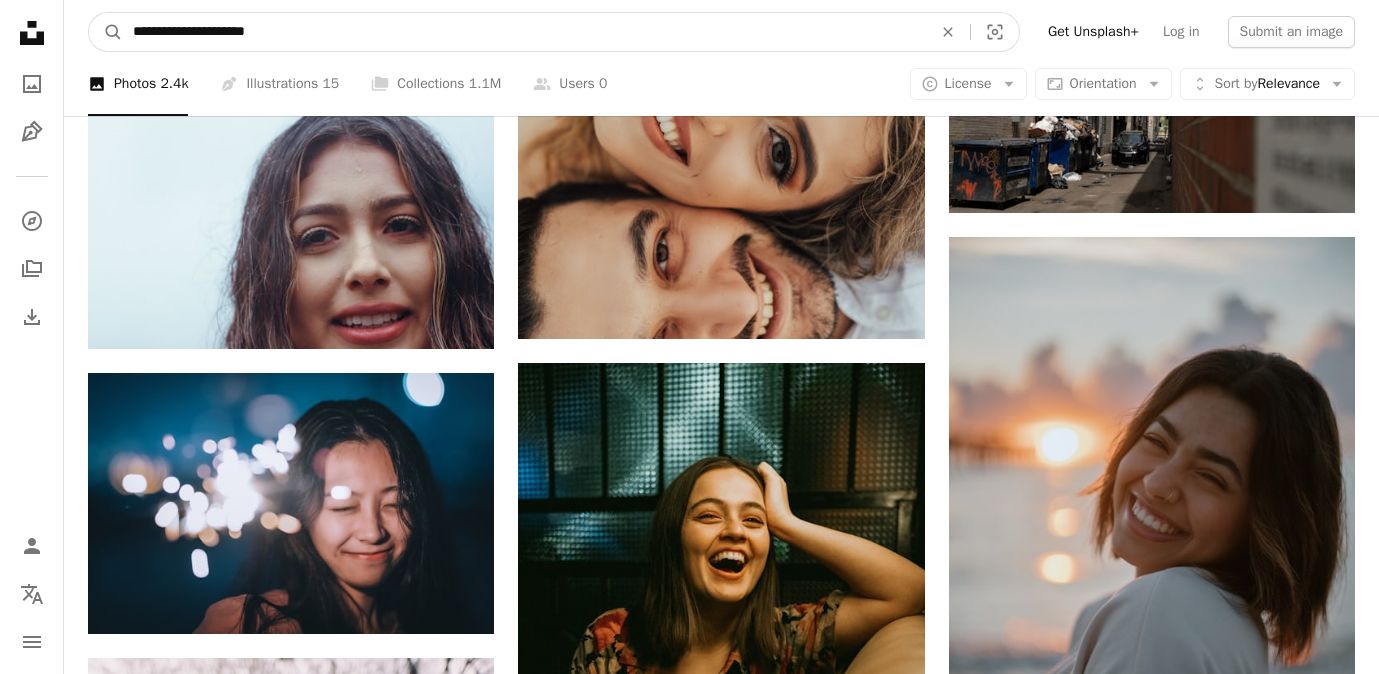 drag, startPoint x: 311, startPoint y: 24, endPoint x: 42, endPoint y: 46, distance: 269.89813 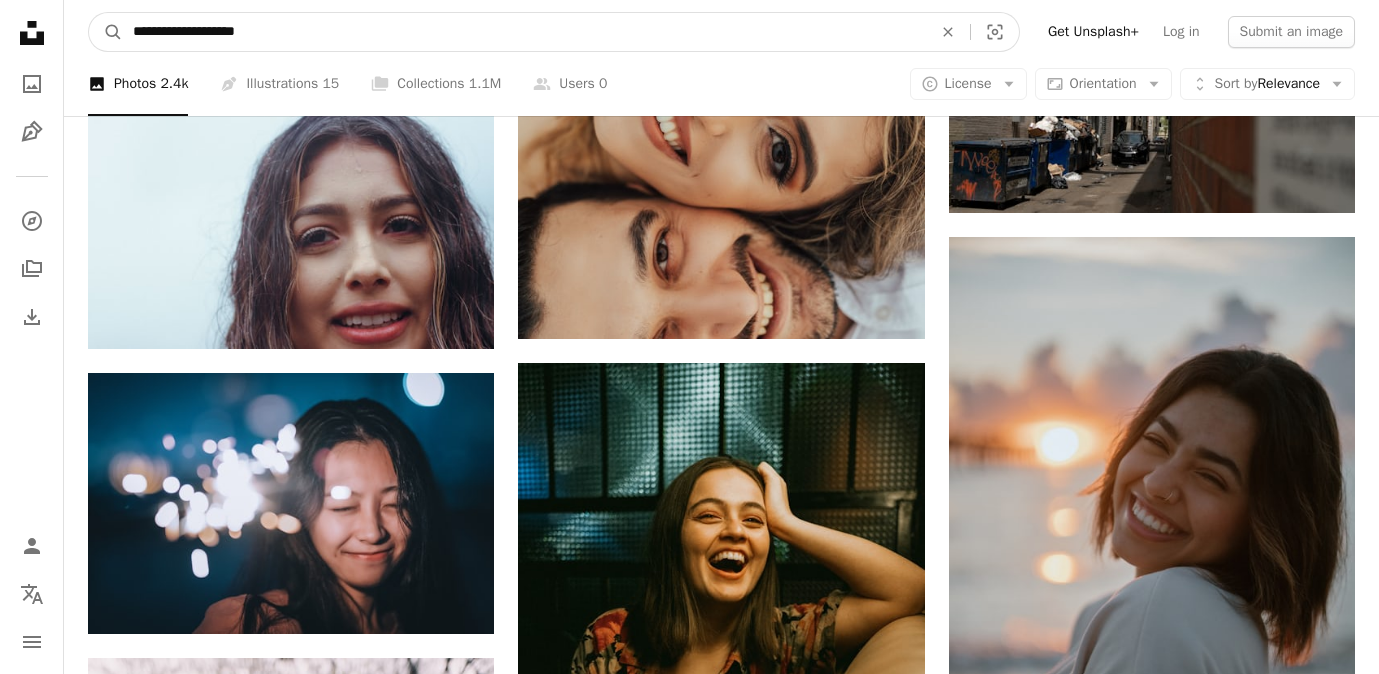 type on "**********" 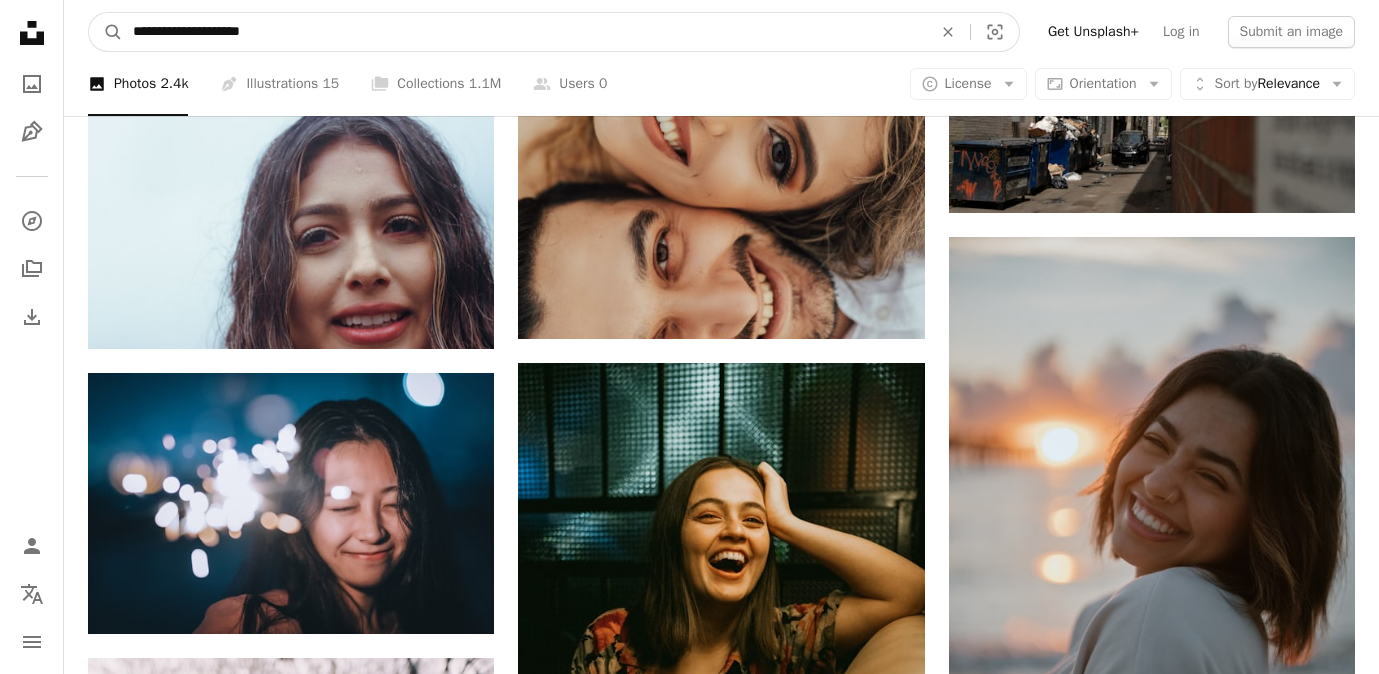 click on "A magnifying glass" at bounding box center (106, 32) 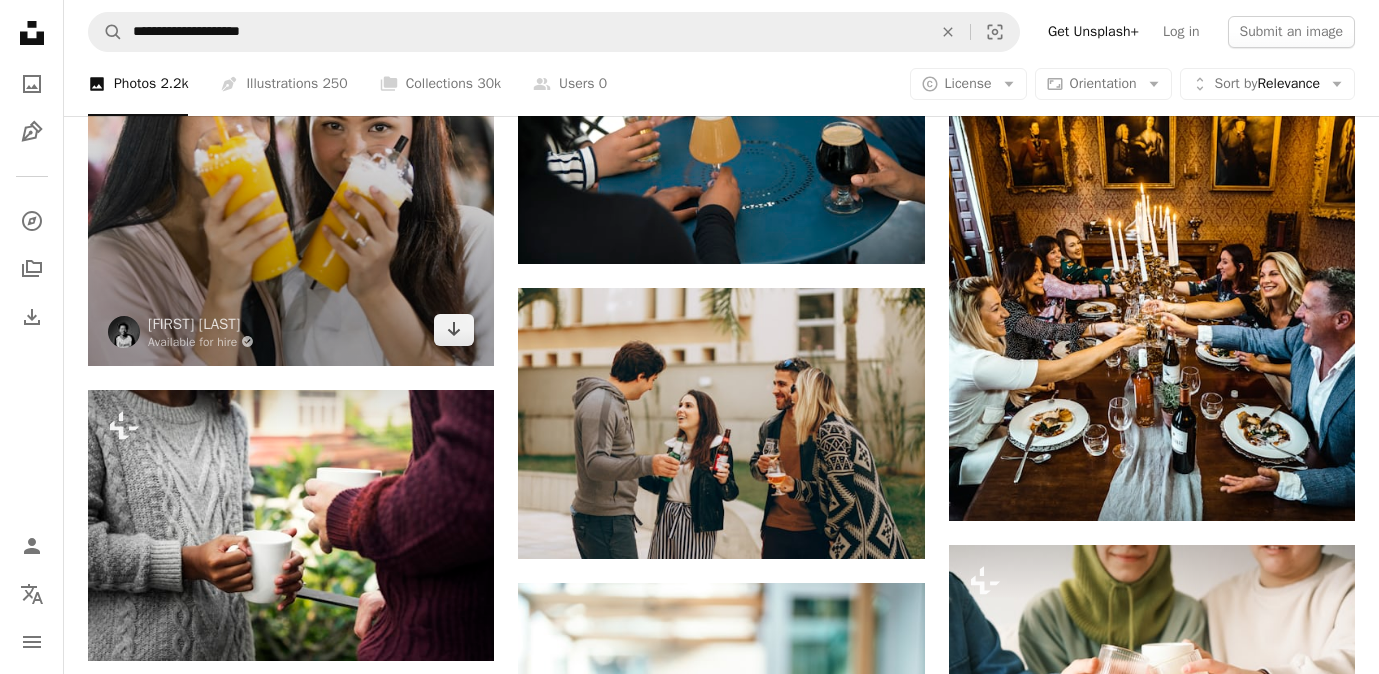 scroll, scrollTop: 836, scrollLeft: 0, axis: vertical 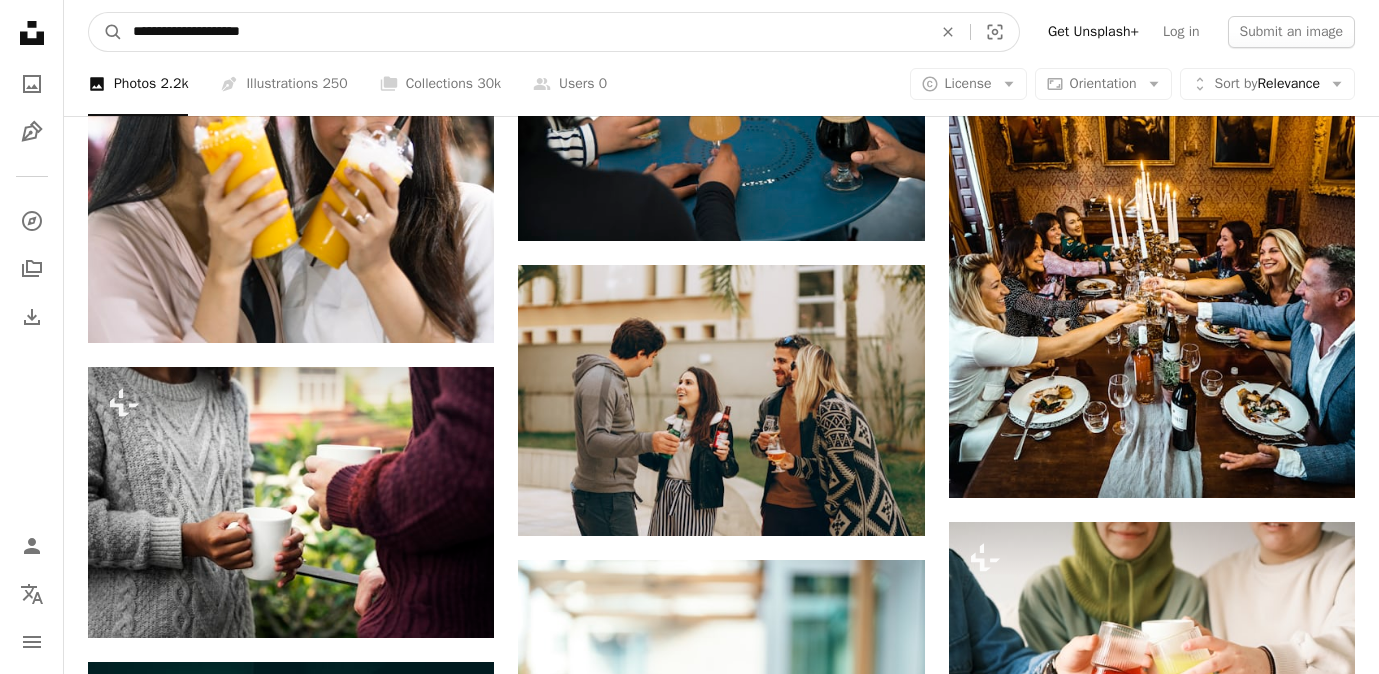 click on "**********" at bounding box center (524, 32) 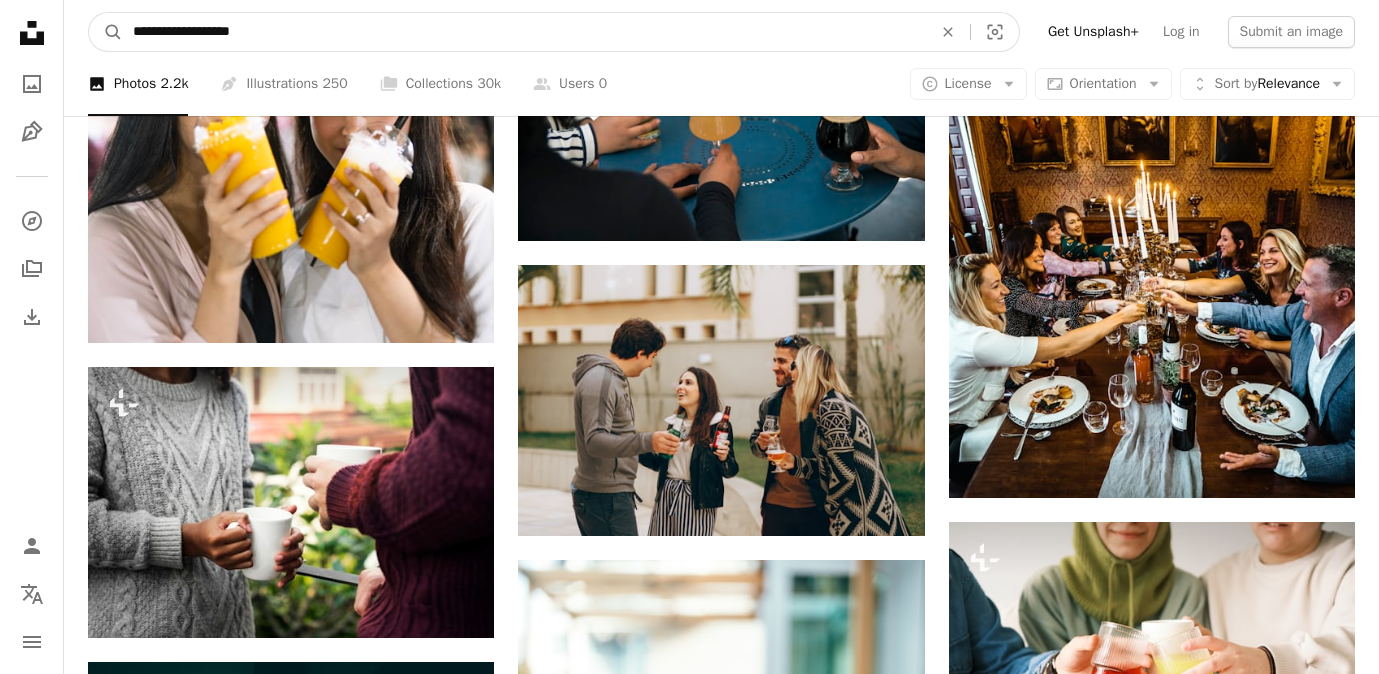 type on "**********" 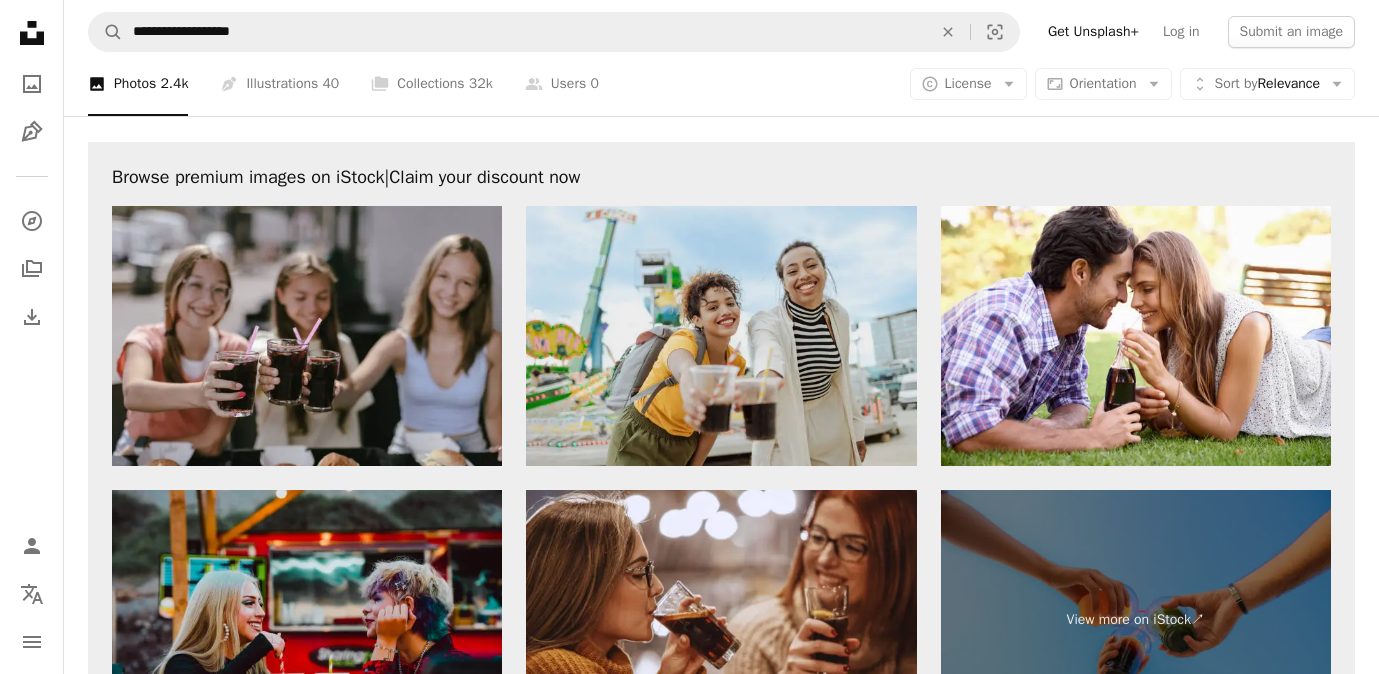 scroll, scrollTop: 4556, scrollLeft: 0, axis: vertical 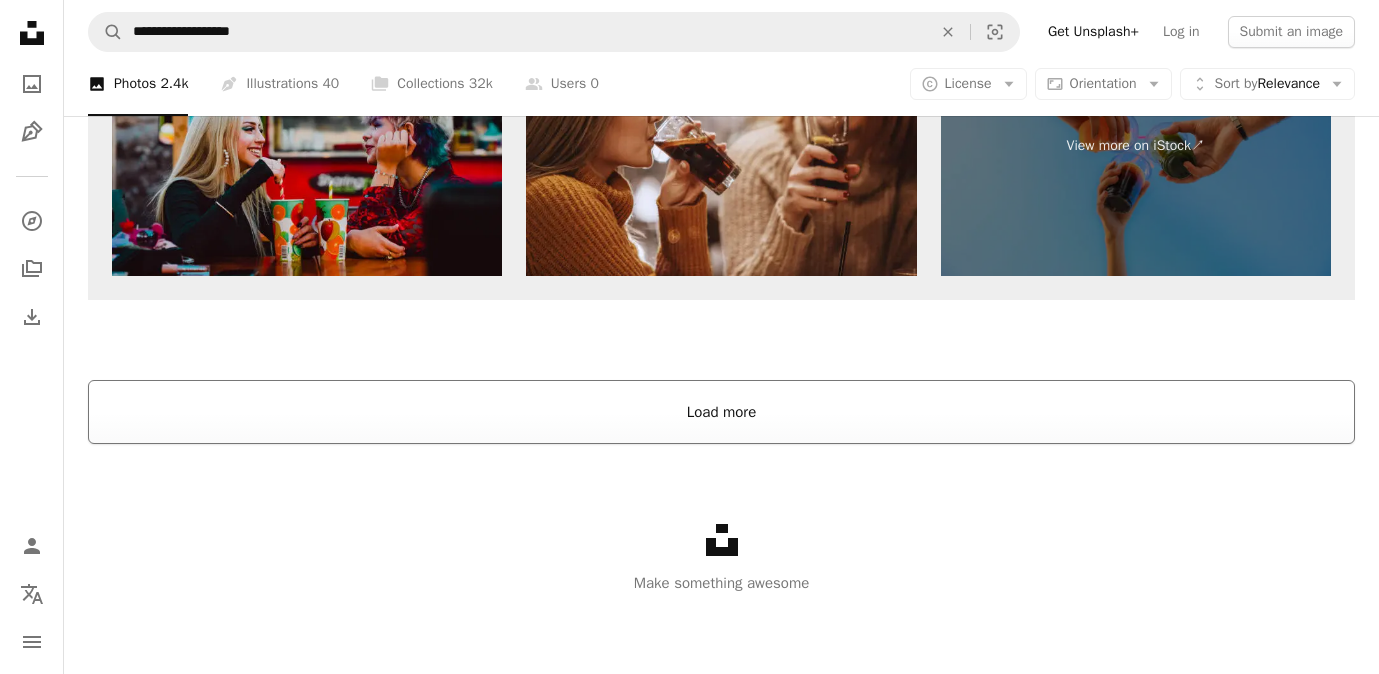 click on "Load more" at bounding box center [721, 412] 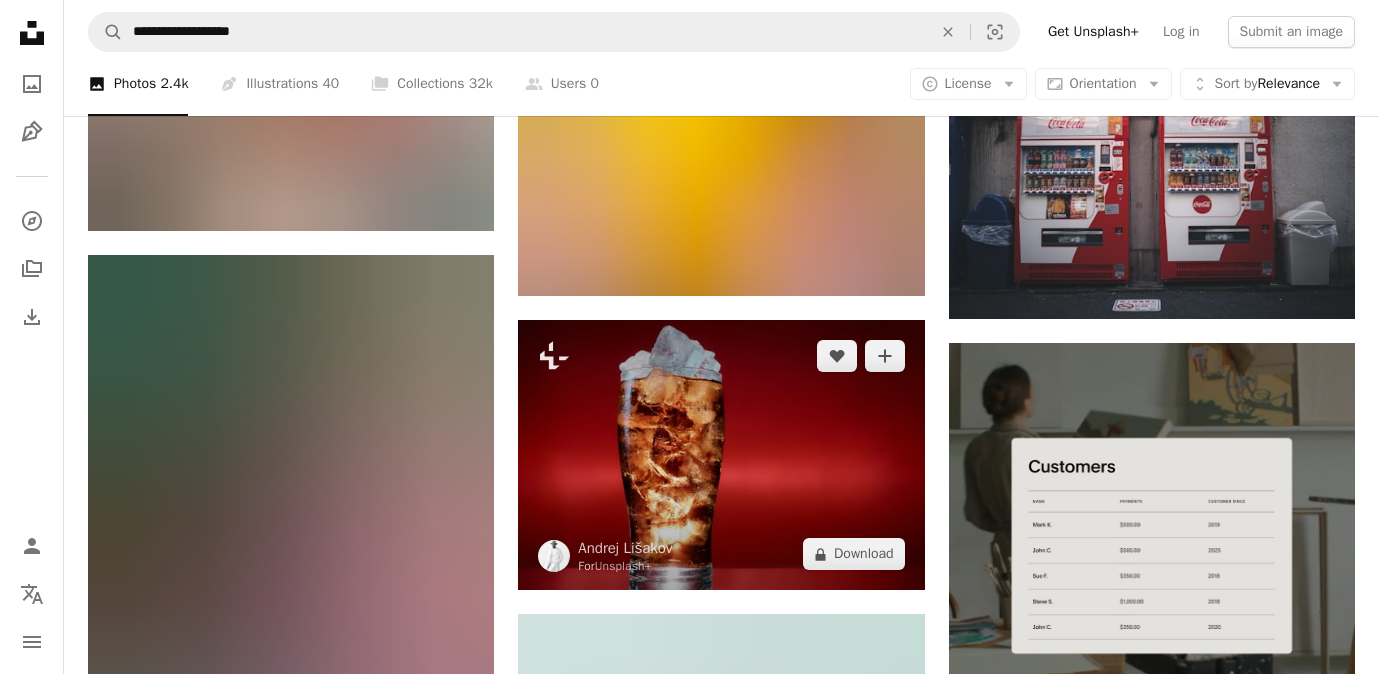 scroll, scrollTop: 8579, scrollLeft: 0, axis: vertical 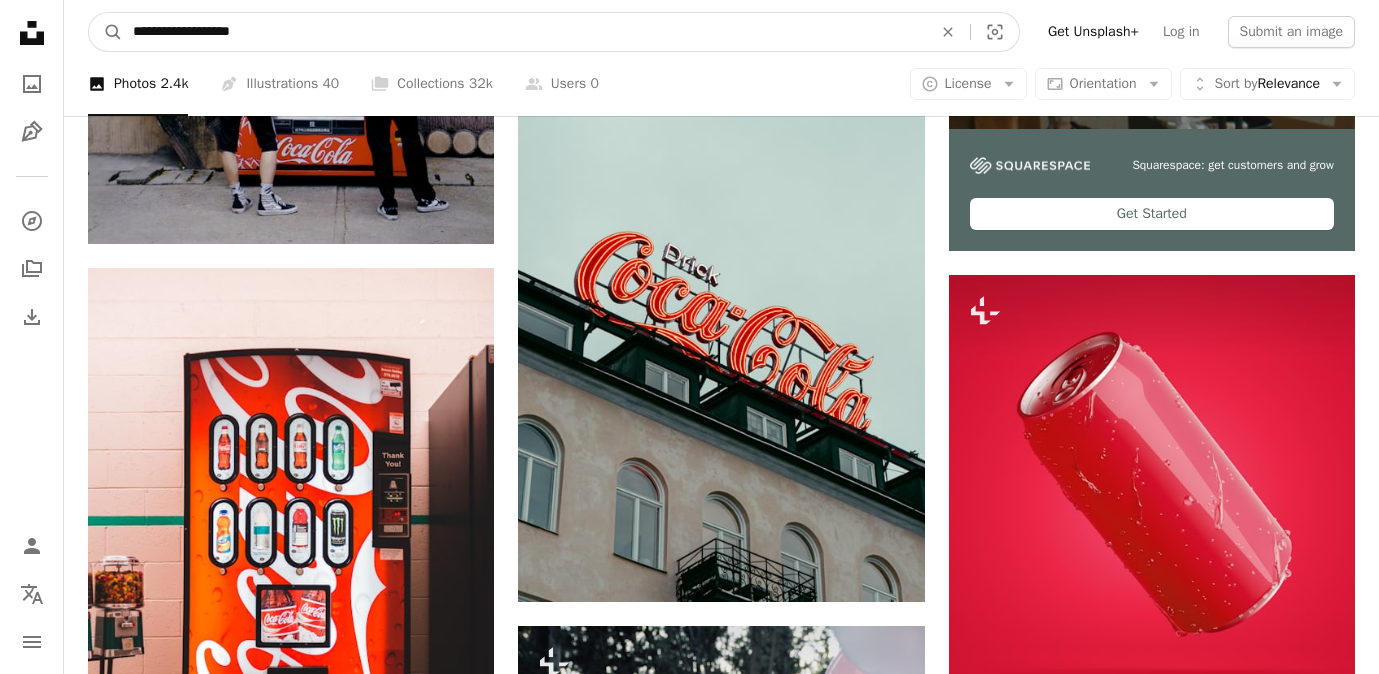 click on "**********" at bounding box center (524, 32) 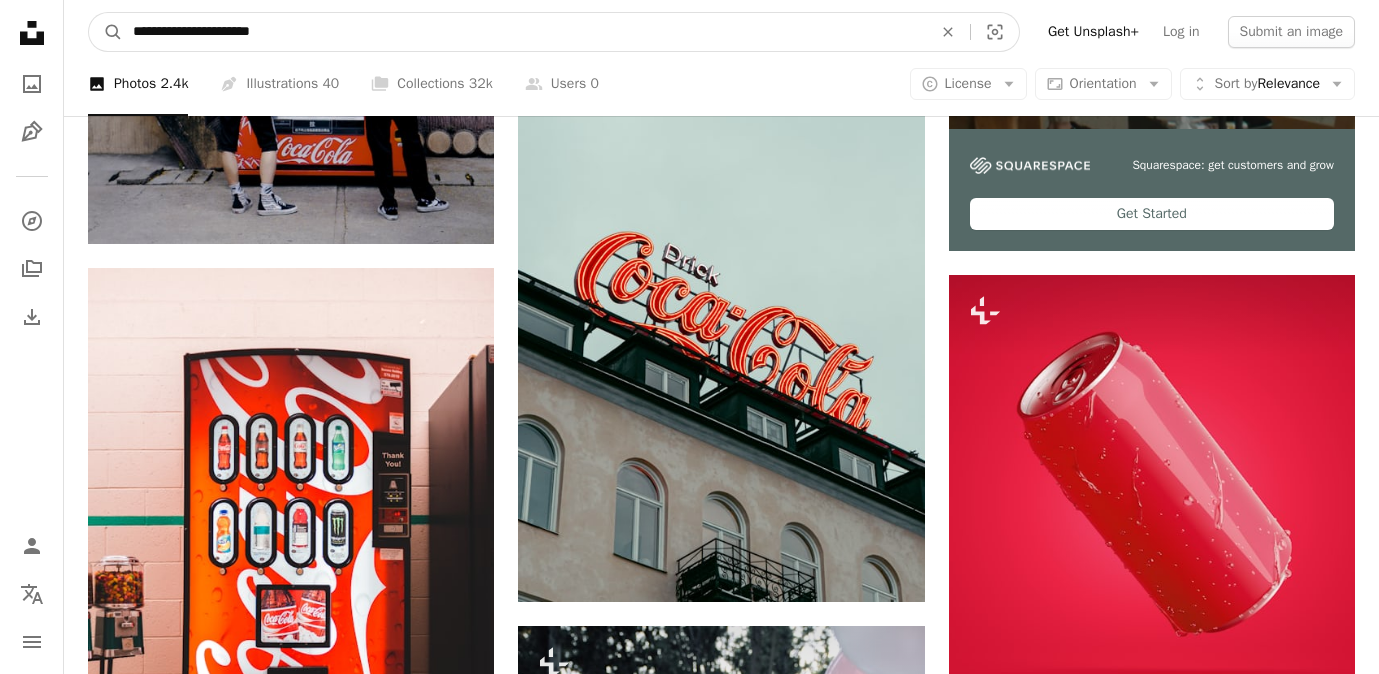 type on "**********" 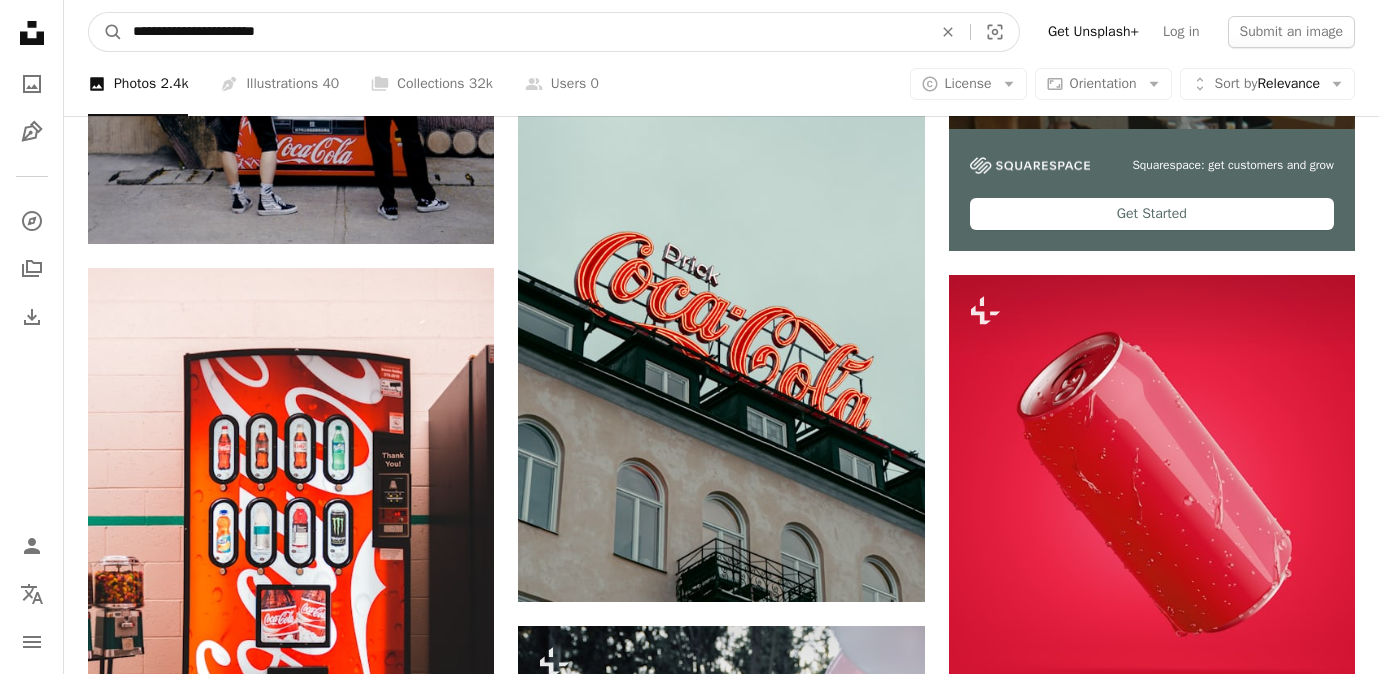 click on "A magnifying glass" at bounding box center [106, 32] 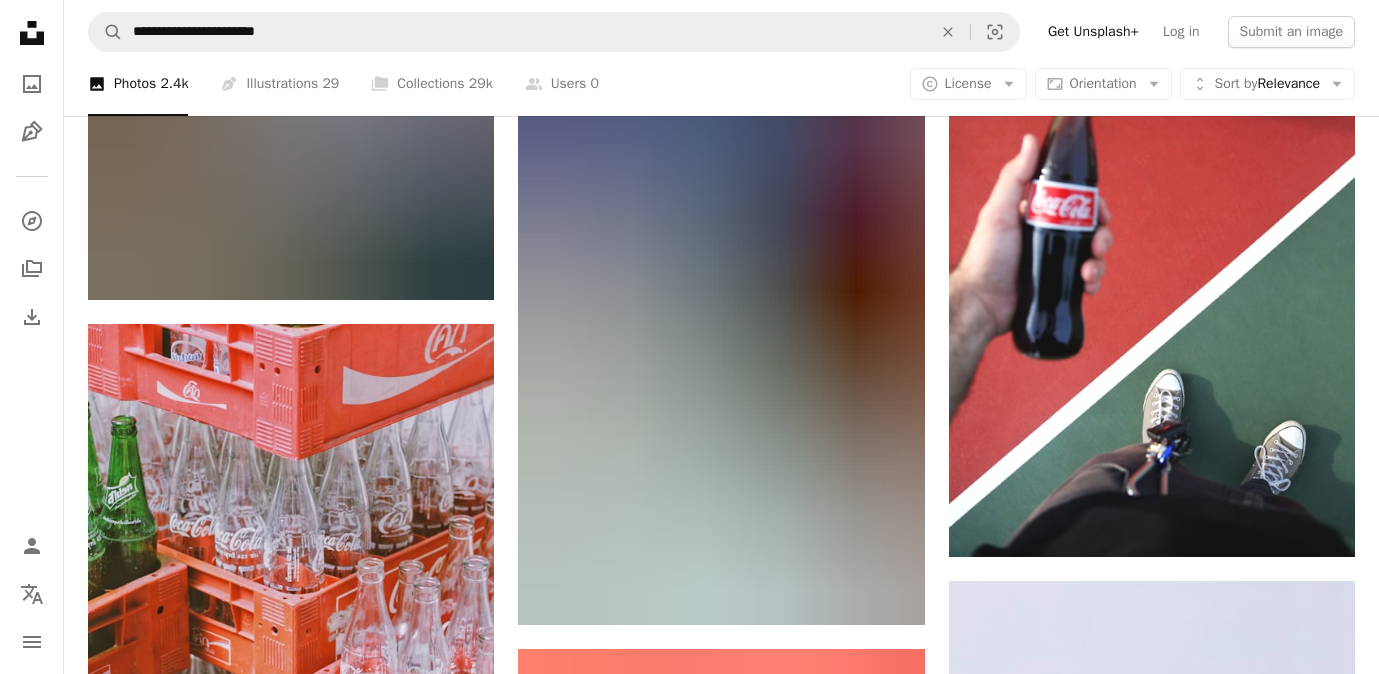 scroll, scrollTop: 930, scrollLeft: 0, axis: vertical 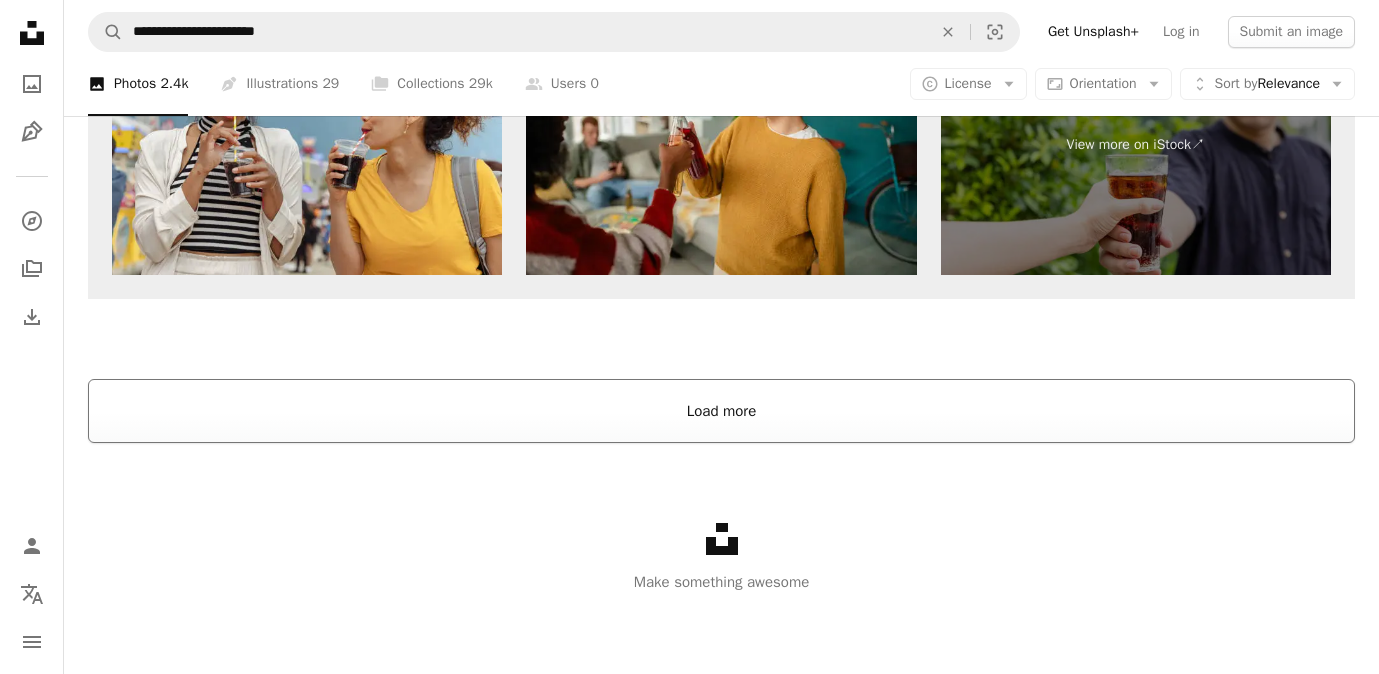 click on "Load more" at bounding box center [721, 411] 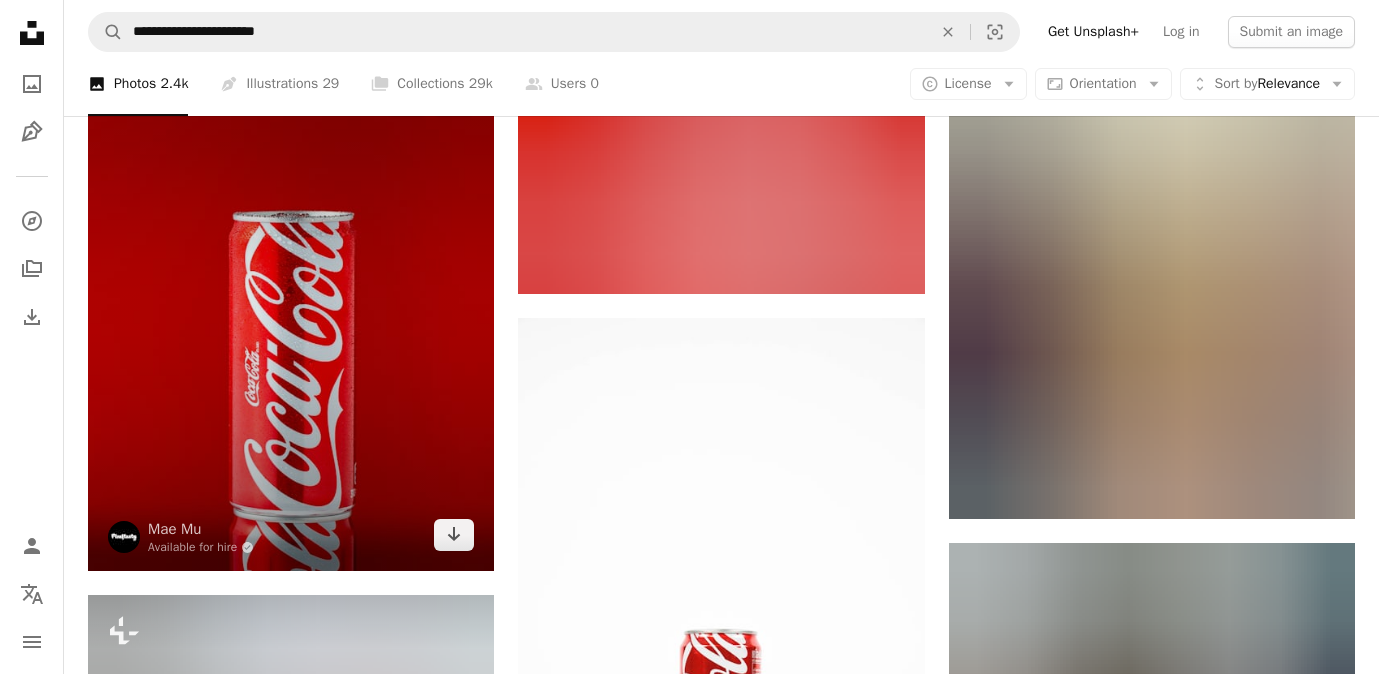 scroll, scrollTop: 4573, scrollLeft: 0, axis: vertical 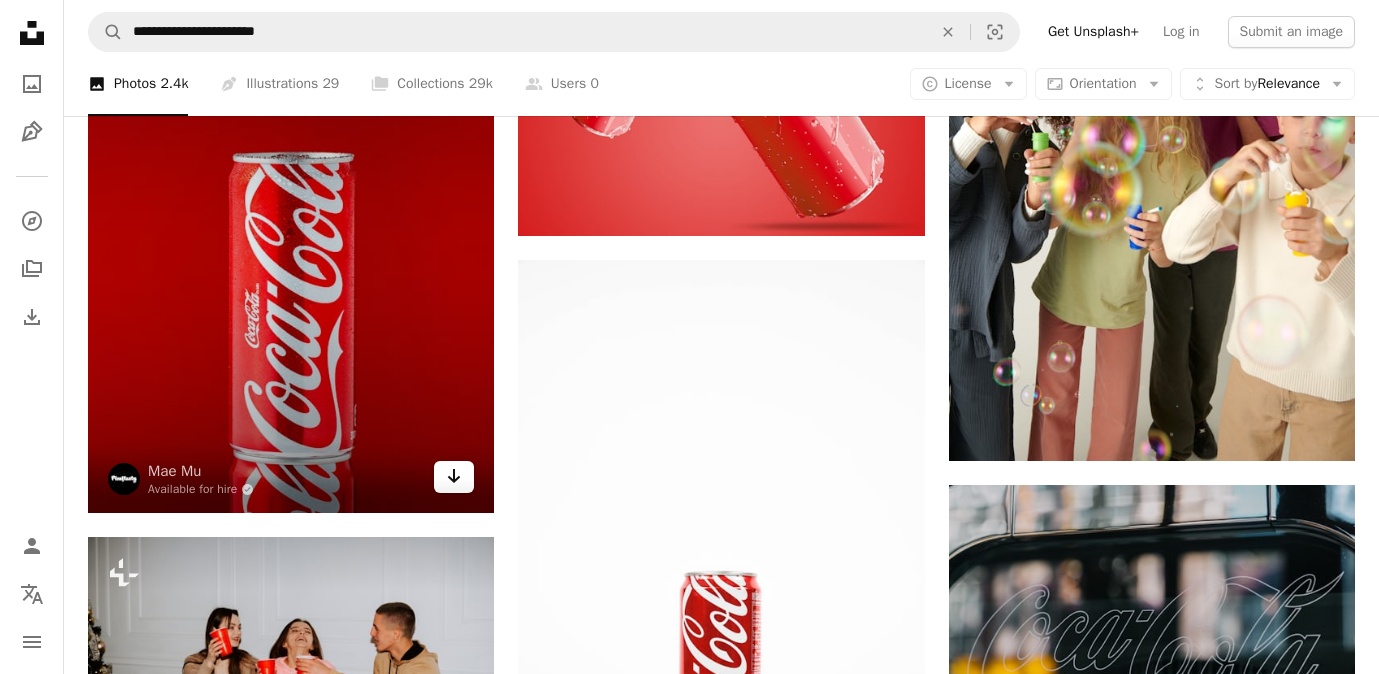 click on "Arrow pointing down" at bounding box center (454, 477) 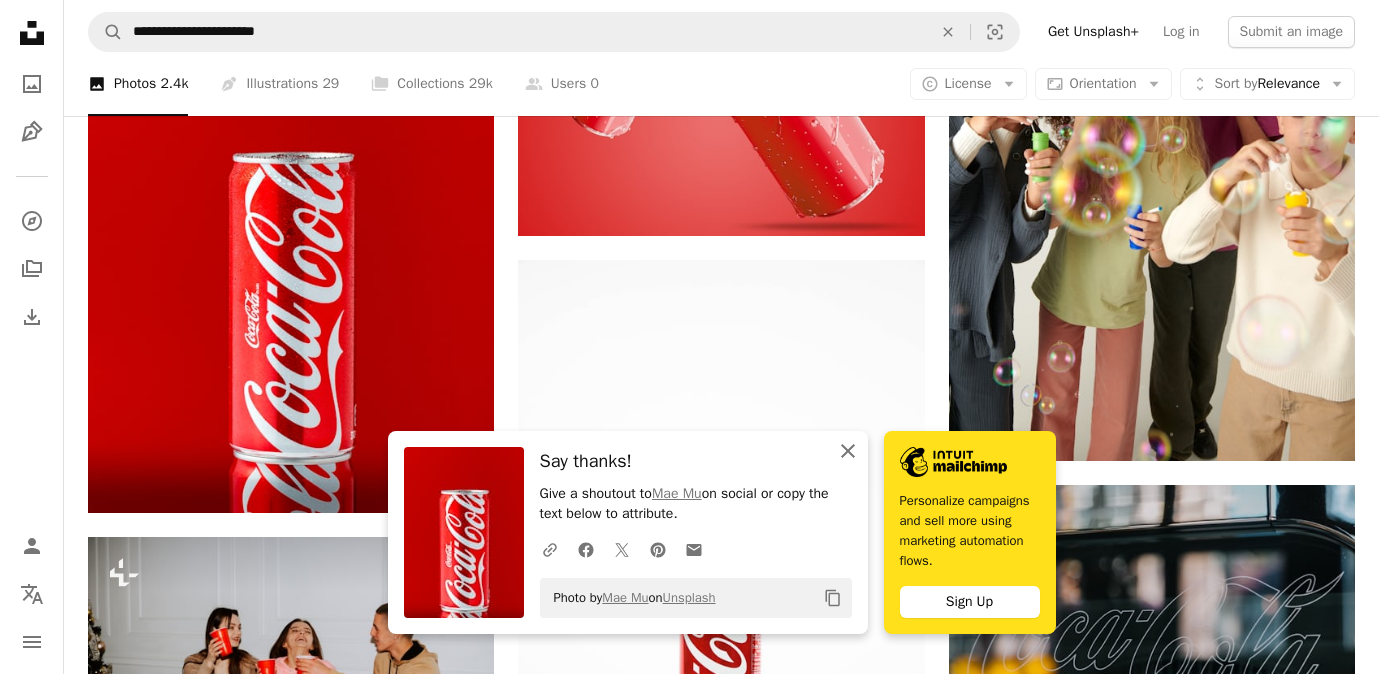 click 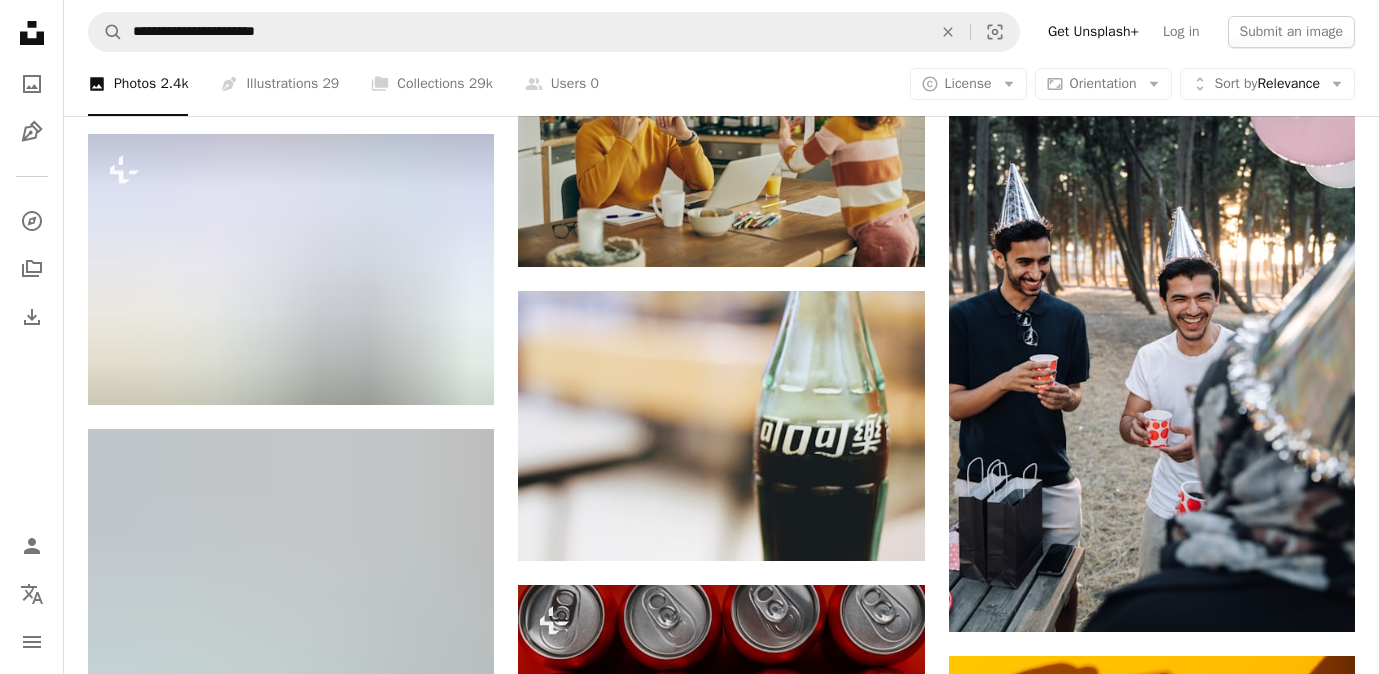 scroll, scrollTop: 14056, scrollLeft: 0, axis: vertical 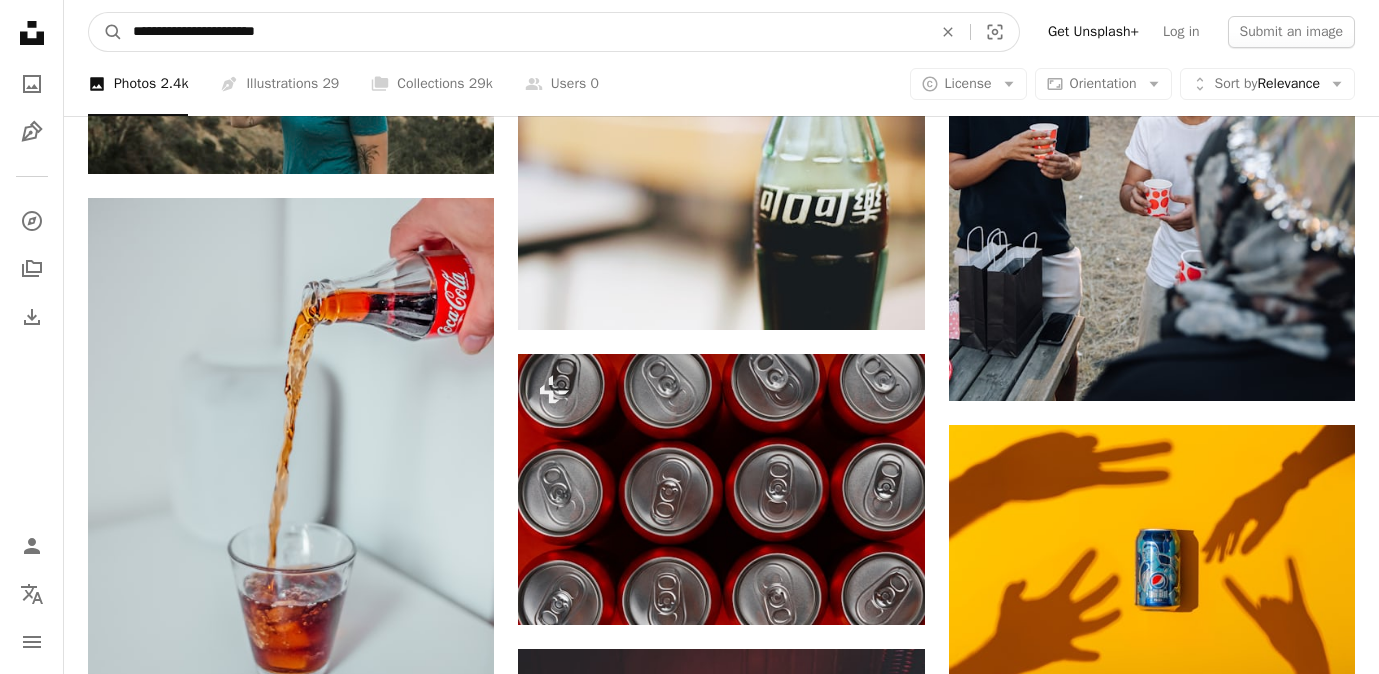 click on "**********" at bounding box center [524, 32] 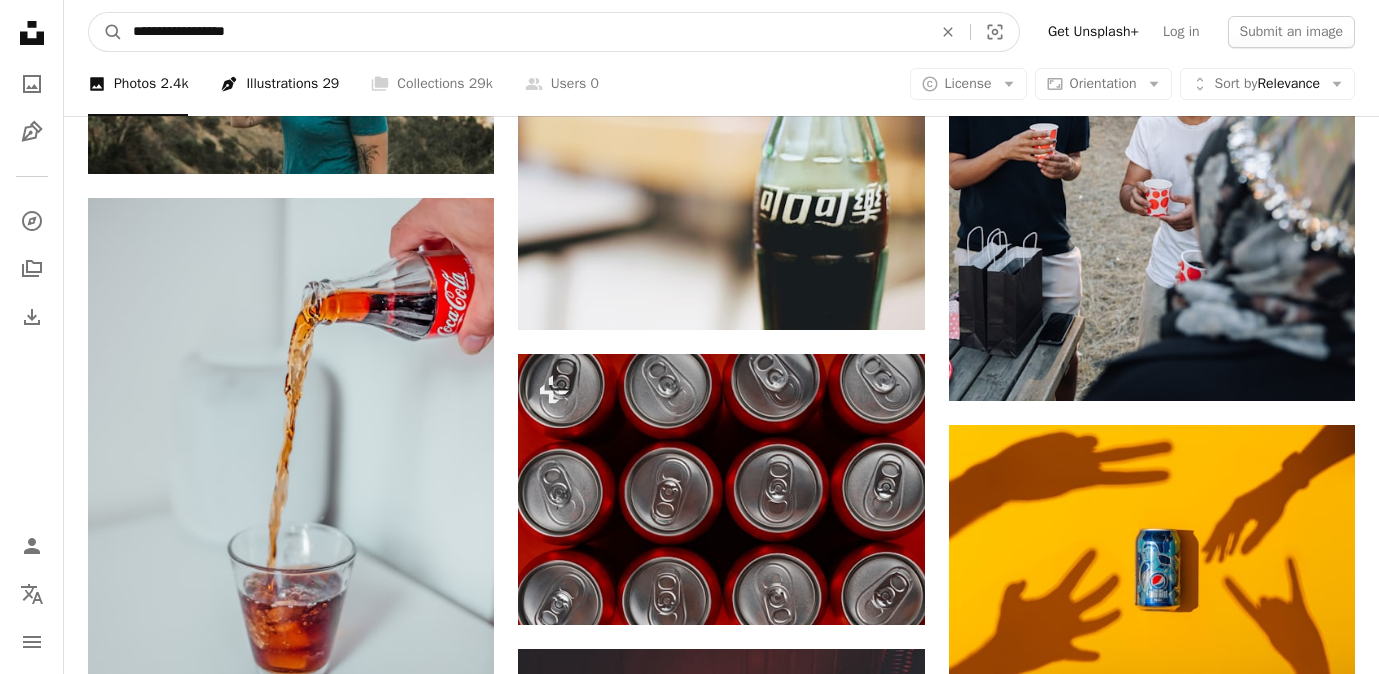 type on "**********" 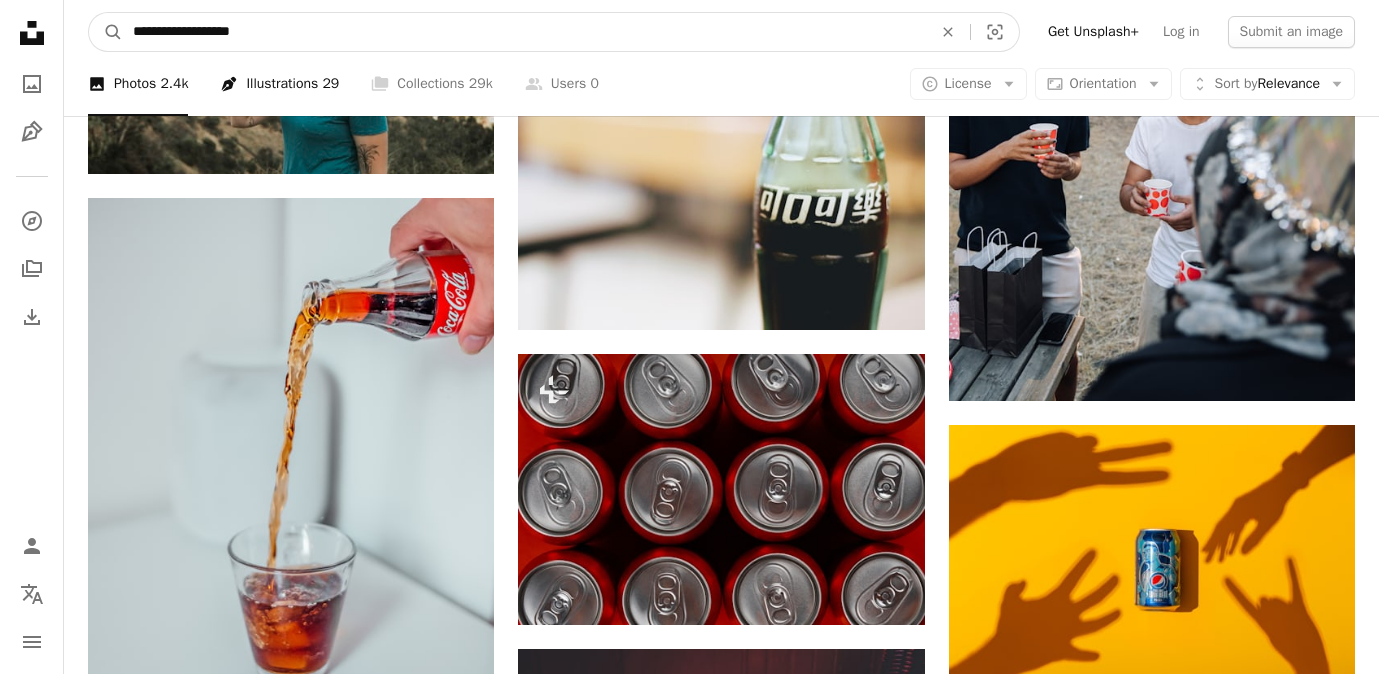 click on "A magnifying glass" at bounding box center (106, 32) 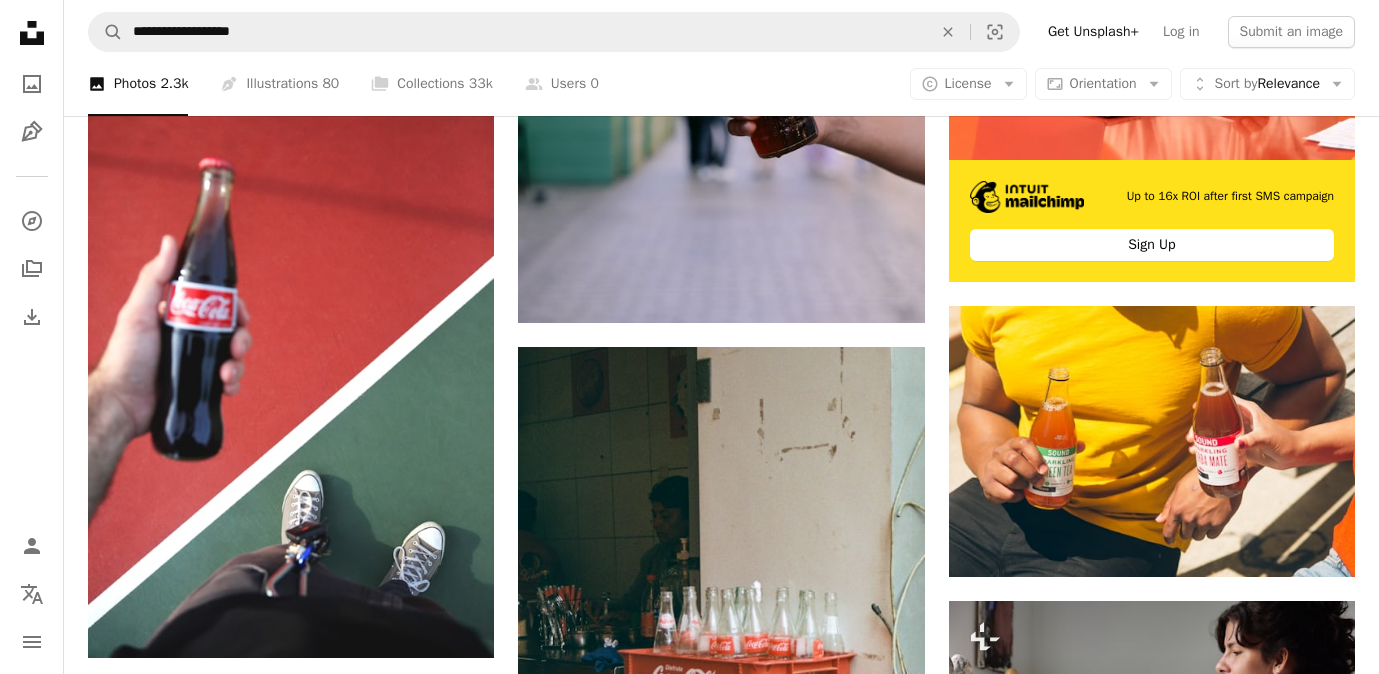 scroll, scrollTop: 583, scrollLeft: 0, axis: vertical 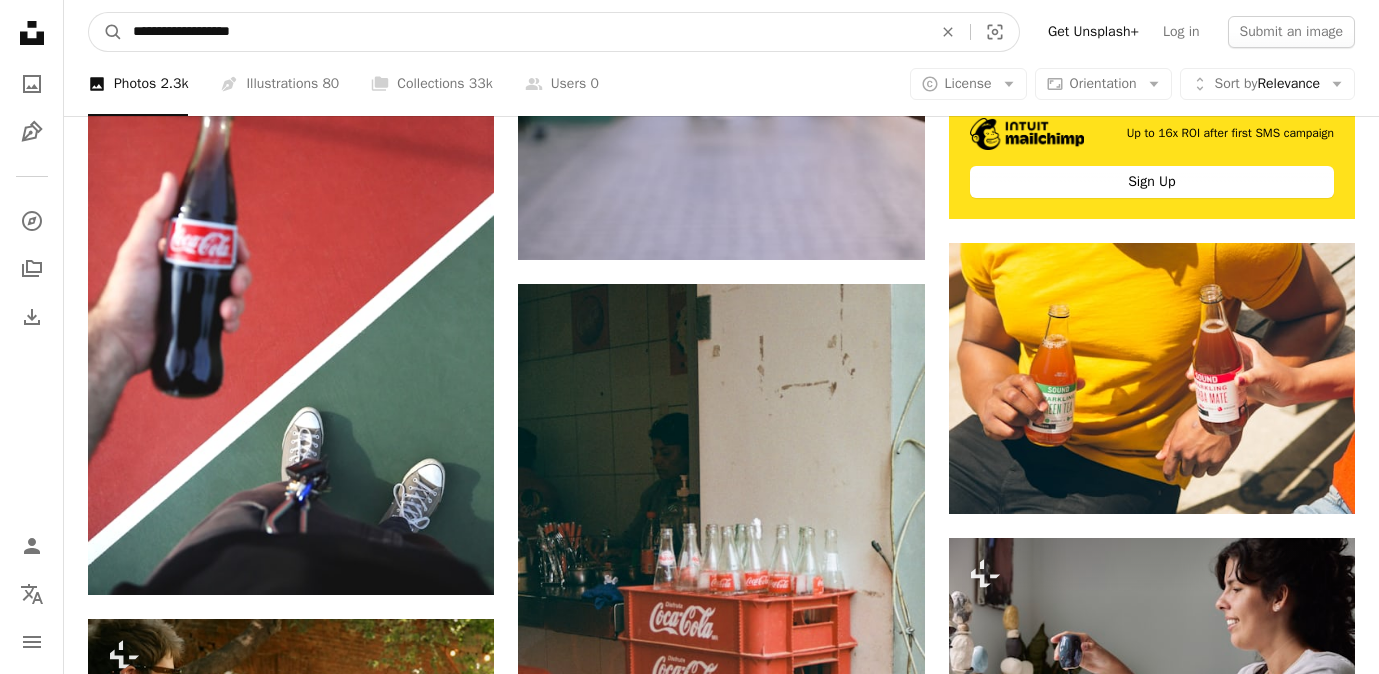 click on "**********" at bounding box center (524, 32) 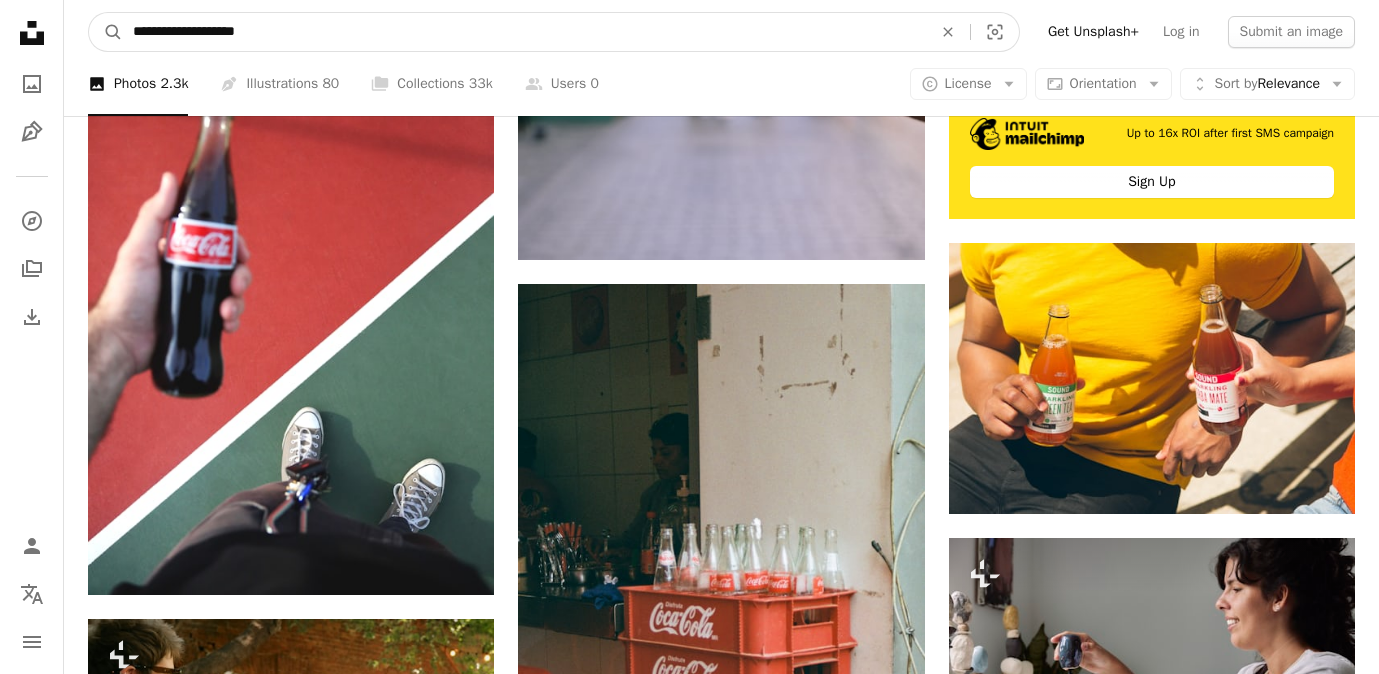 click on "A magnifying glass" at bounding box center [106, 32] 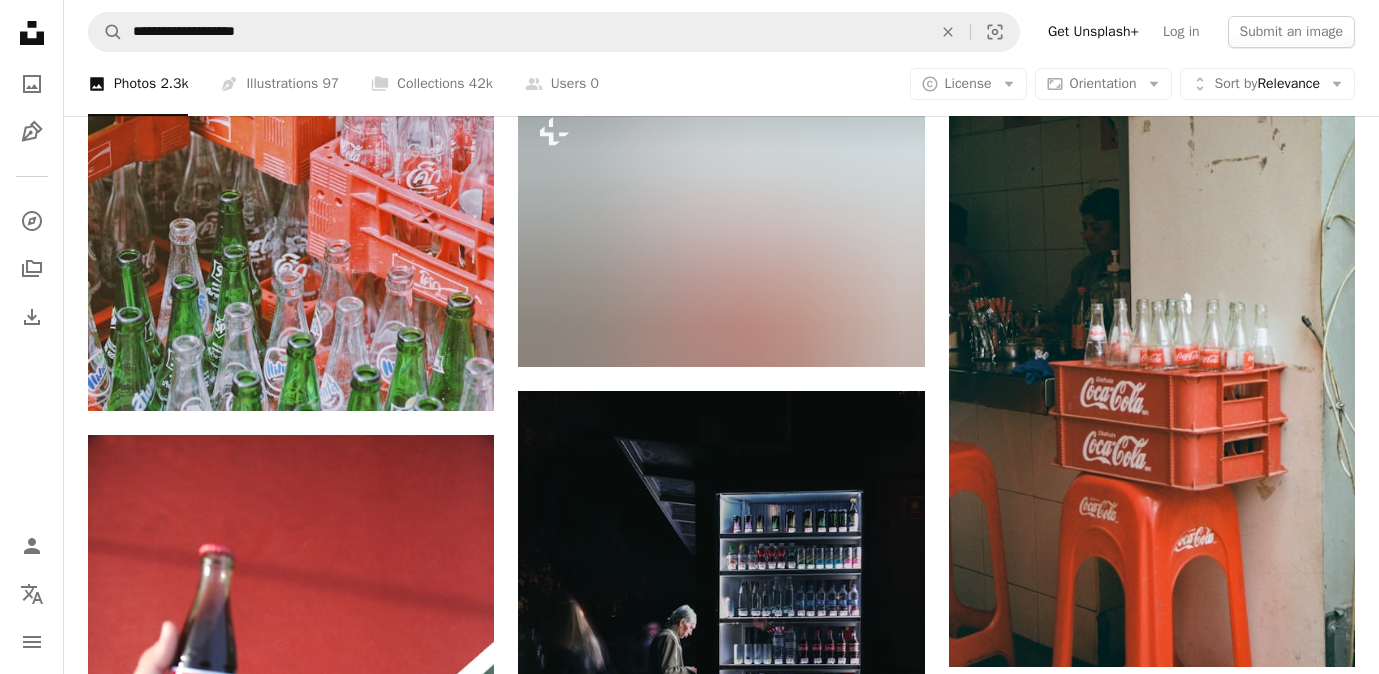 scroll, scrollTop: 1974, scrollLeft: 0, axis: vertical 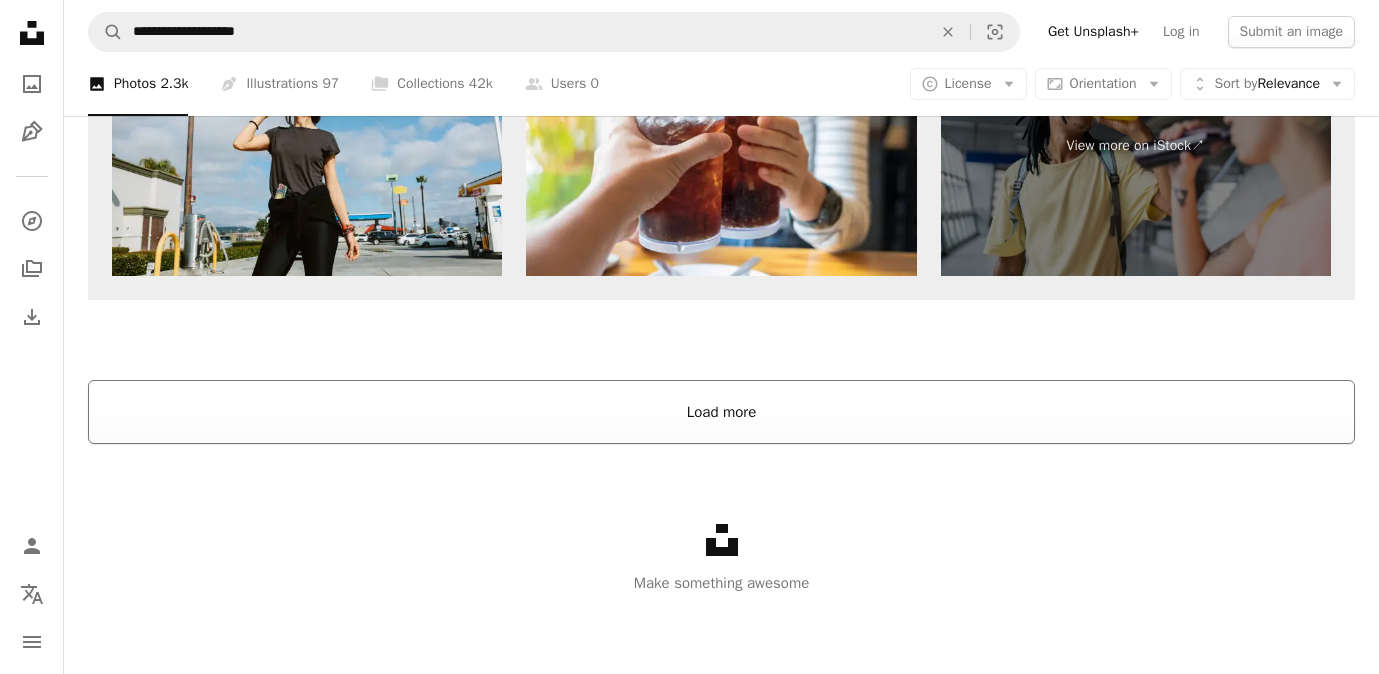 click on "Load more" at bounding box center (721, 412) 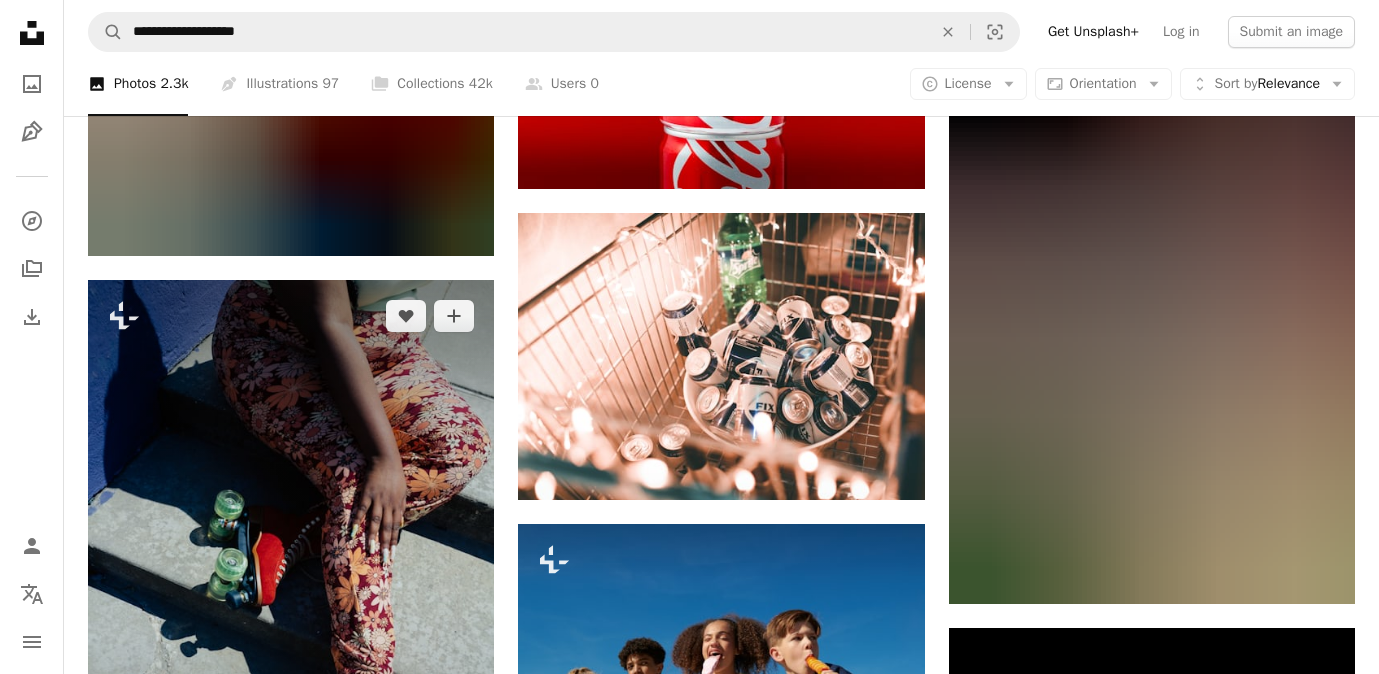 scroll, scrollTop: 7188, scrollLeft: 0, axis: vertical 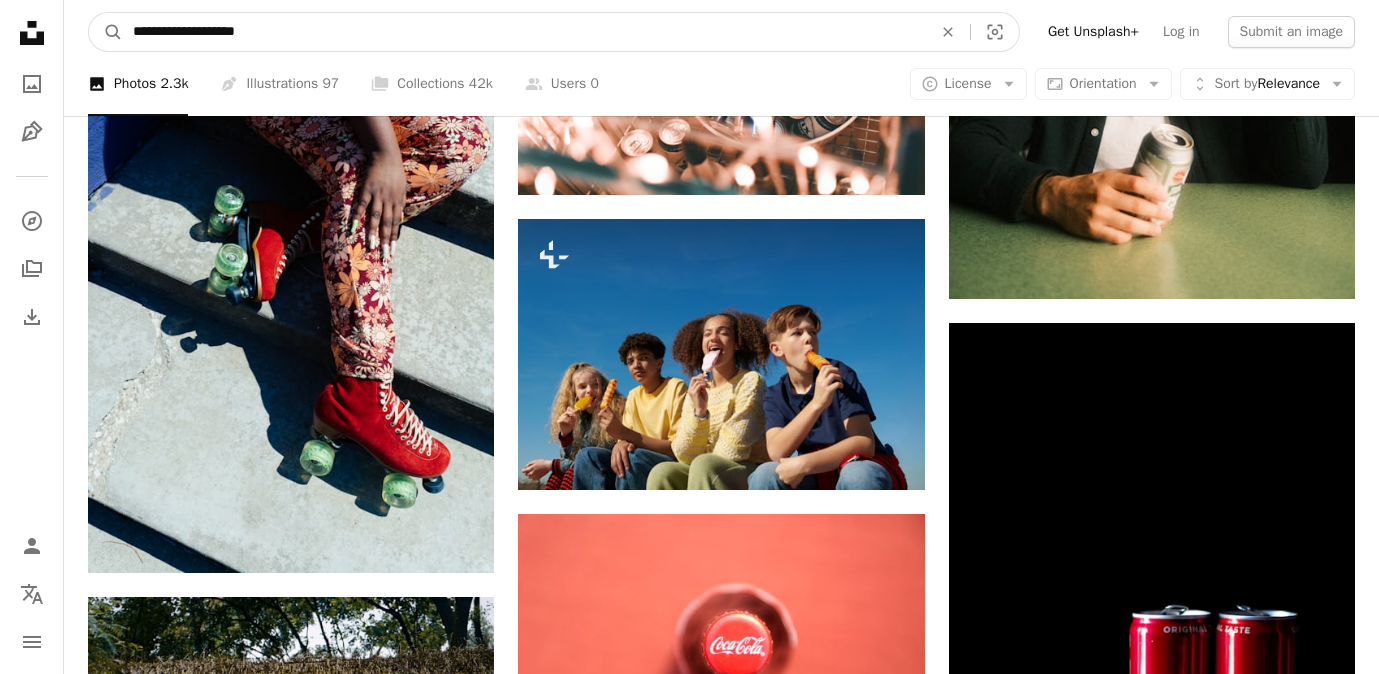 click on "**********" at bounding box center (524, 32) 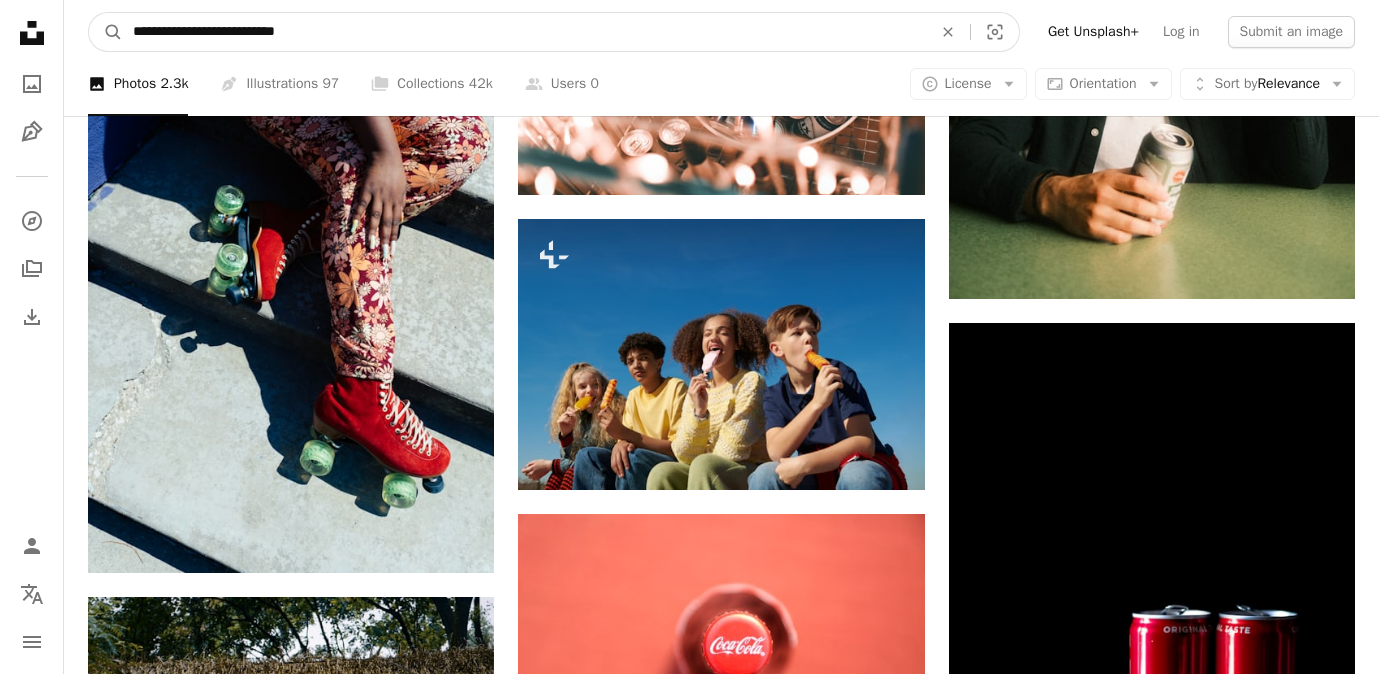 type on "**********" 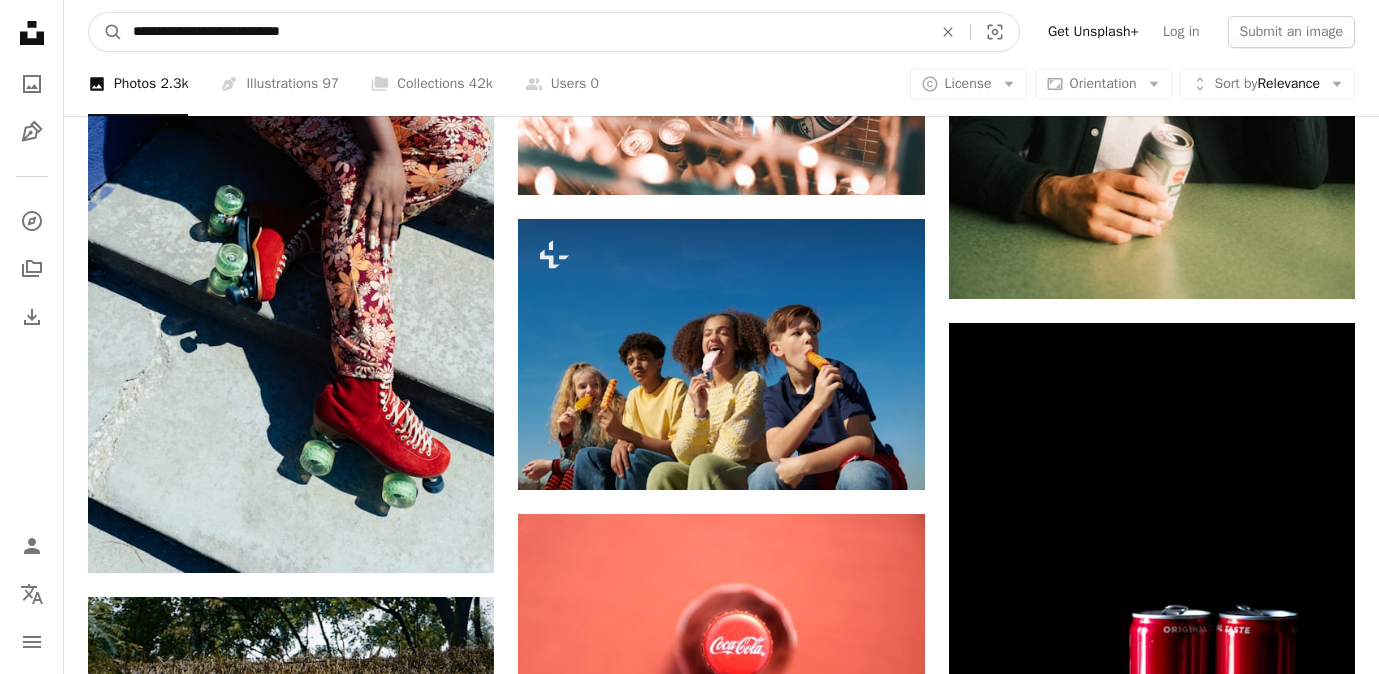click on "A magnifying glass" at bounding box center (106, 32) 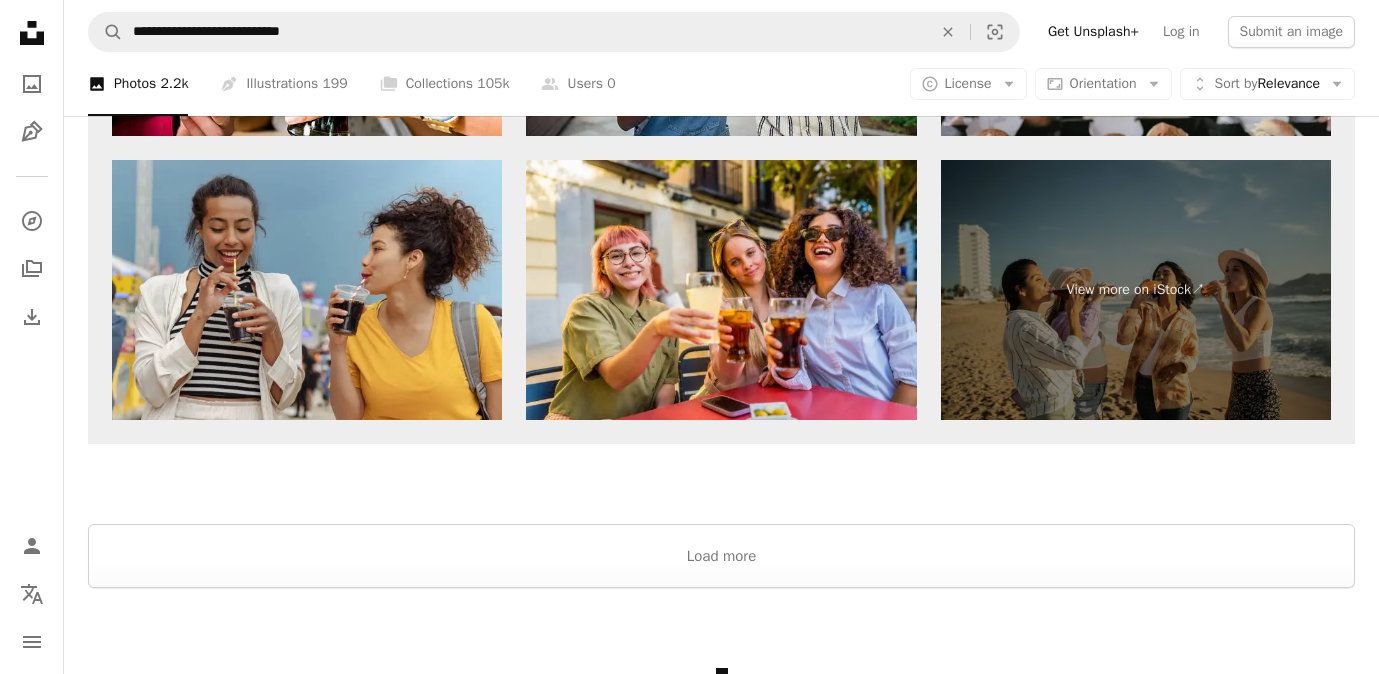 scroll, scrollTop: 3829, scrollLeft: 0, axis: vertical 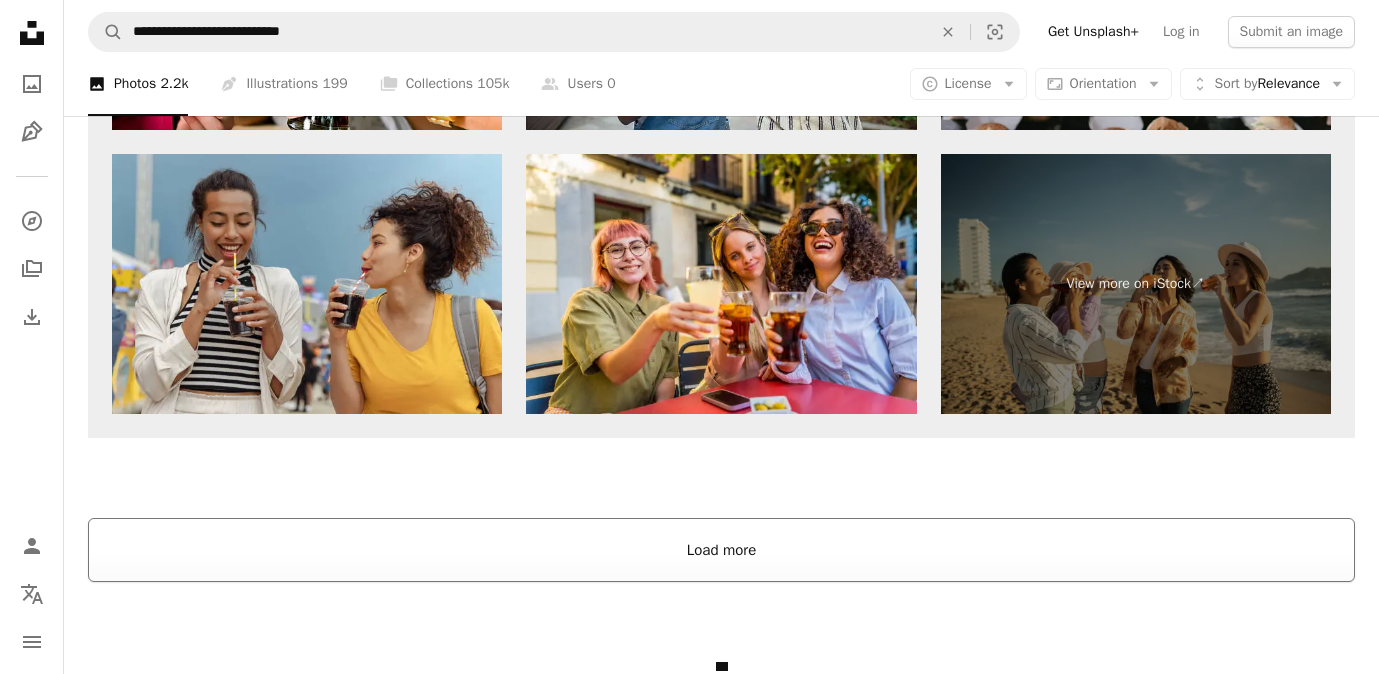 click on "Load more" at bounding box center (721, 550) 